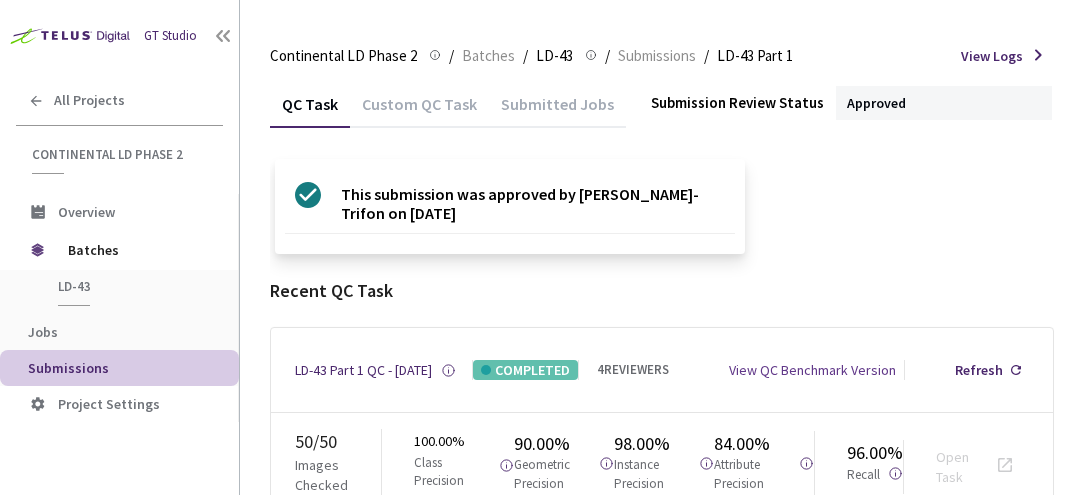 scroll, scrollTop: 0, scrollLeft: 0, axis: both 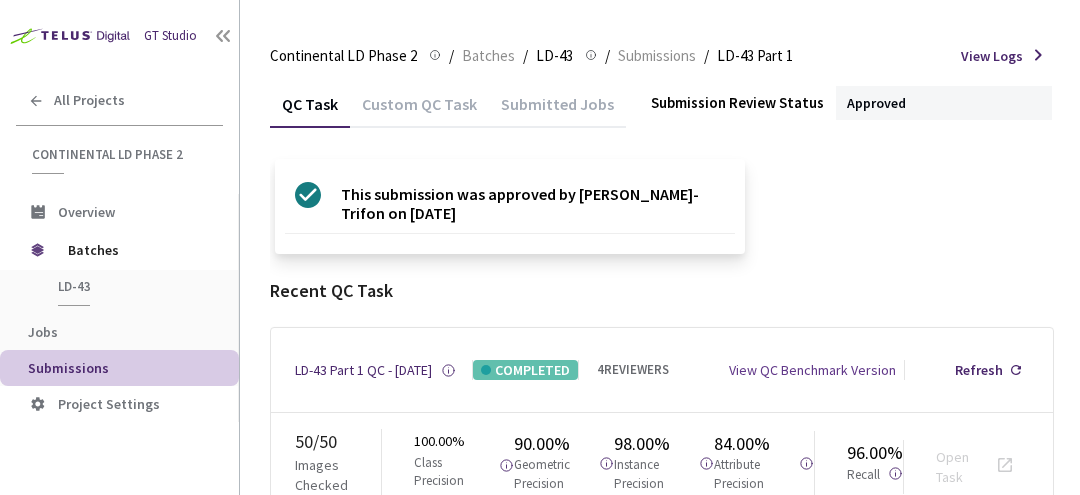 click on "LD-43" at bounding box center [132, 286] 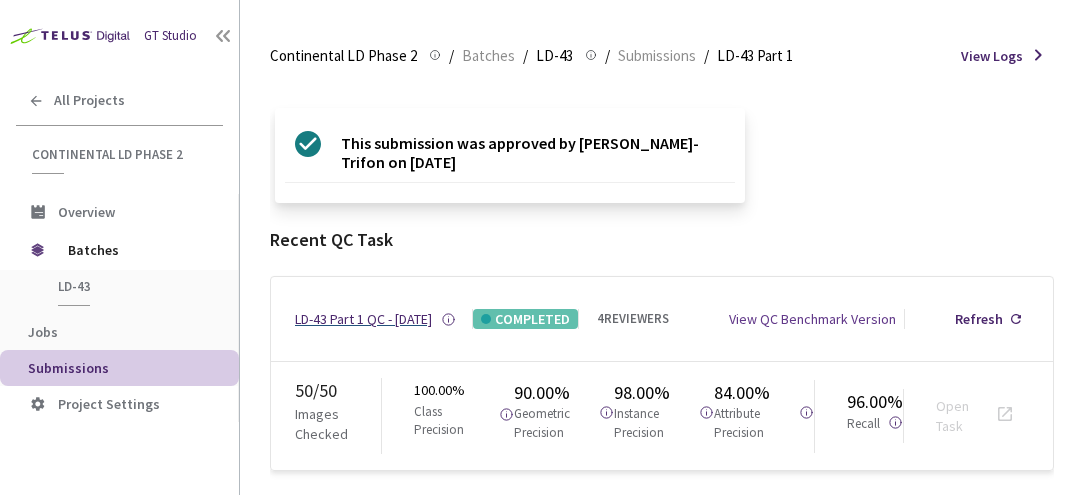 scroll, scrollTop: 55, scrollLeft: 0, axis: vertical 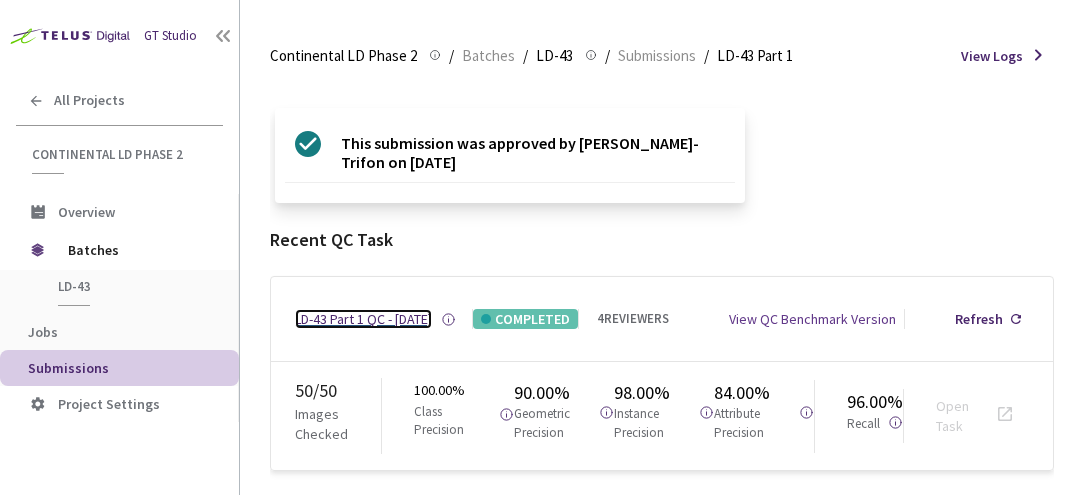 click on "LD-43 Part 1 QC - 24 Sep, 2024" at bounding box center (363, 319) 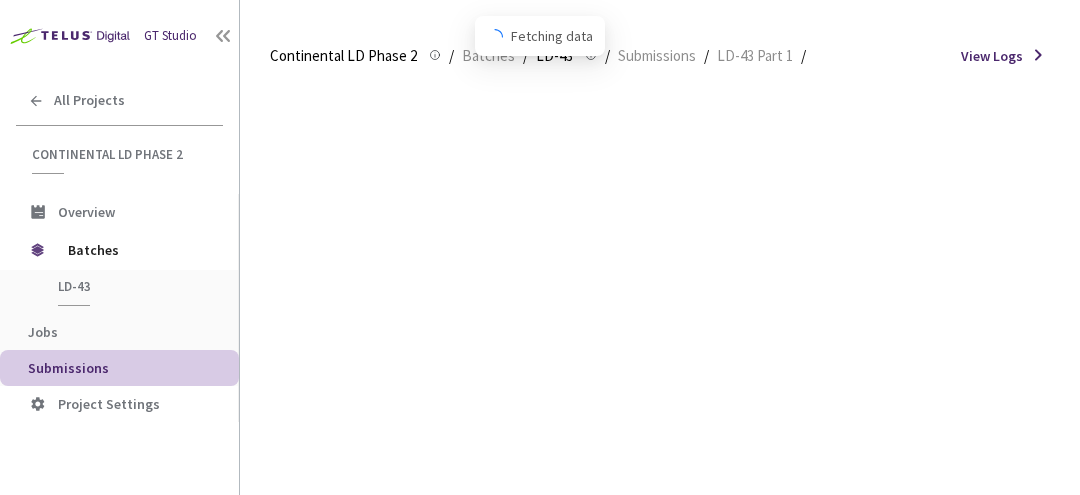 scroll, scrollTop: 0, scrollLeft: 0, axis: both 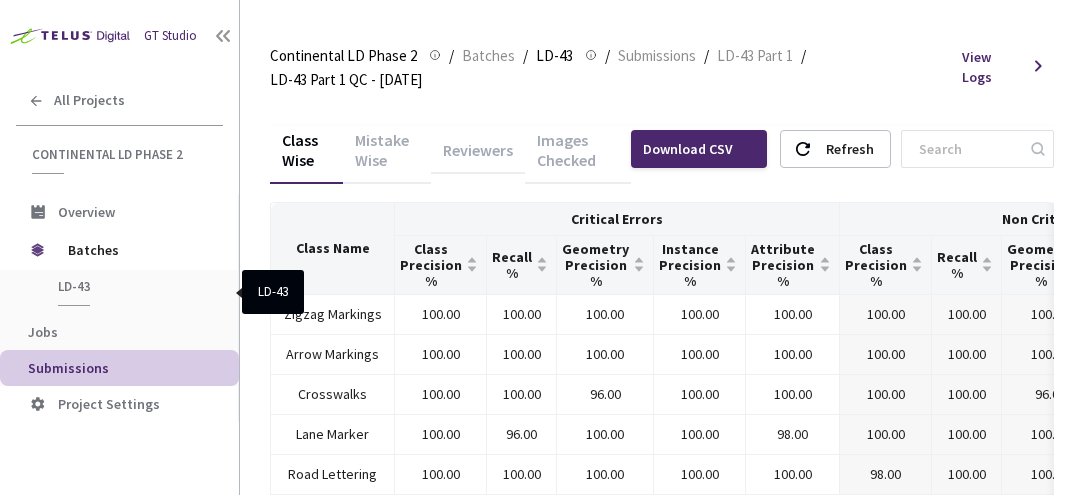 click at bounding box center (74, 300) 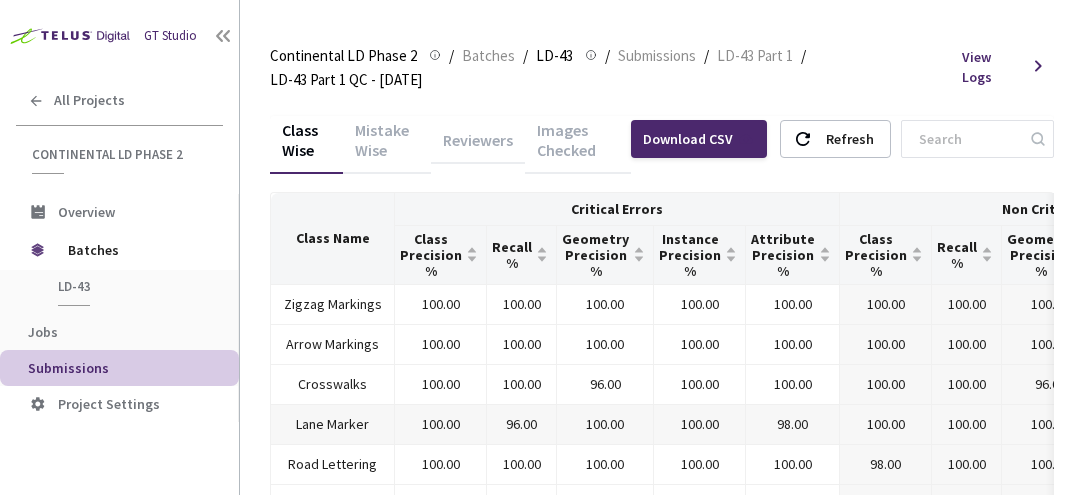 scroll, scrollTop: 0, scrollLeft: 0, axis: both 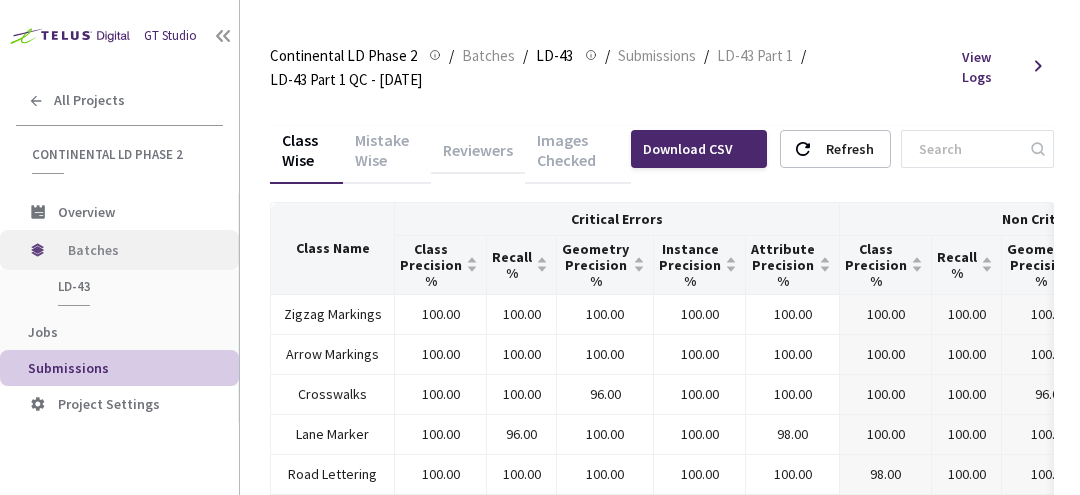 click on "Batches" at bounding box center (136, 250) 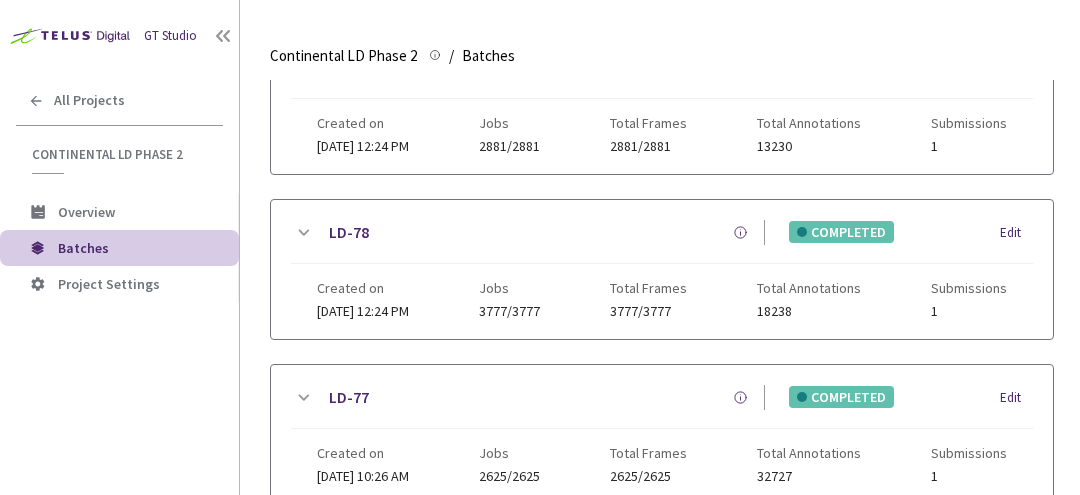 scroll, scrollTop: 238, scrollLeft: 0, axis: vertical 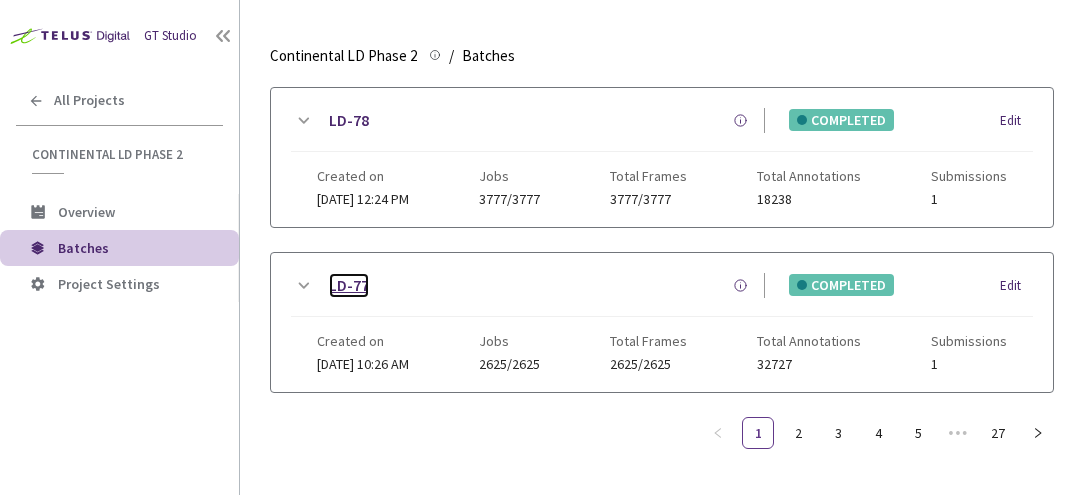 click on "LD-77" at bounding box center [349, 285] 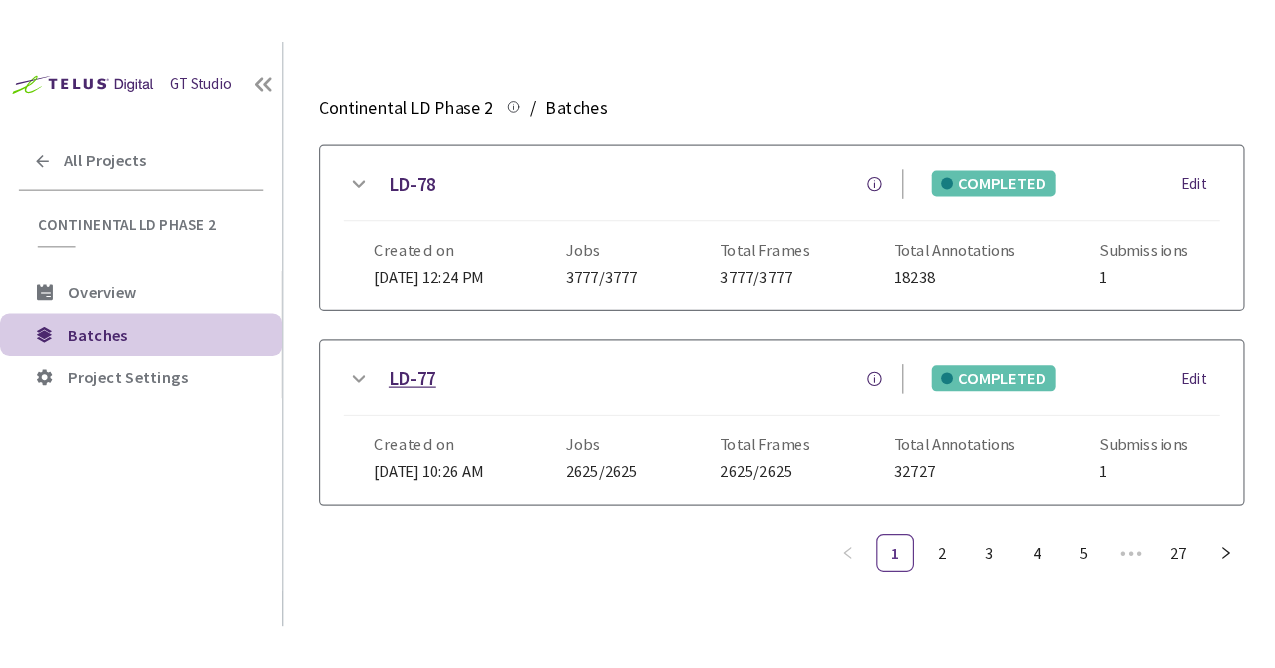 scroll, scrollTop: 0, scrollLeft: 0, axis: both 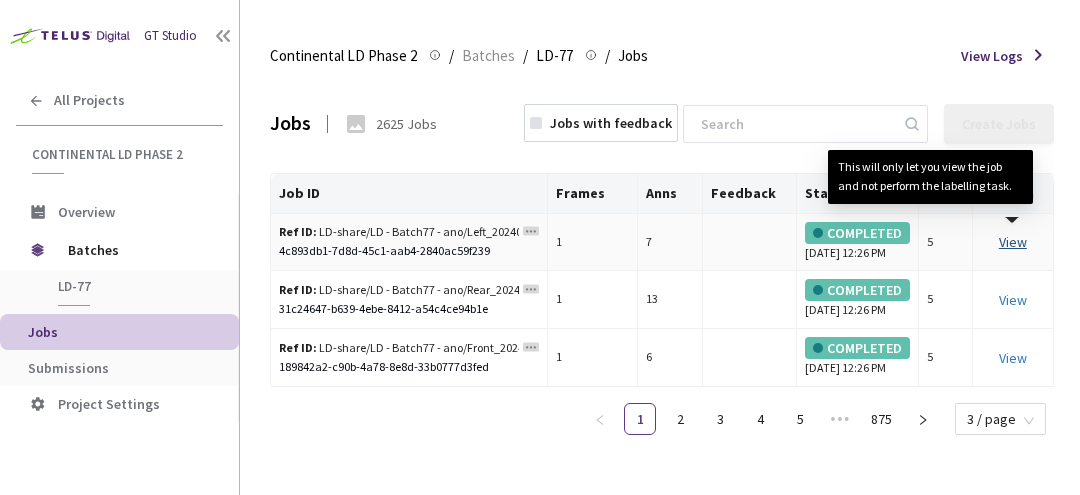 click on "View This will only let you view the job and not perform the labelling task." at bounding box center (1013, 242) 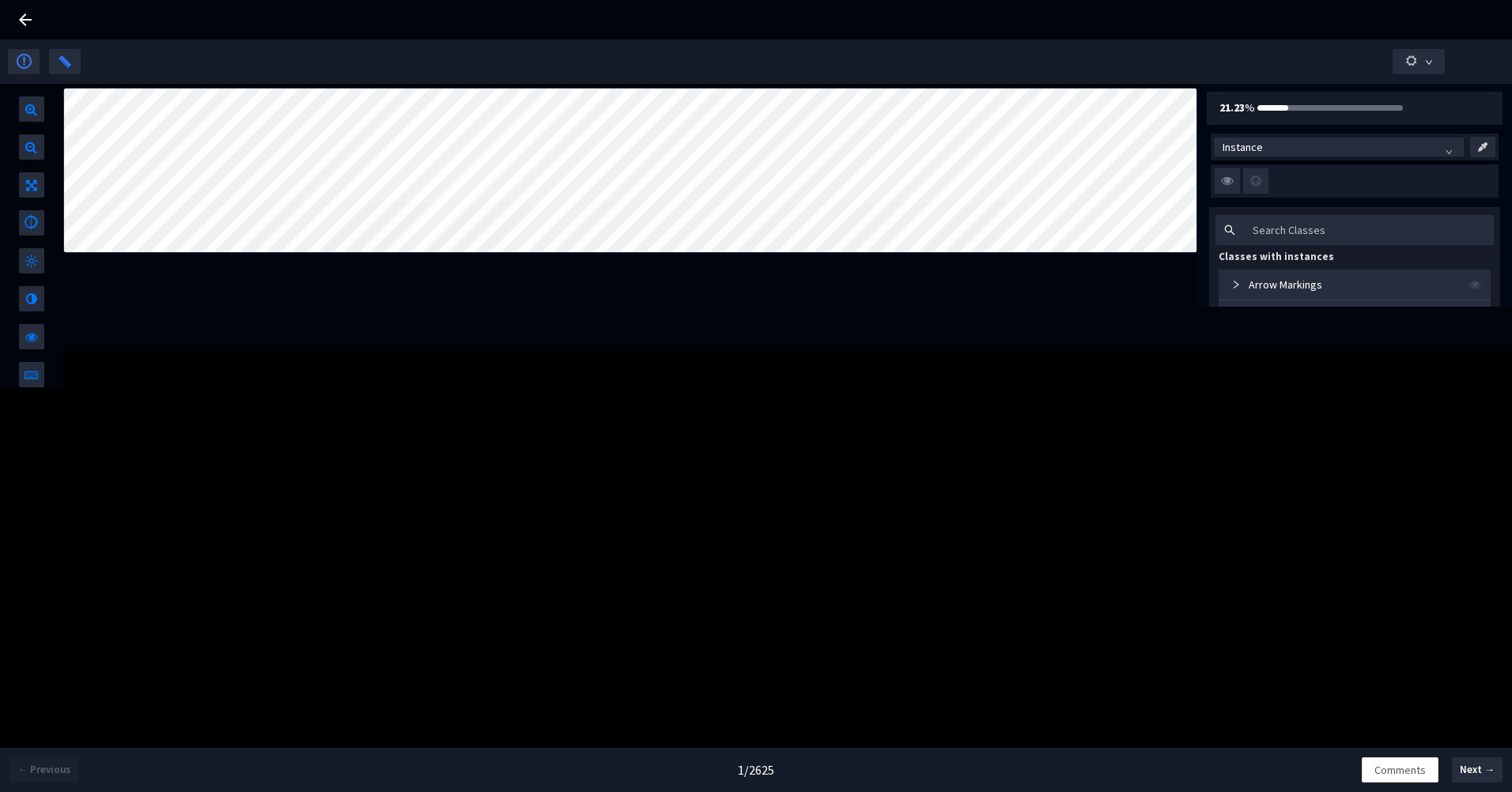click on "21.23 % 21% Instance     Classes with instances   Arrow Markings   Lane   Lane Marker   Road Lettering Classes without instances Chevron Markings Crosswalks Dashed Pedestrian Crossing Diagonal Markings Parking Lot Striping Restricted Areas Stop Lines Yield Lines Zigzag Markings" at bounding box center [756, 217] 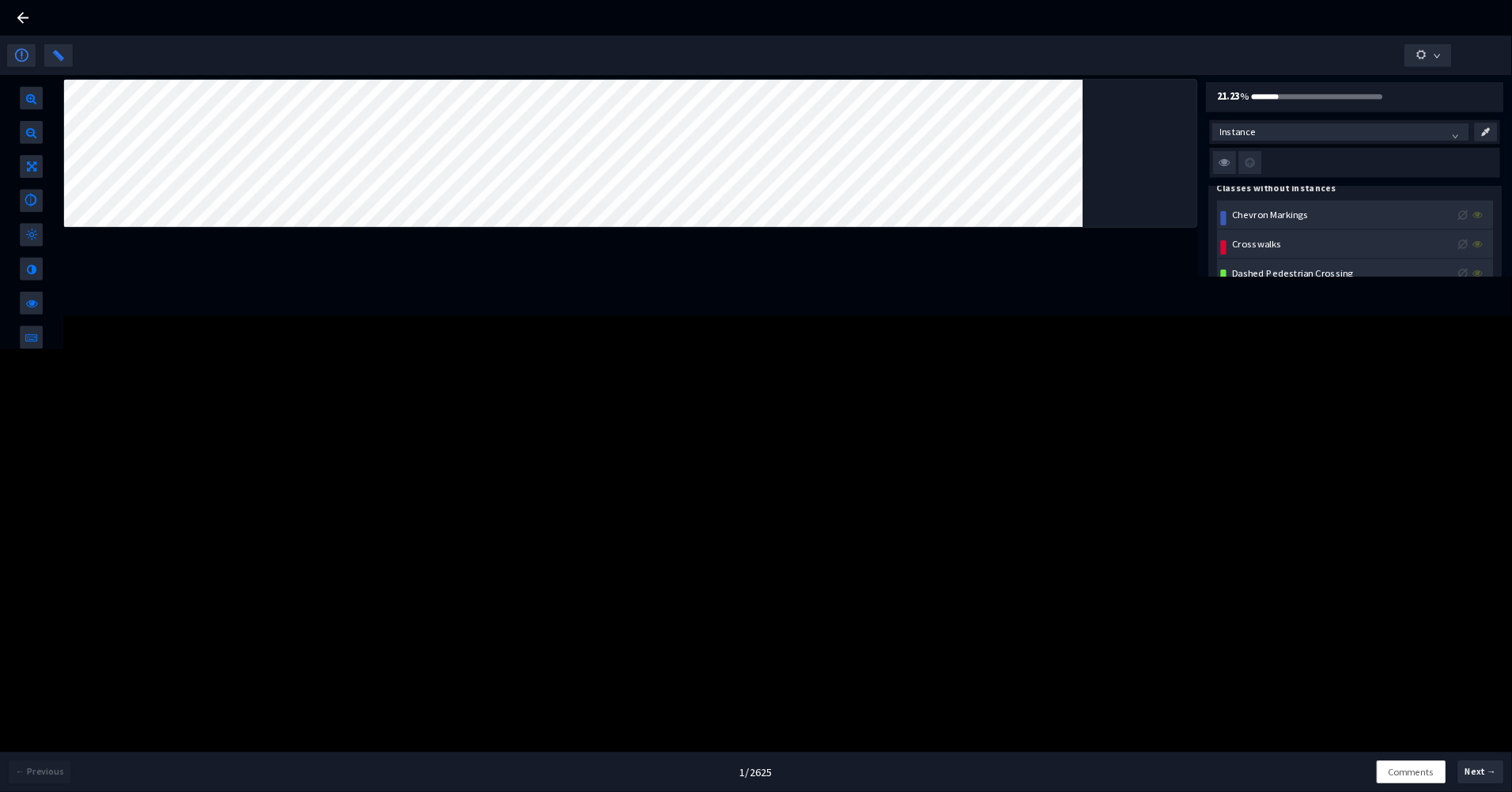 scroll, scrollTop: 201, scrollLeft: 0, axis: vertical 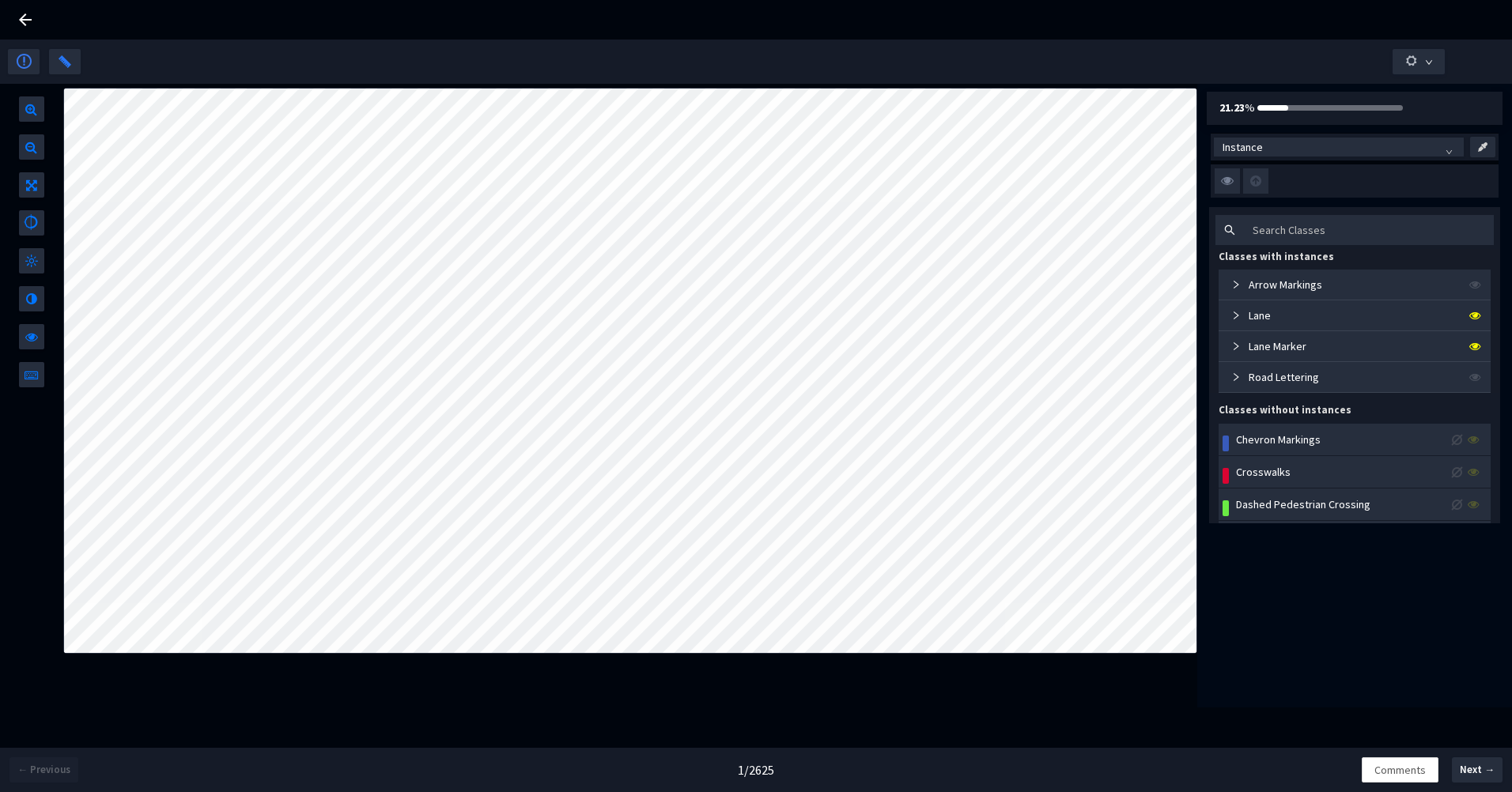 click 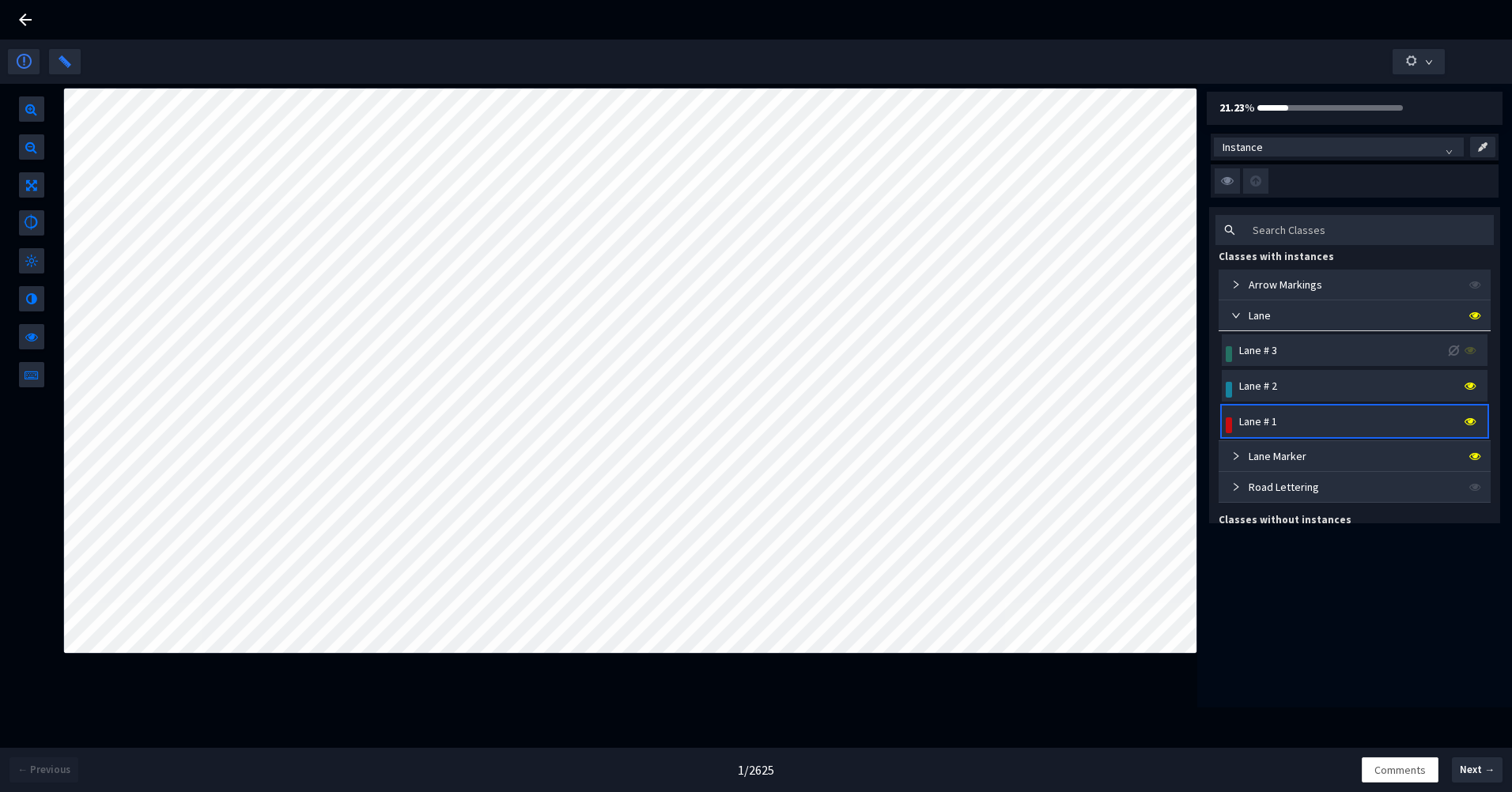 scroll, scrollTop: 158, scrollLeft: 0, axis: vertical 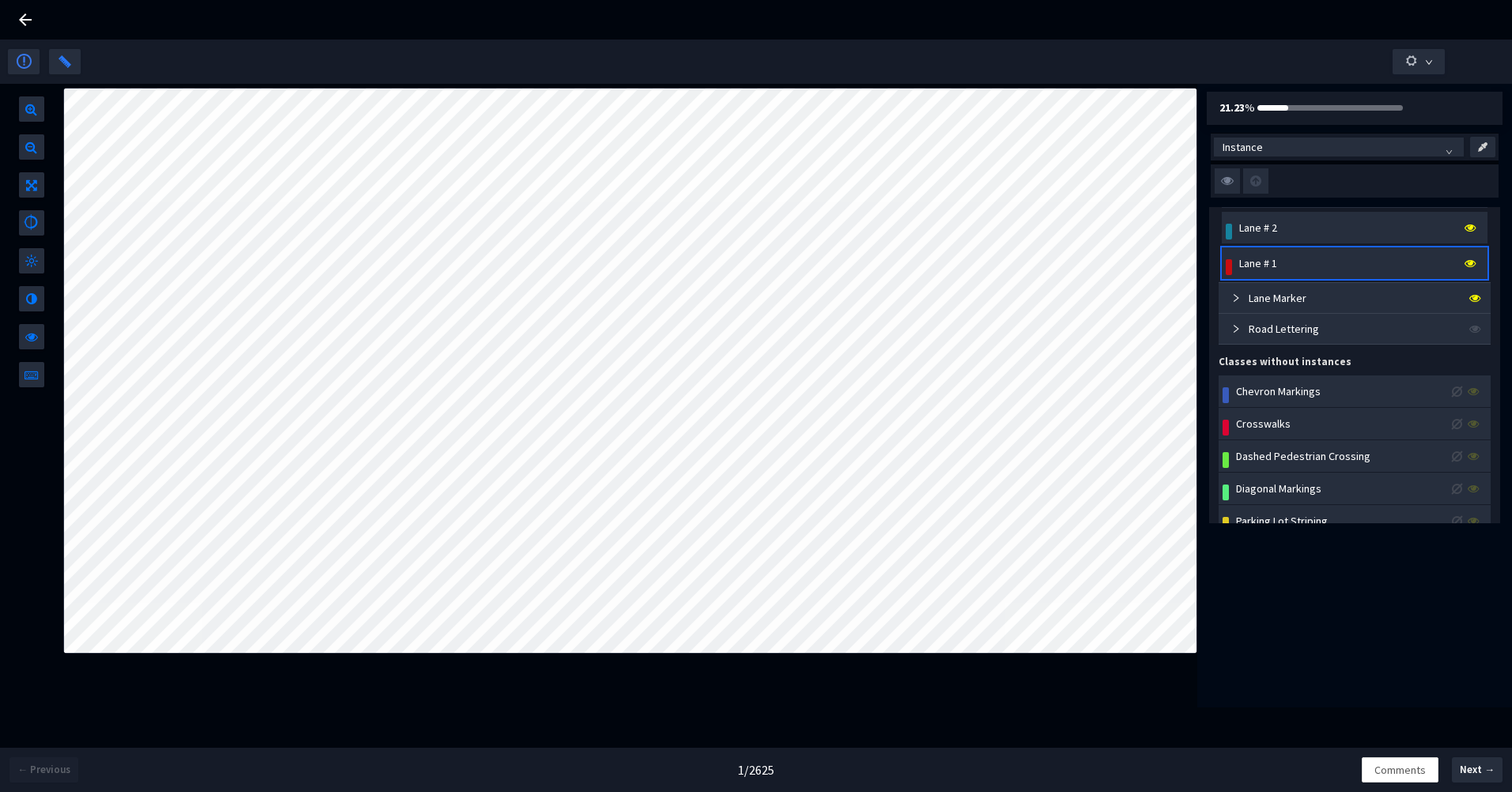 click on "Lane # 1" at bounding box center [1258, 263] 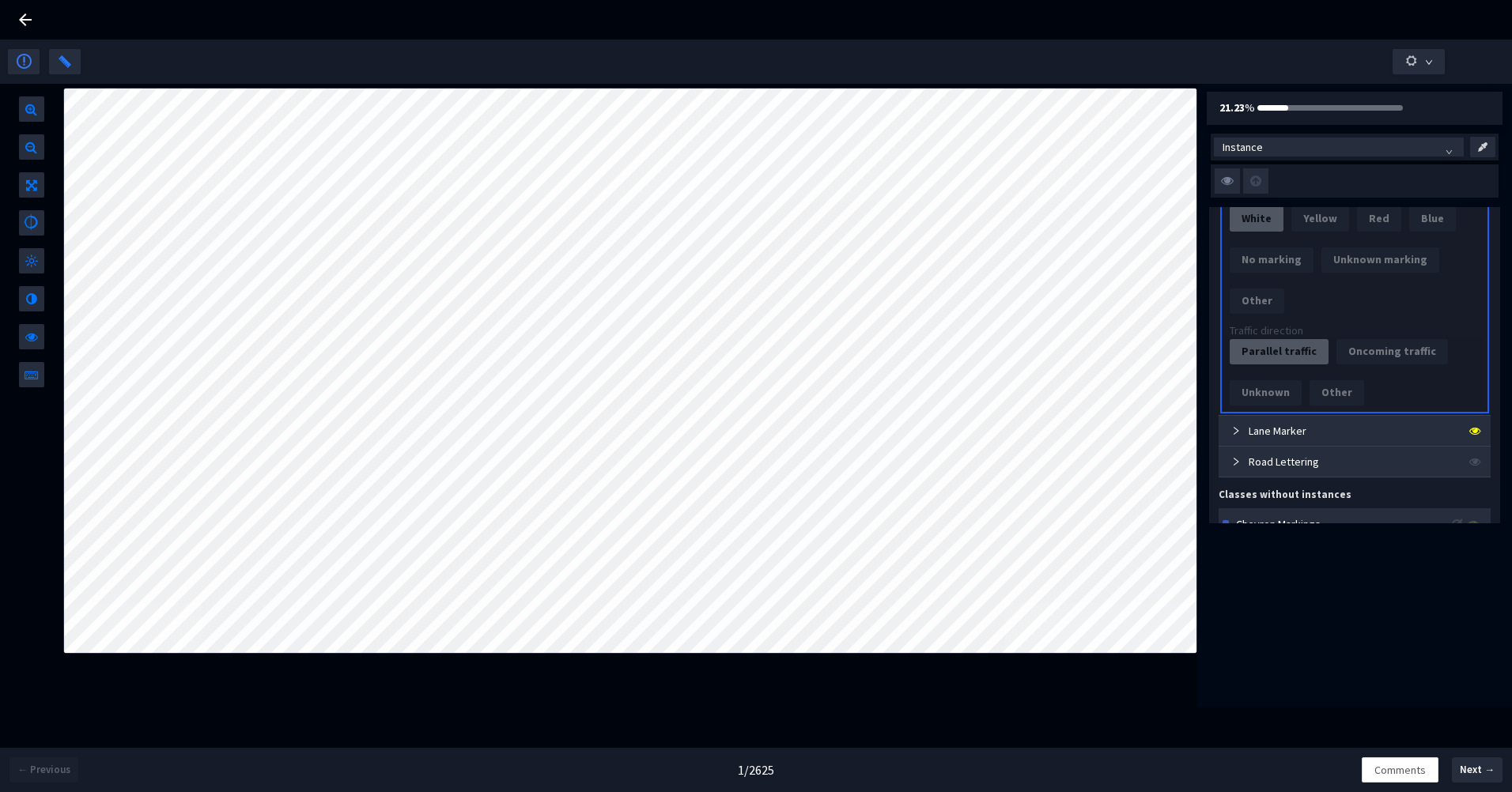scroll, scrollTop: 1976, scrollLeft: 0, axis: vertical 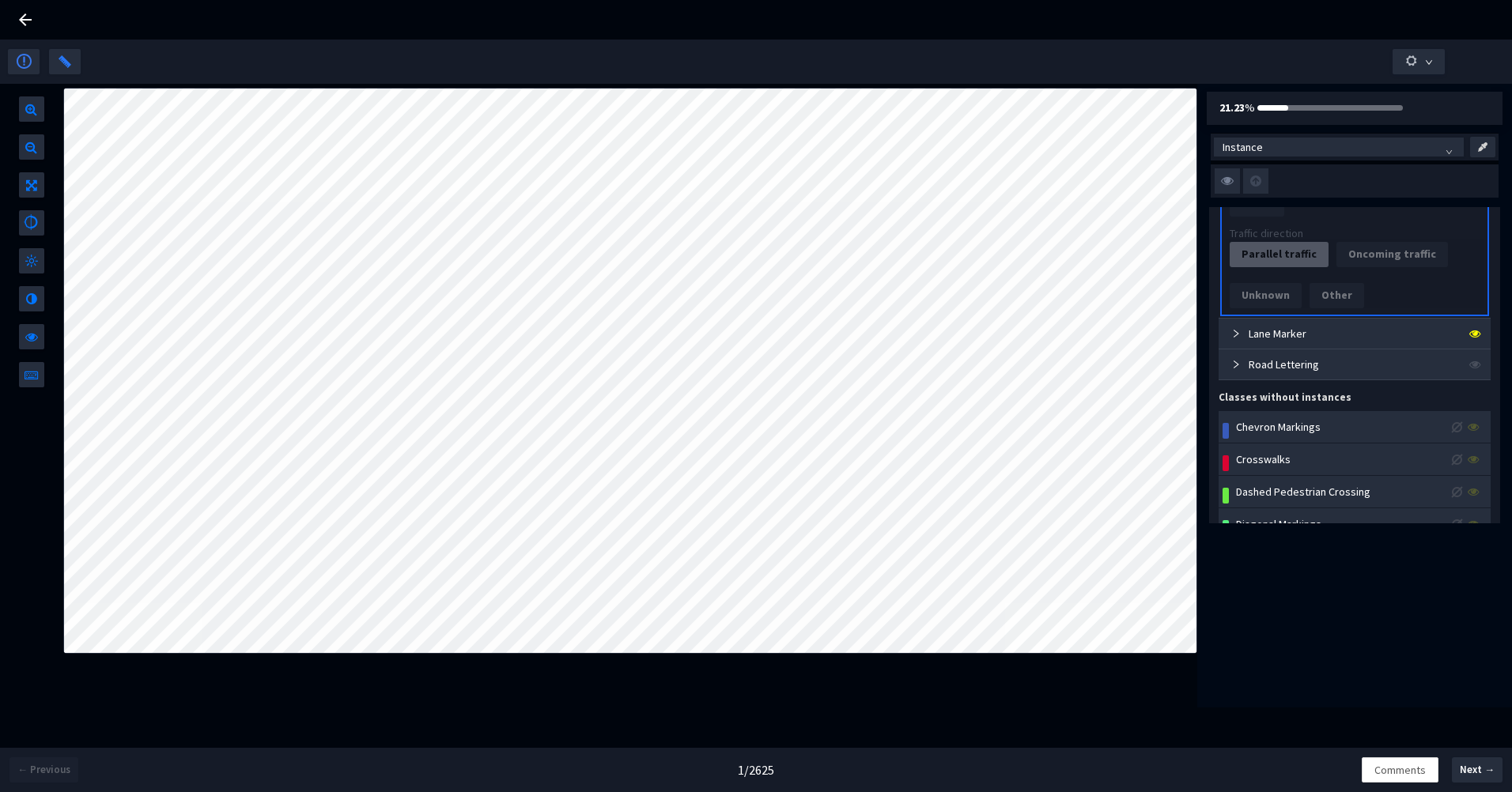 click 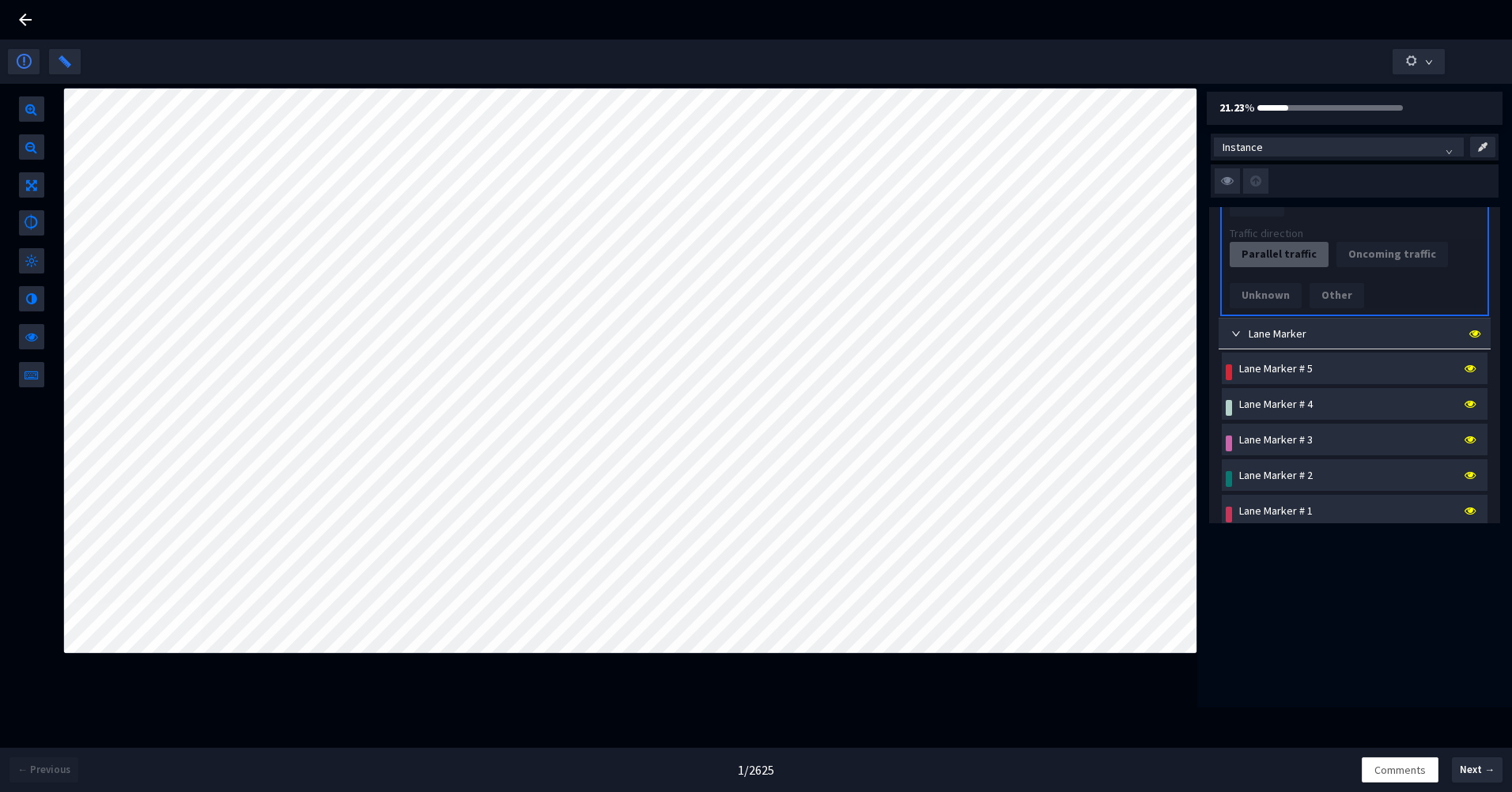 click at bounding box center [1470, 439] 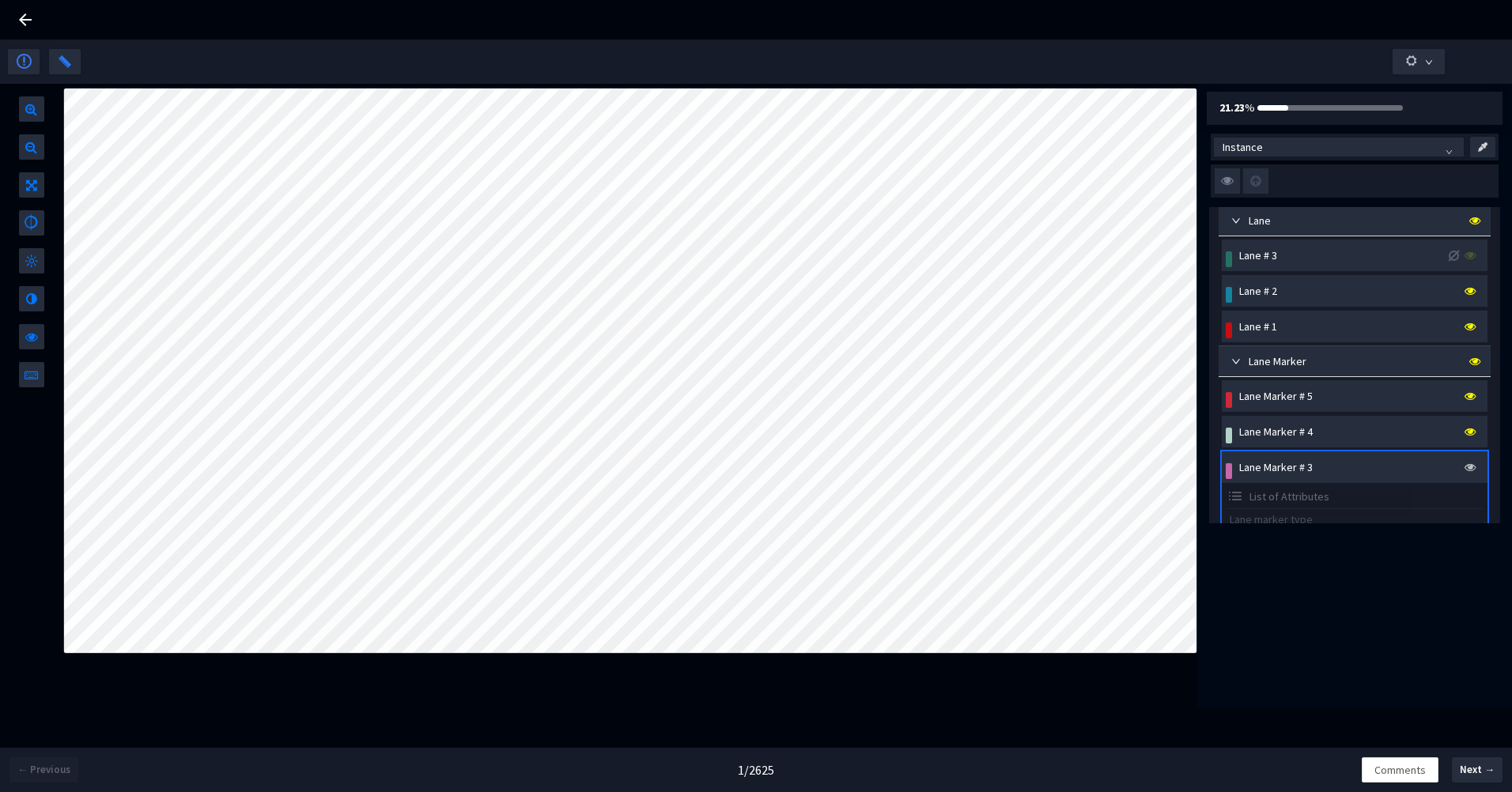 scroll, scrollTop: 237, scrollLeft: 0, axis: vertical 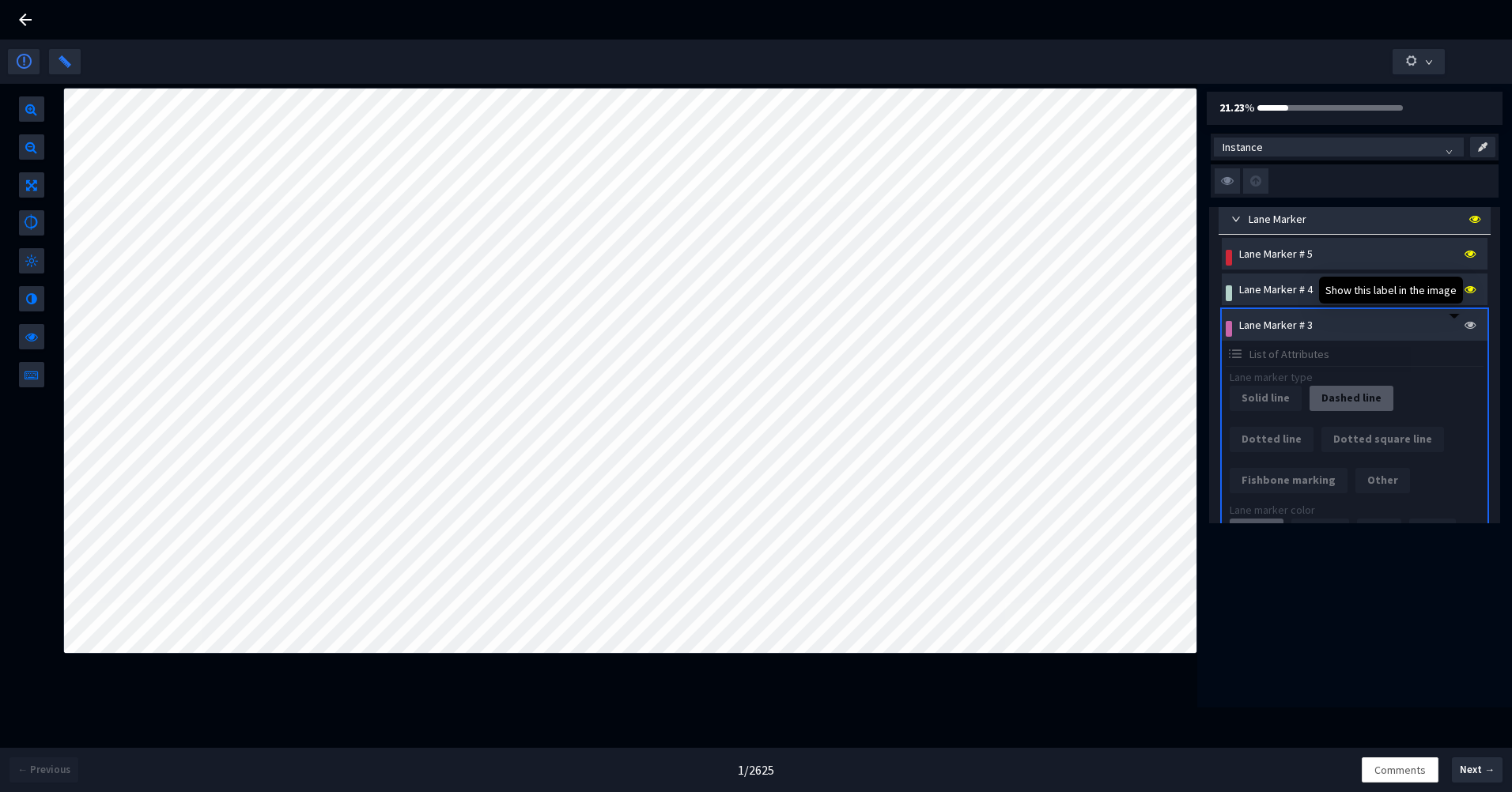 click at bounding box center [1470, 325] 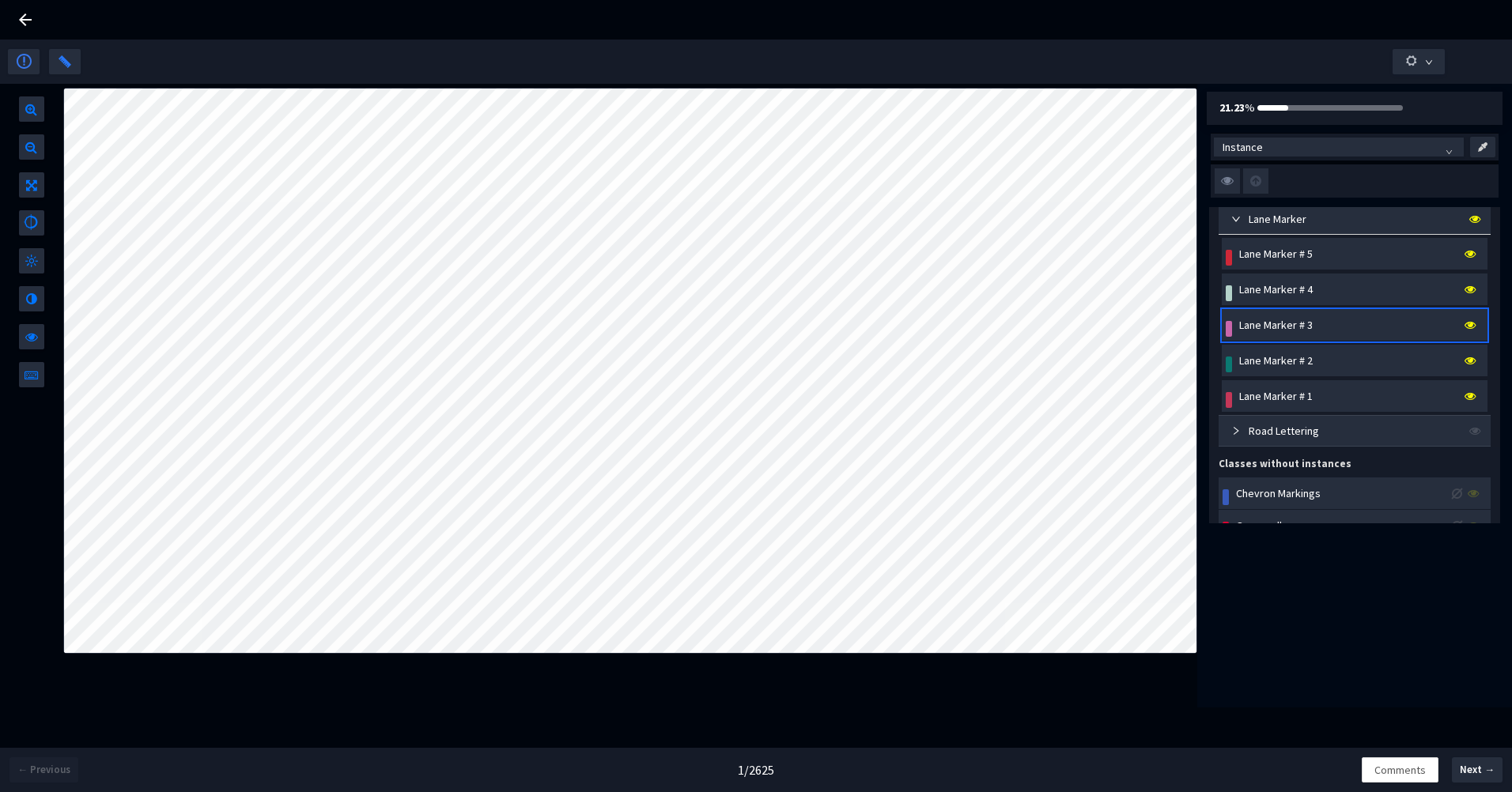 click at bounding box center [1470, 396] 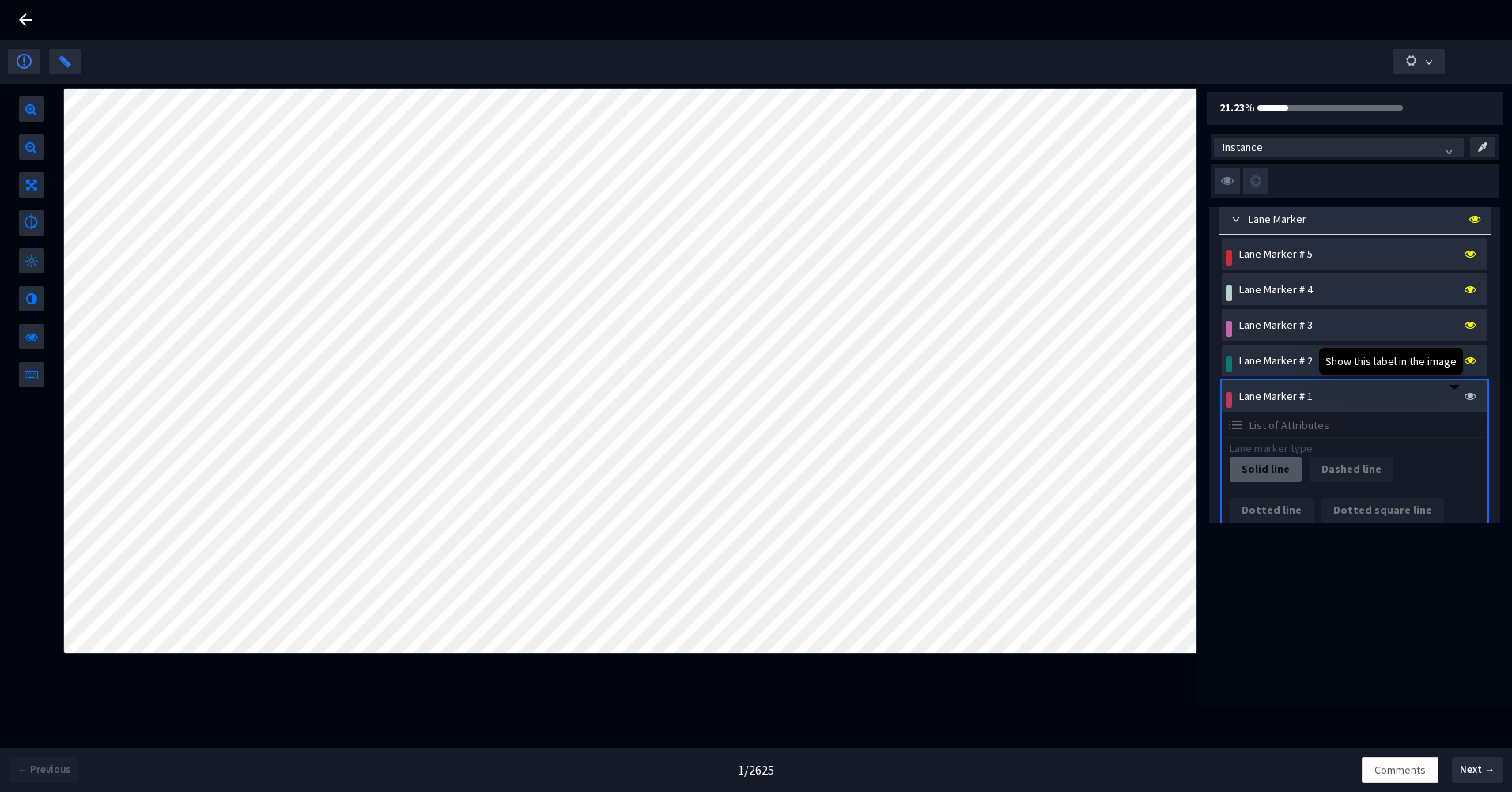 click at bounding box center [1470, 396] 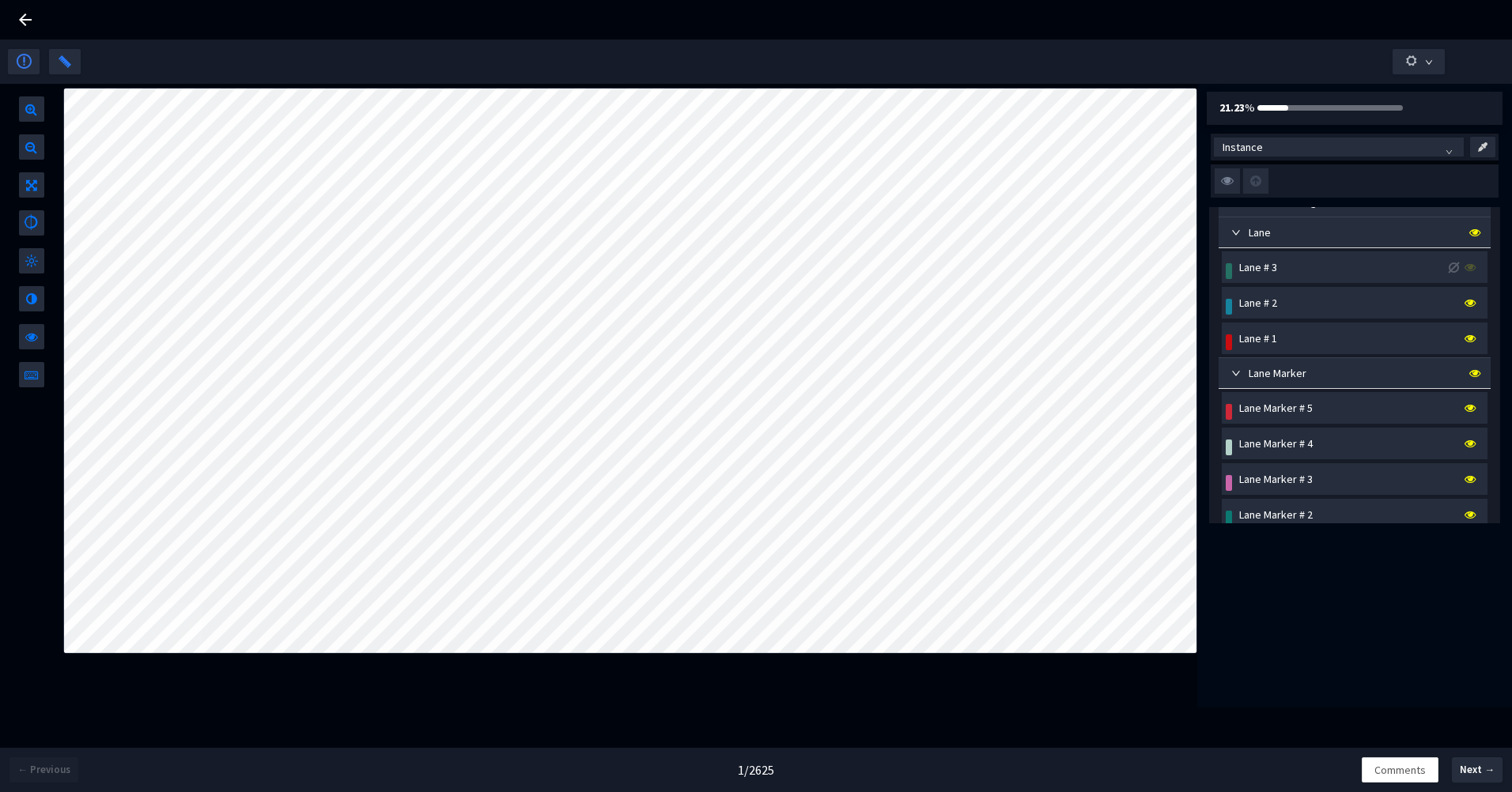 scroll, scrollTop: 0, scrollLeft: 0, axis: both 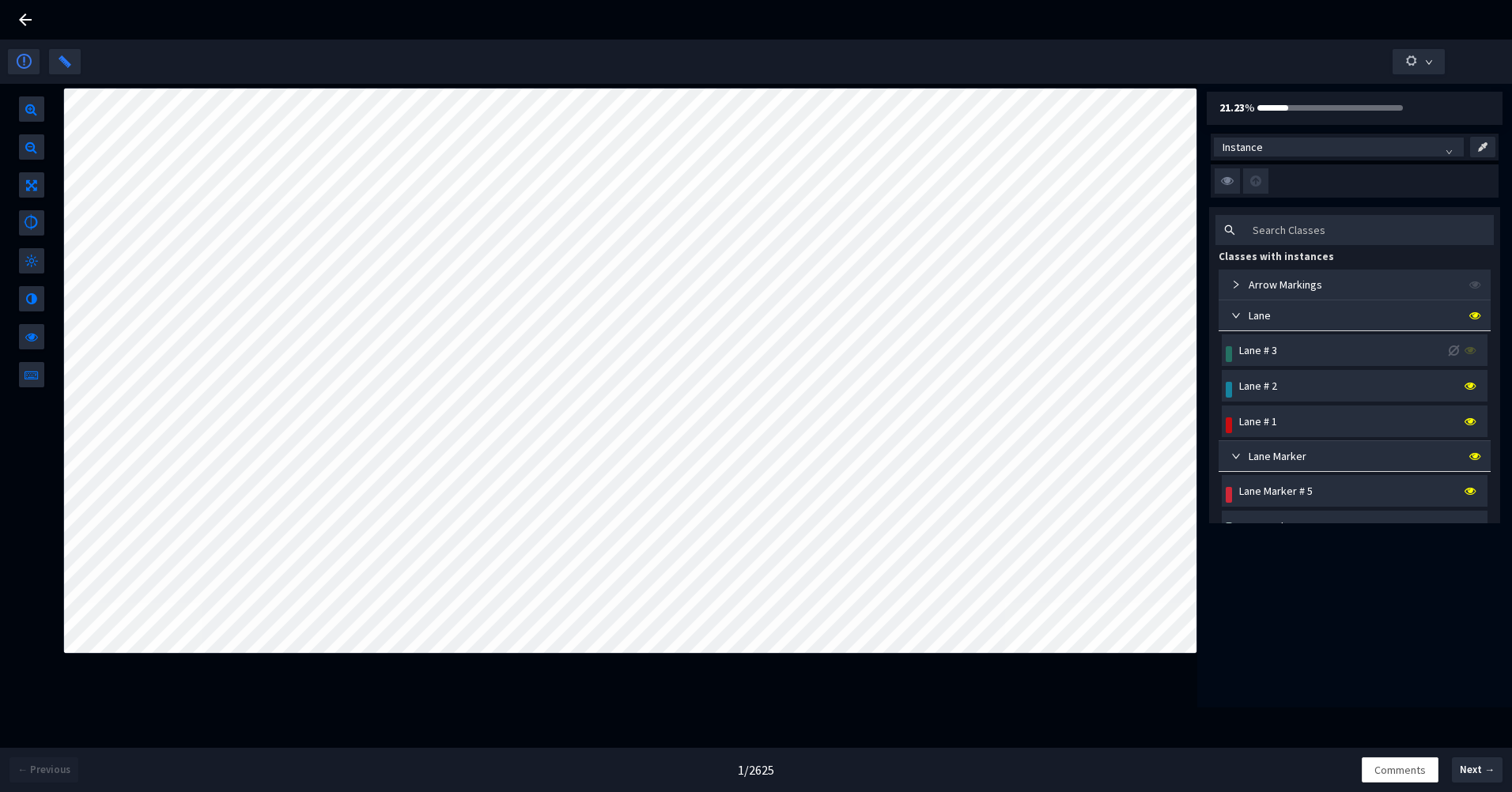 click on "Lane # 1" at bounding box center (1359, 421) 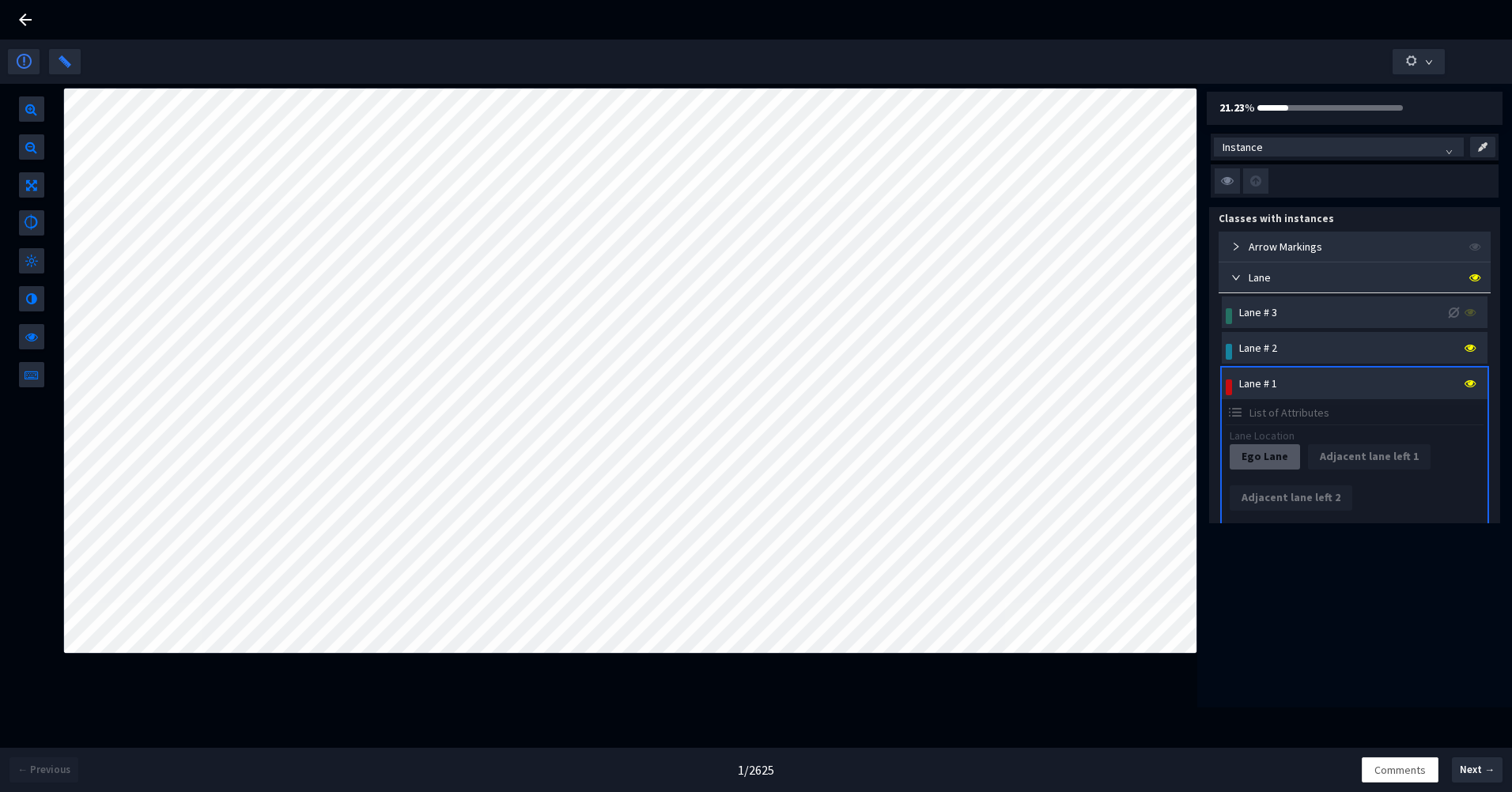 scroll, scrollTop: 0, scrollLeft: 0, axis: both 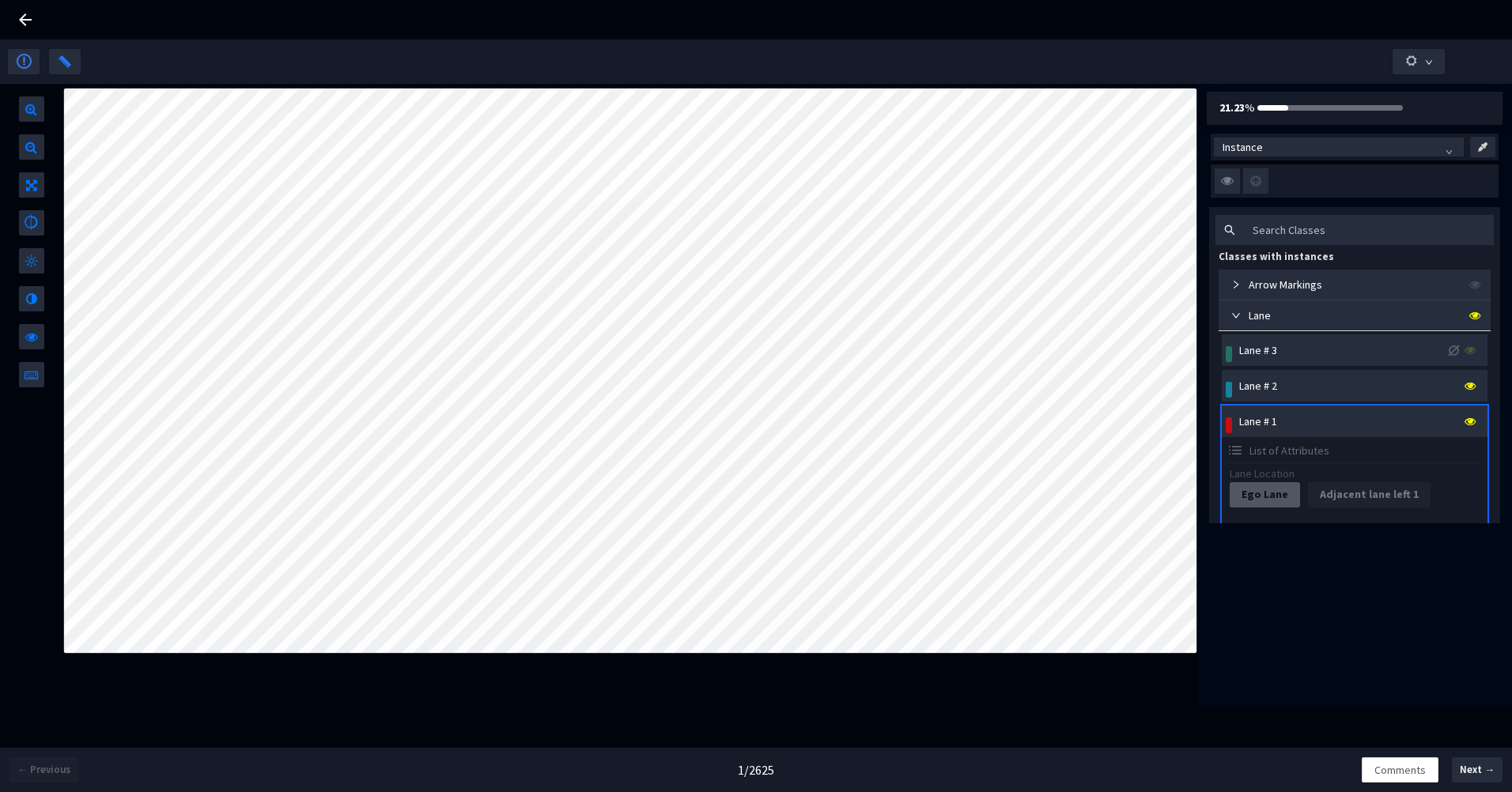 click at bounding box center [1470, 421] 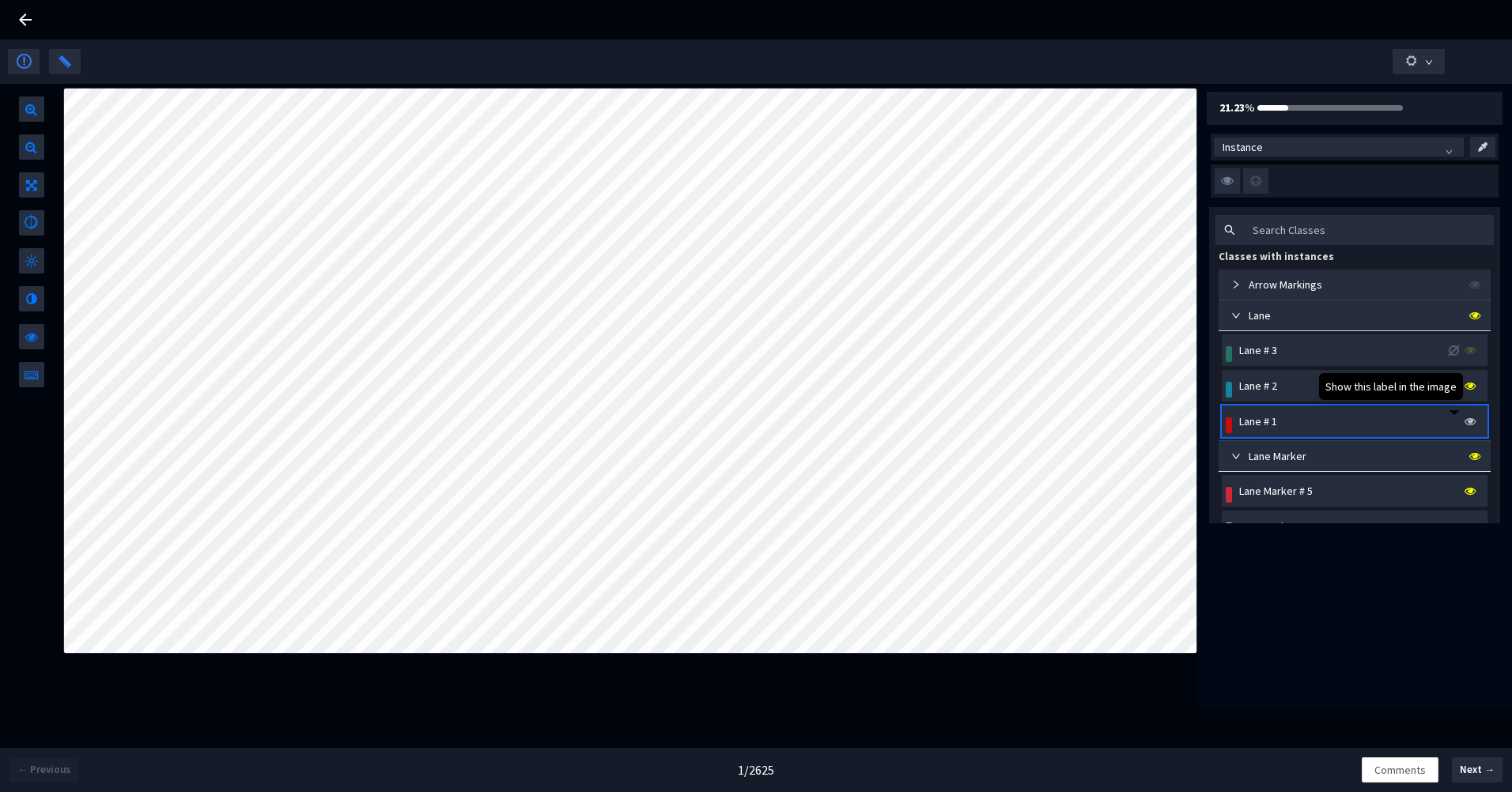 click at bounding box center (1470, 421) 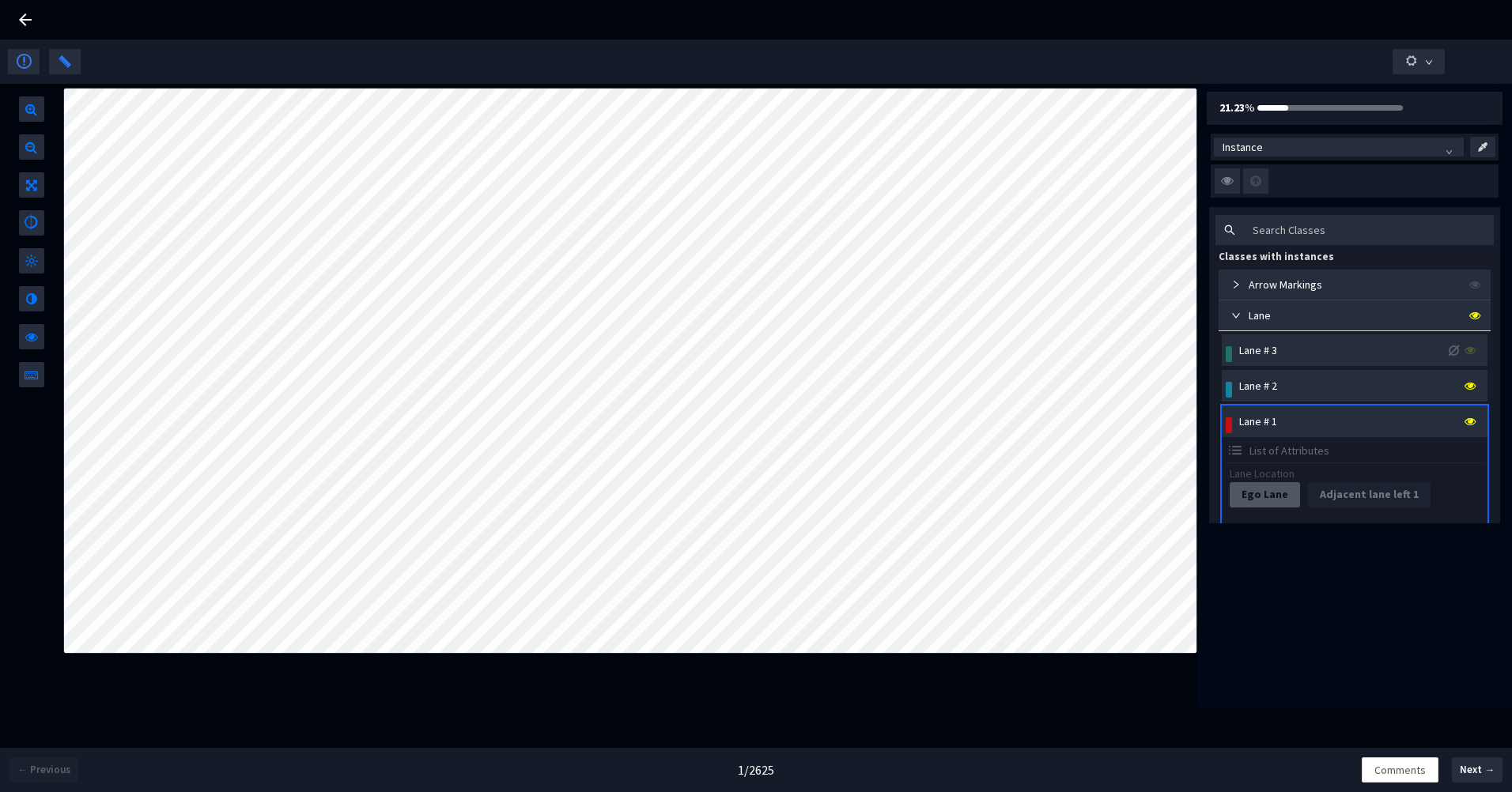 click at bounding box center (1472, 421) 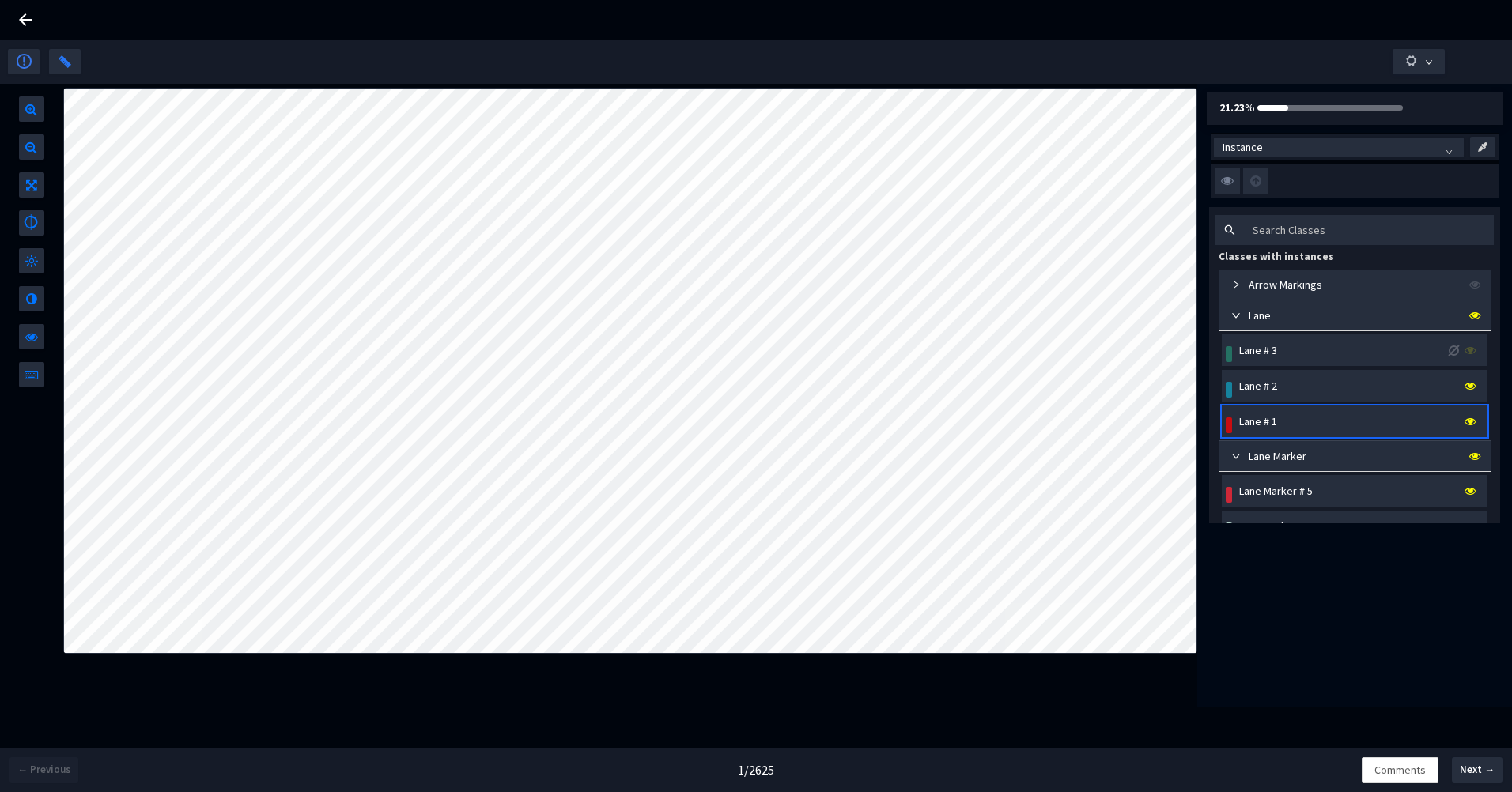 click at bounding box center (1470, 421) 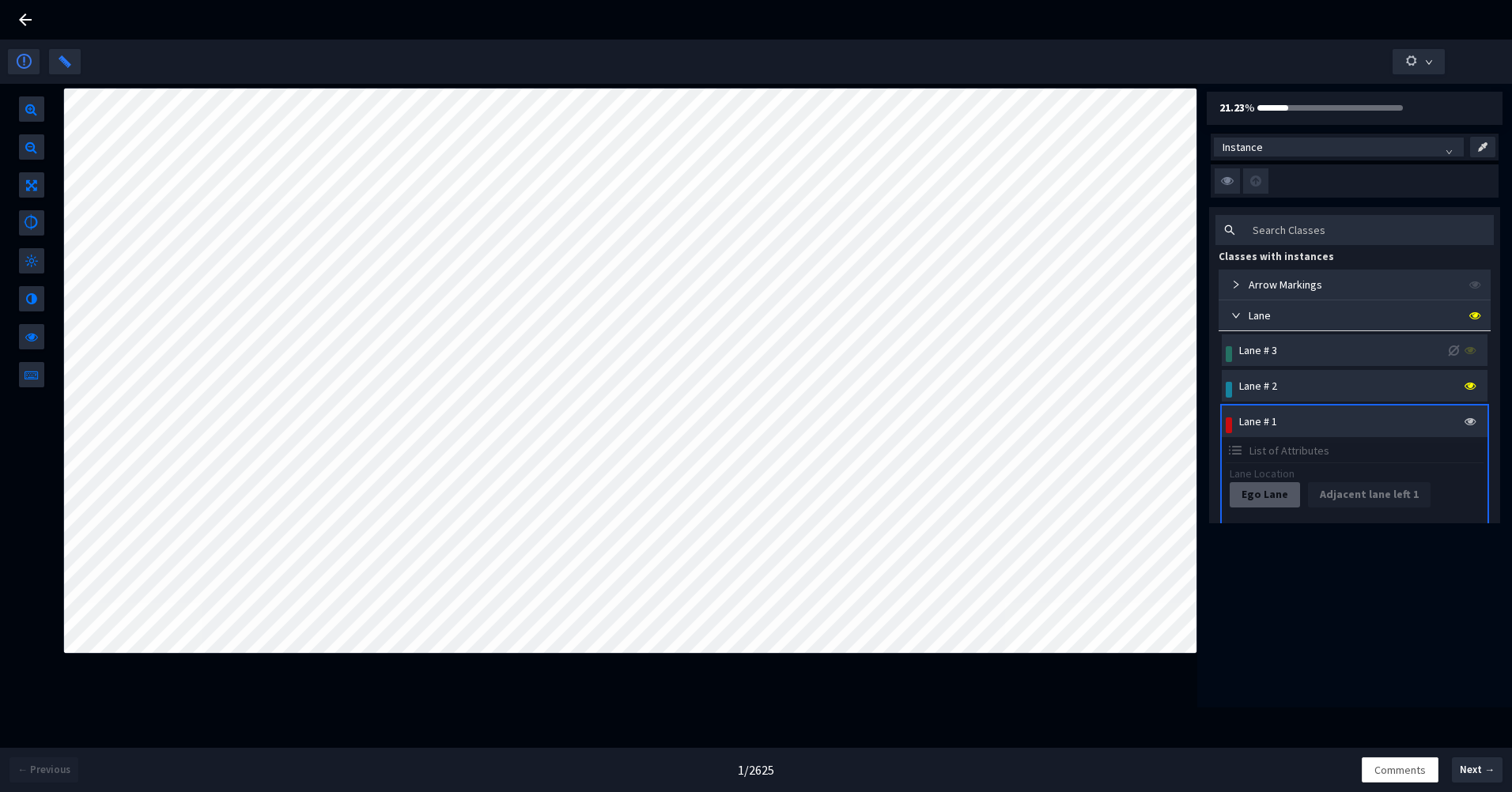 click on "Comments Next →" at bounding box center (1385, 770) 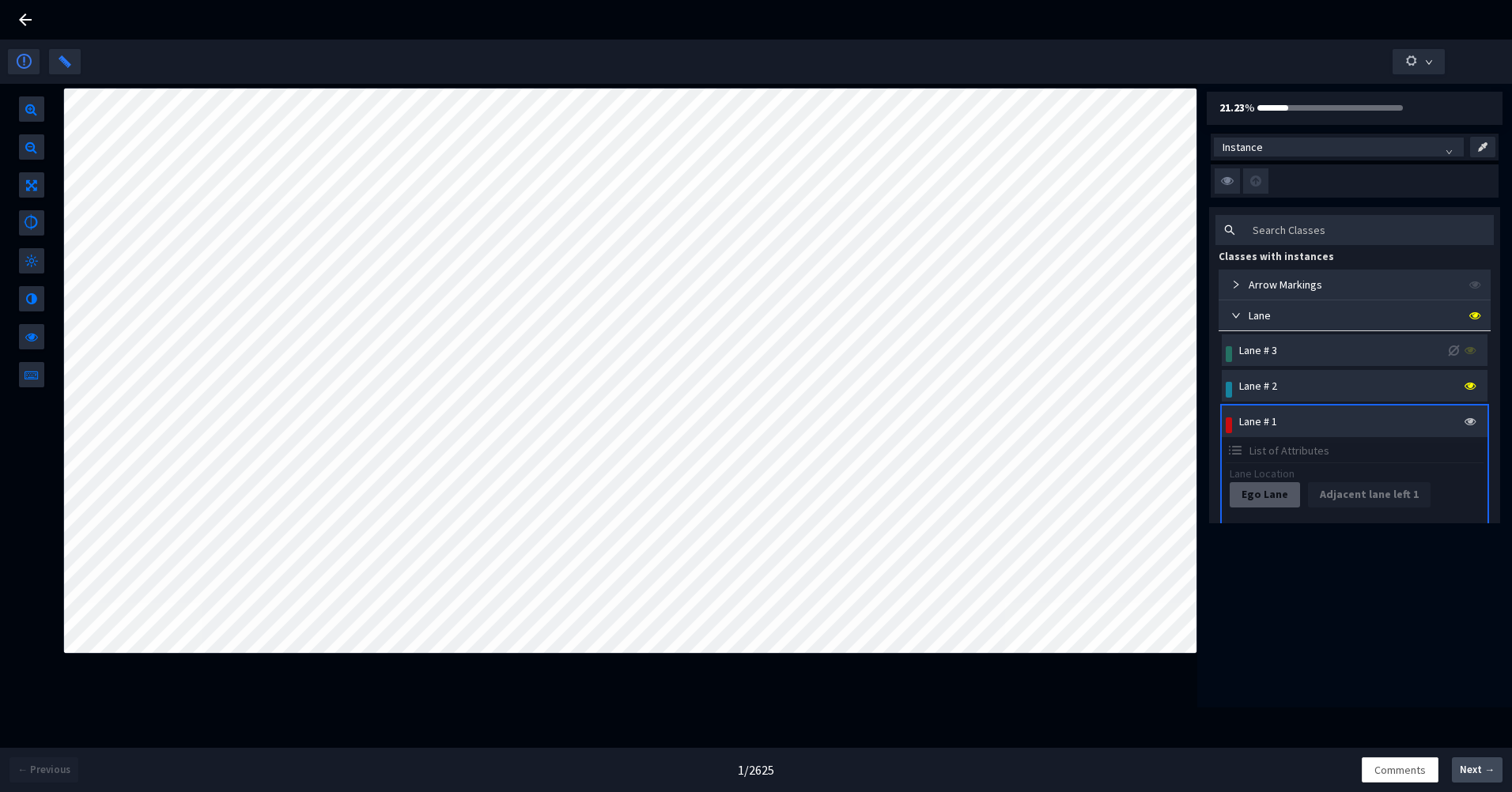 click on "Next →" at bounding box center [1477, 770] 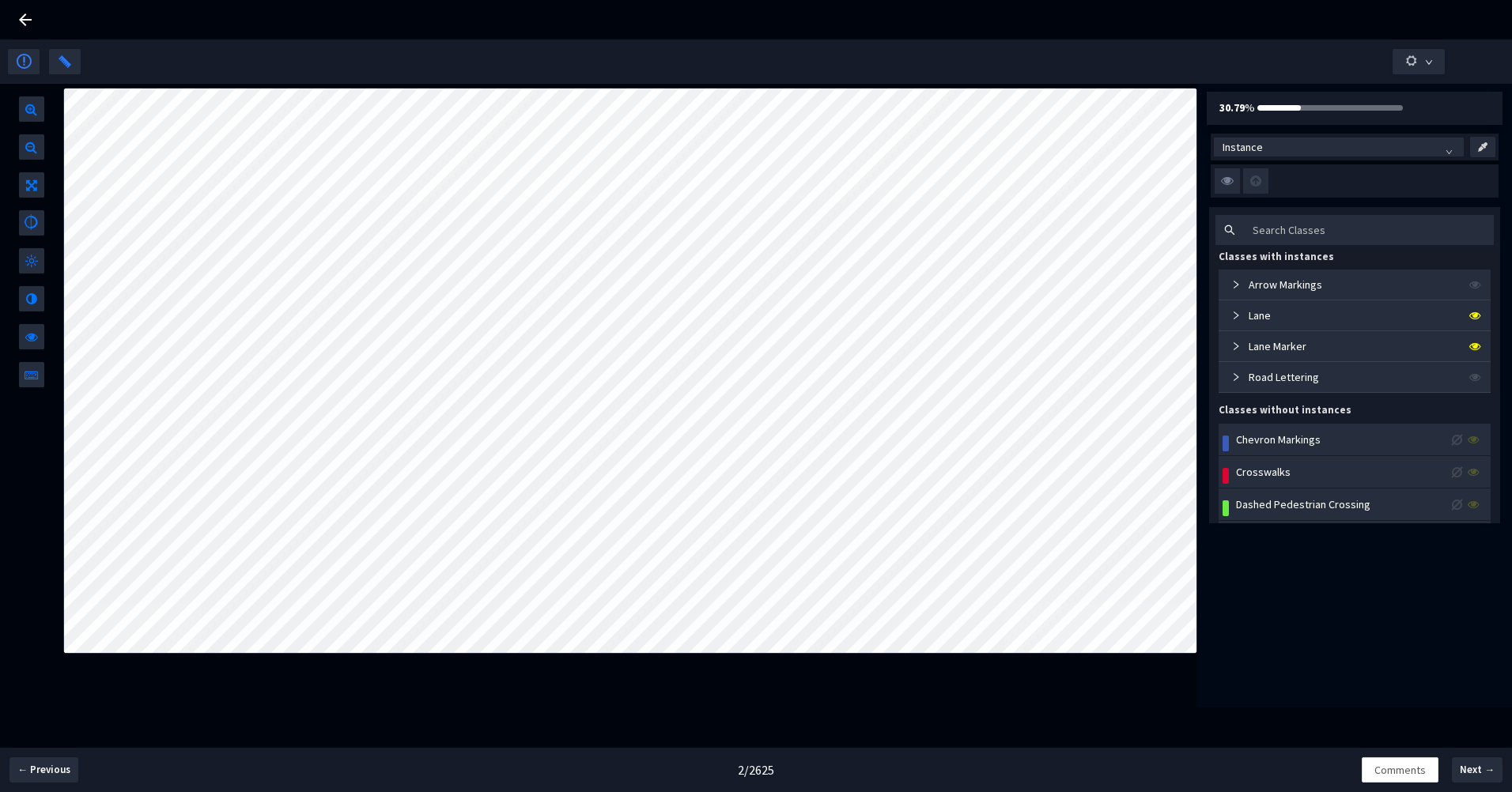 click 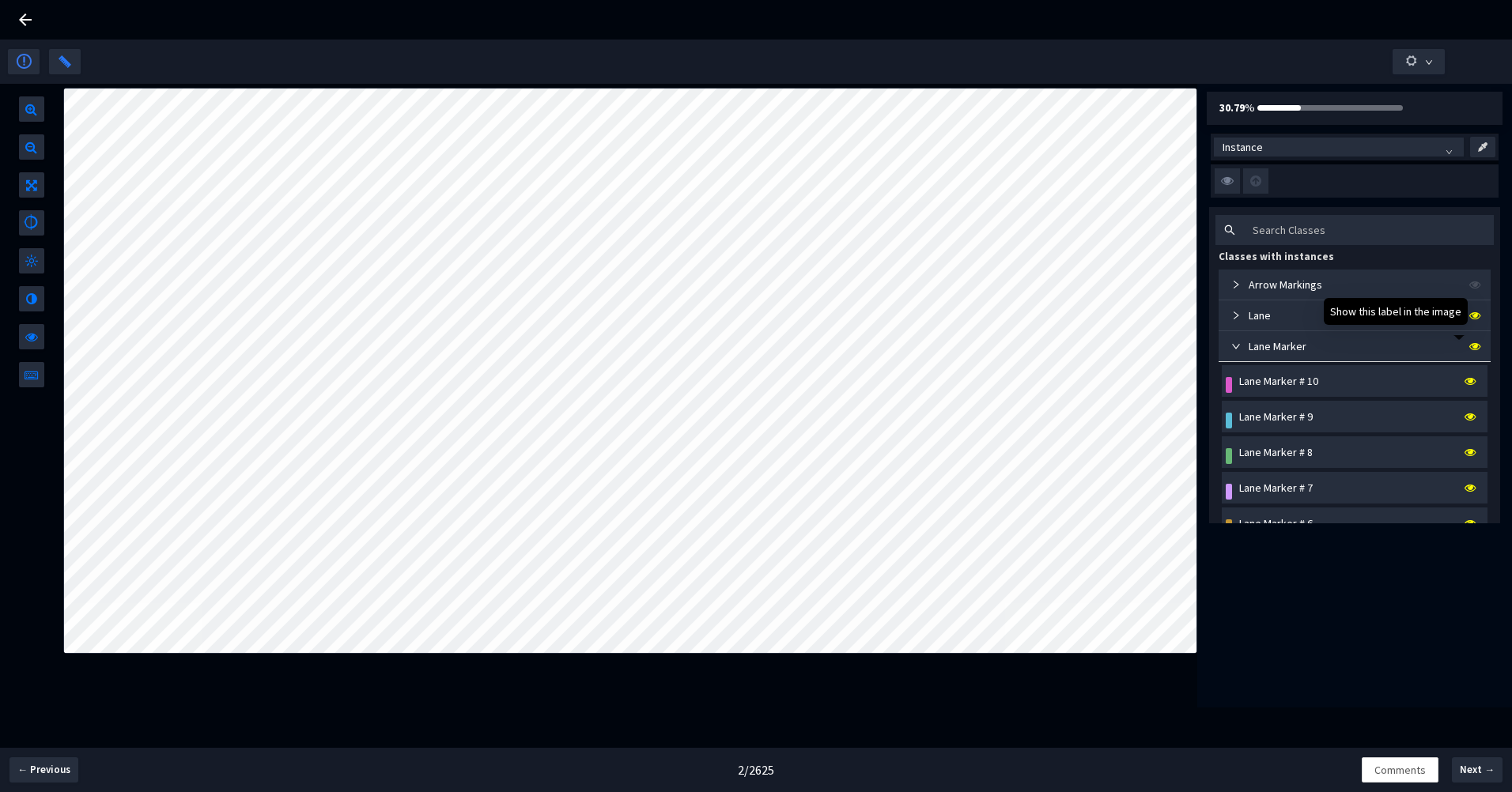 click at bounding box center [1475, 346] 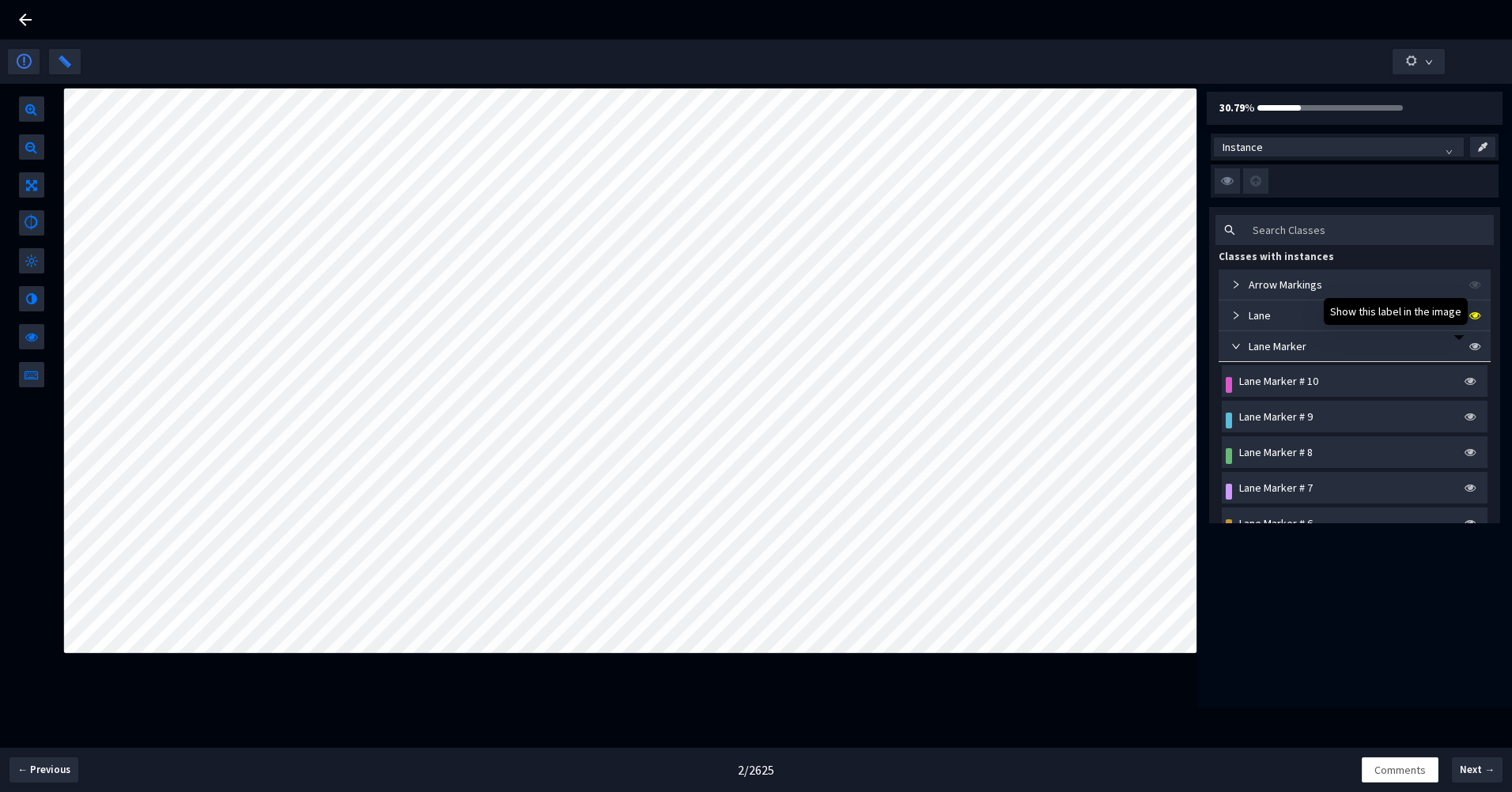 click at bounding box center (1475, 346) 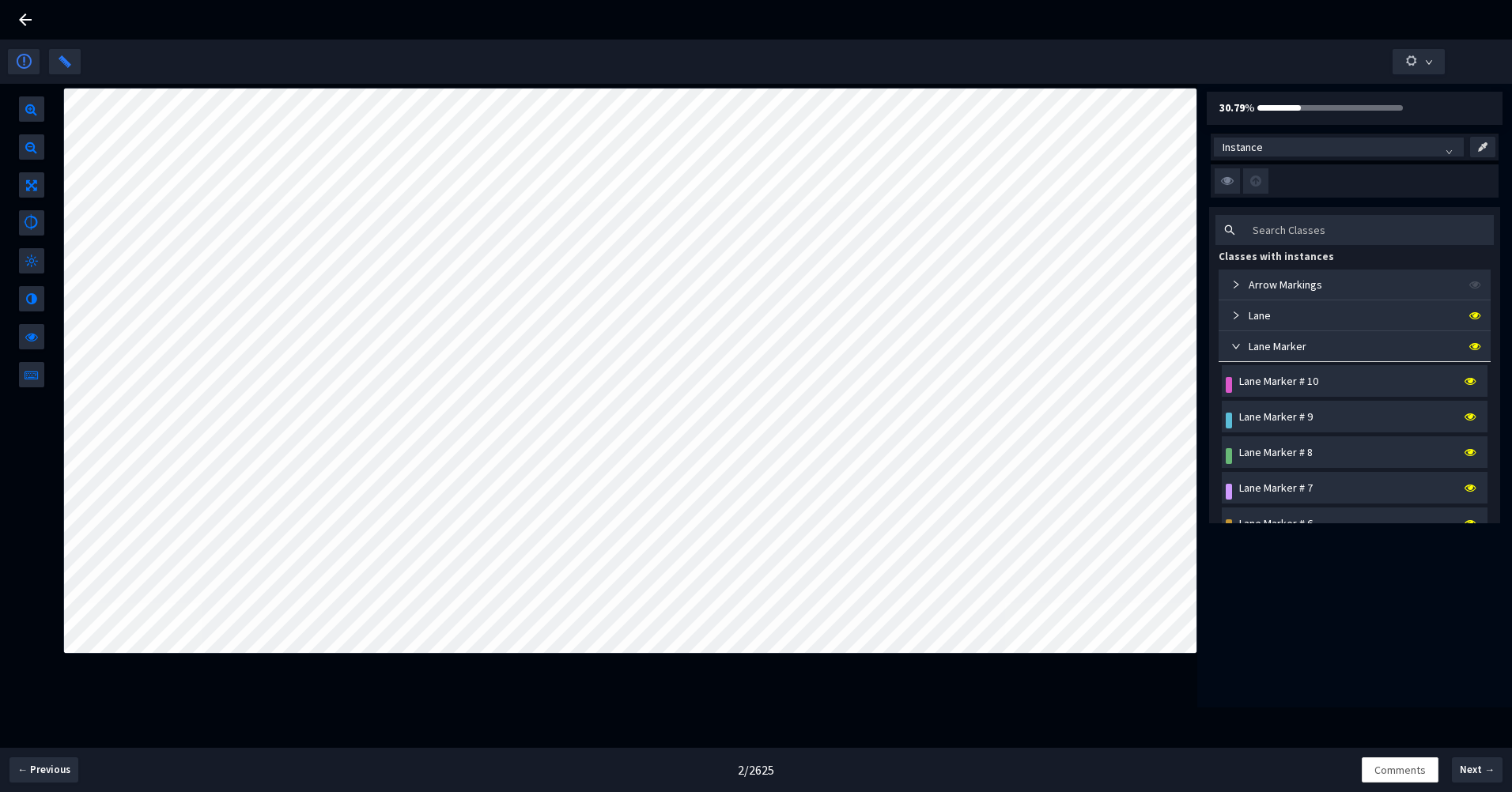 click 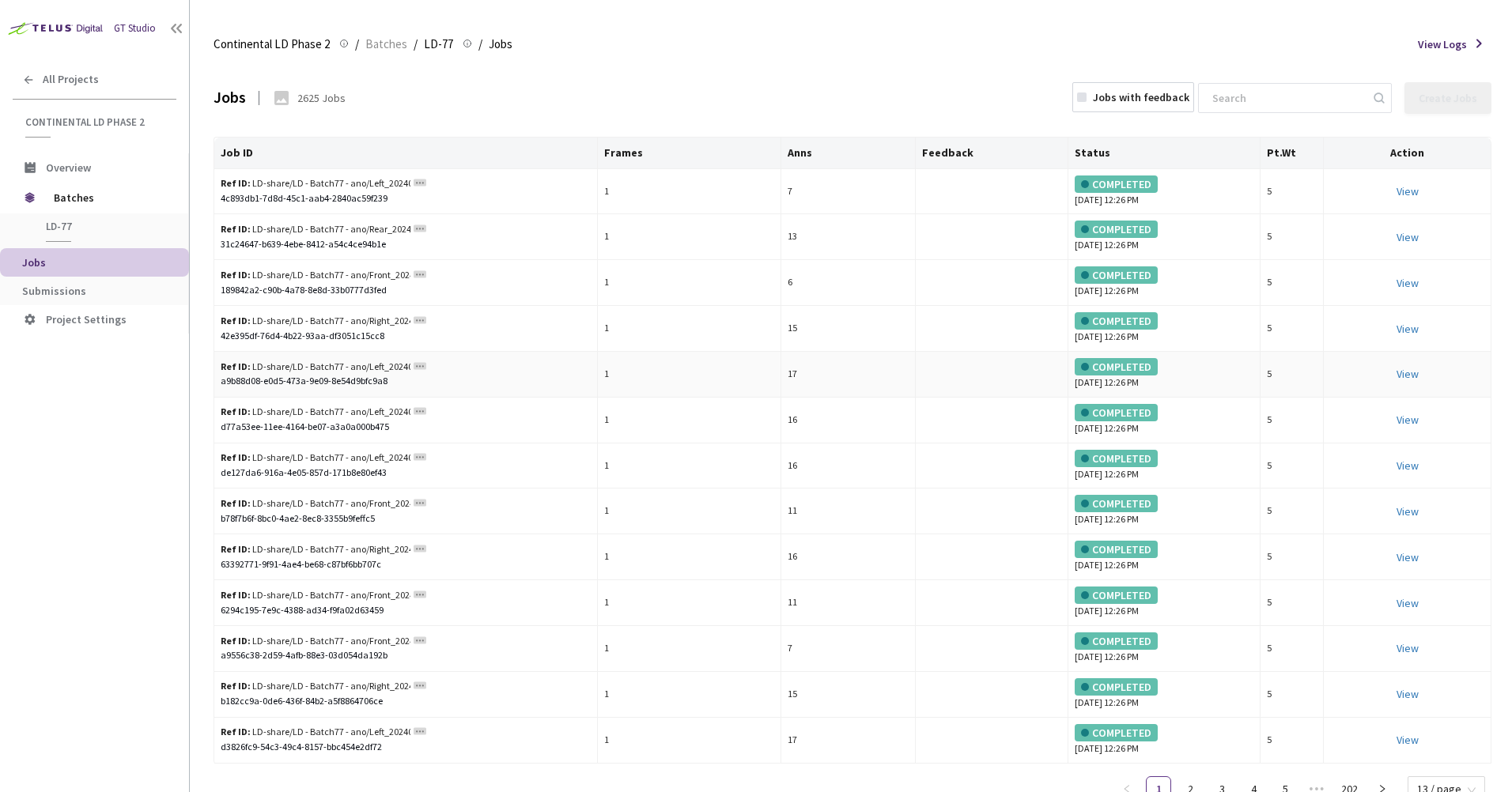 scroll, scrollTop: 22, scrollLeft: 0, axis: vertical 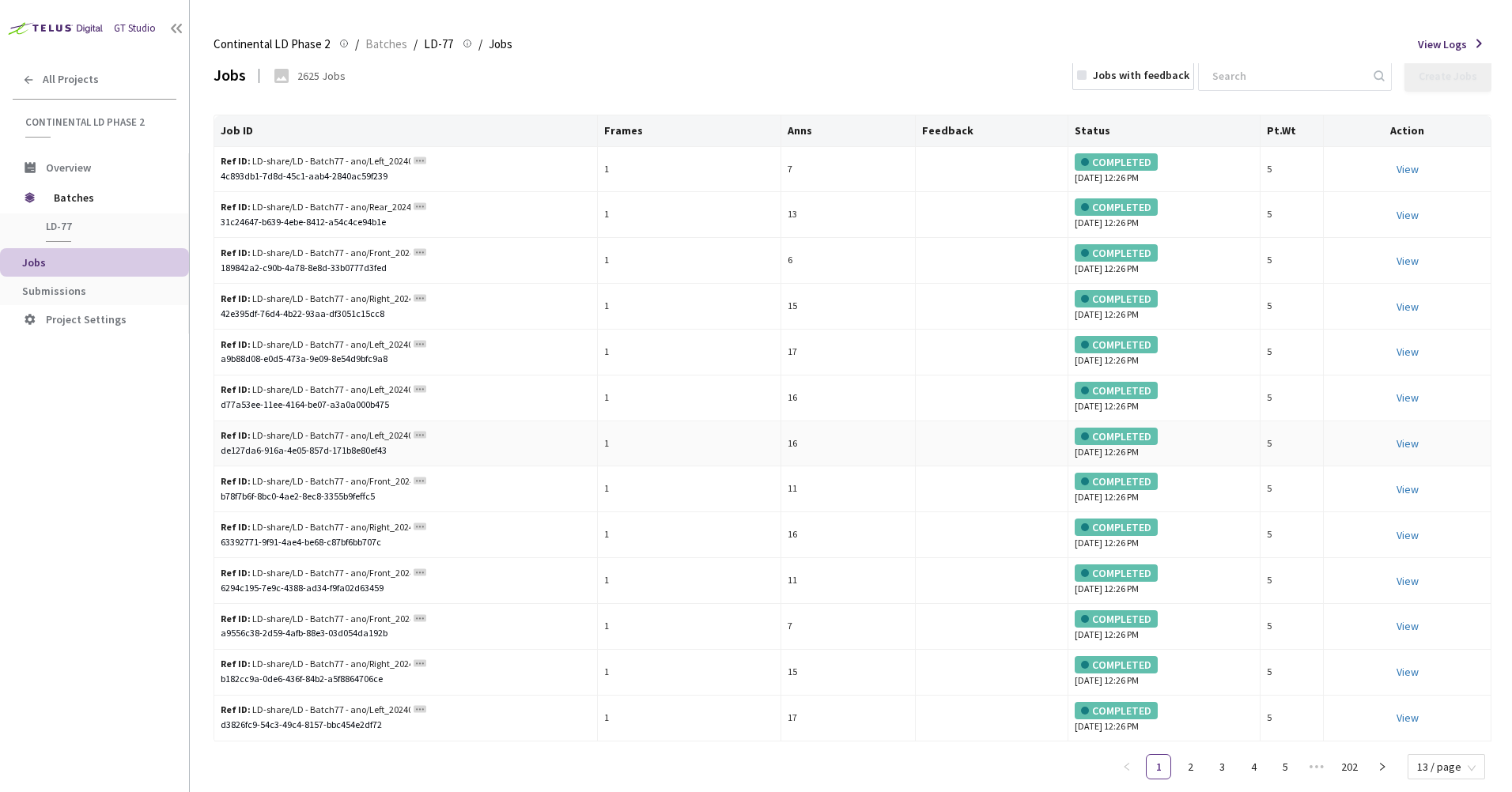 click on "Ref ID:   LD-share/LD - Batch77 - ano/Left_20240717_1715_Pa_sony_Day_sunny_LD_Van_Hightway_H14_1721204162500000.png" at bounding box center (316, 436) 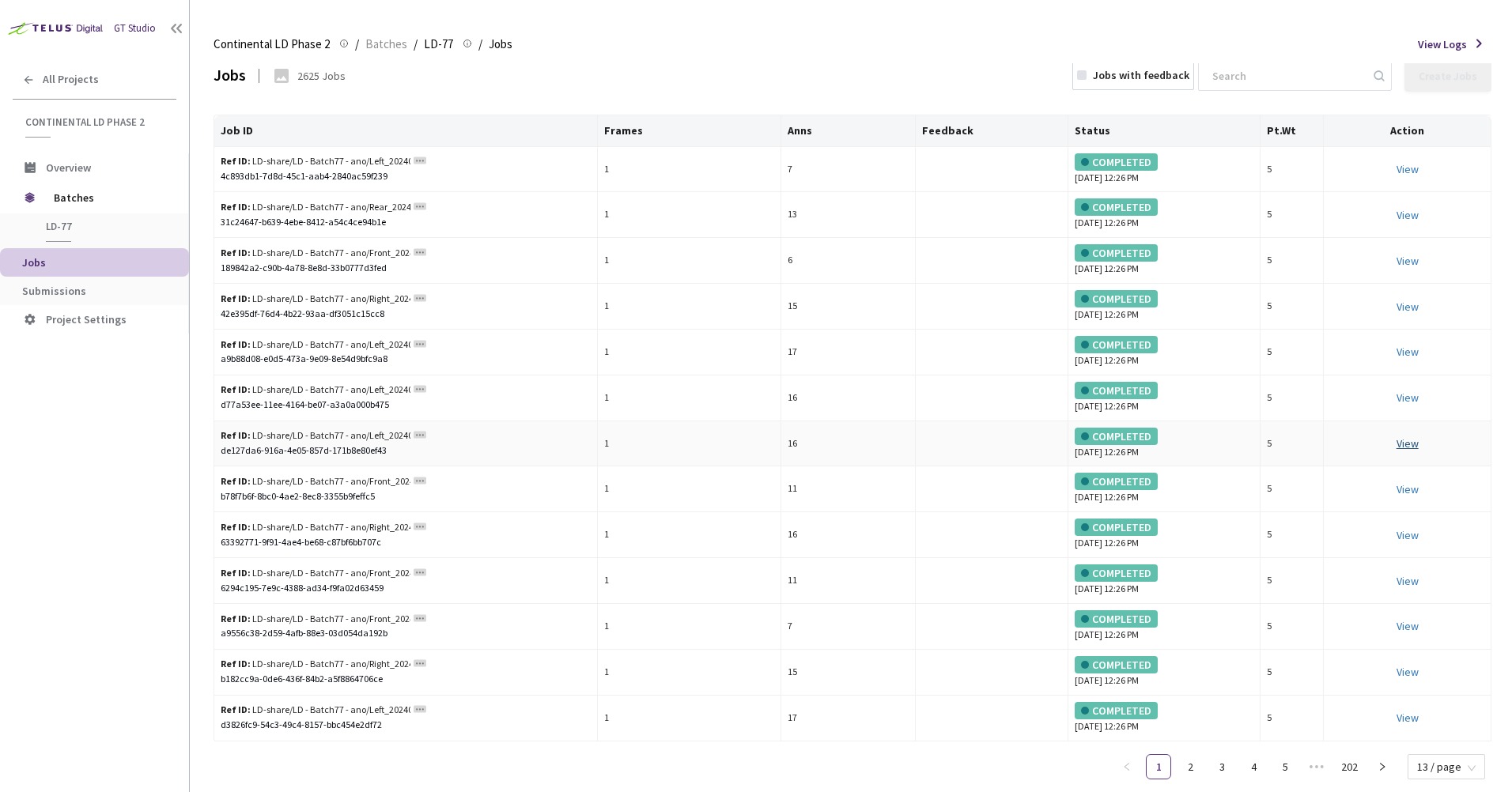 click on "View This will only let you view the job and not perform the labelling task." at bounding box center (1408, 443) 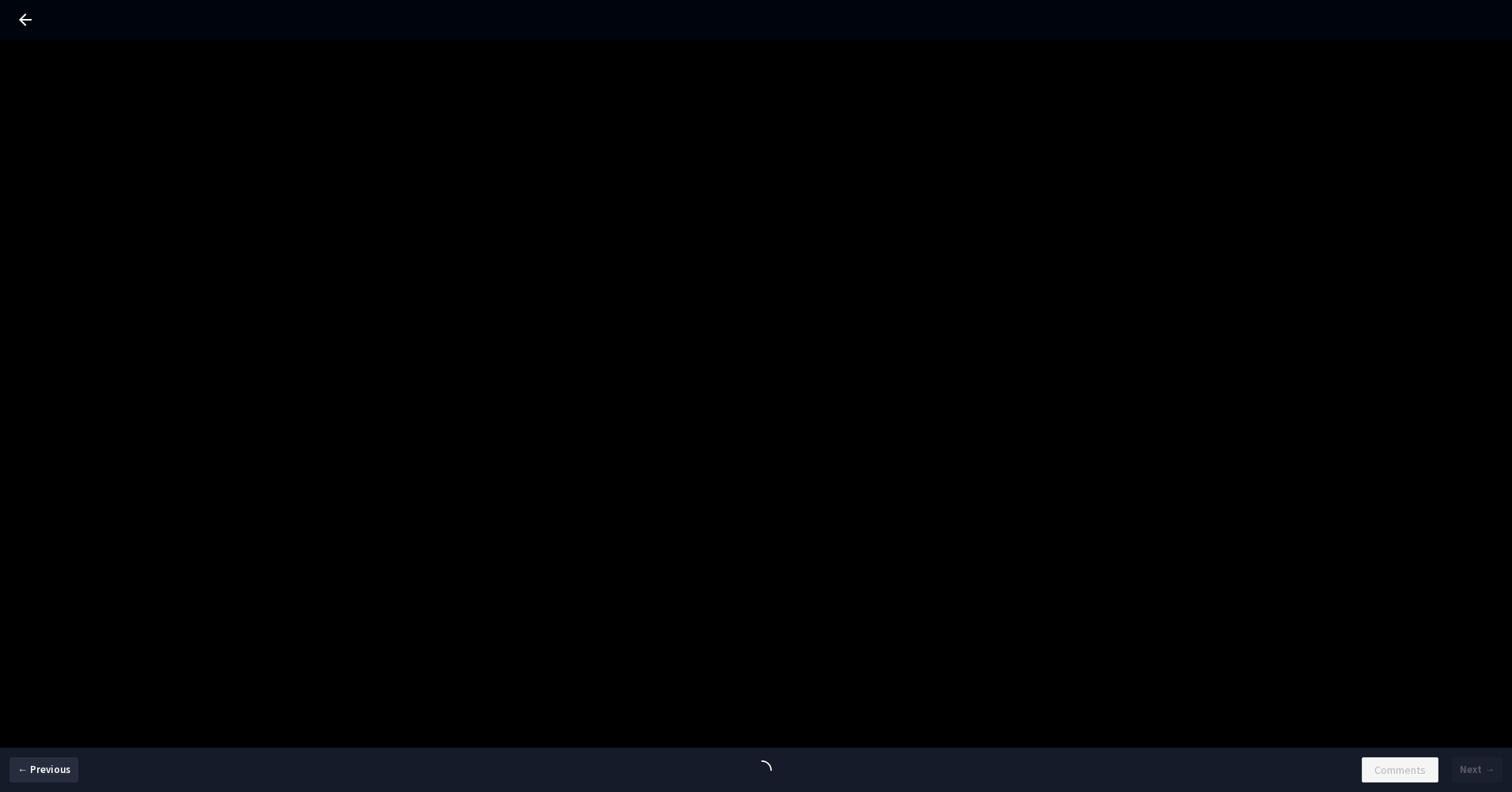 scroll, scrollTop: 0, scrollLeft: 0, axis: both 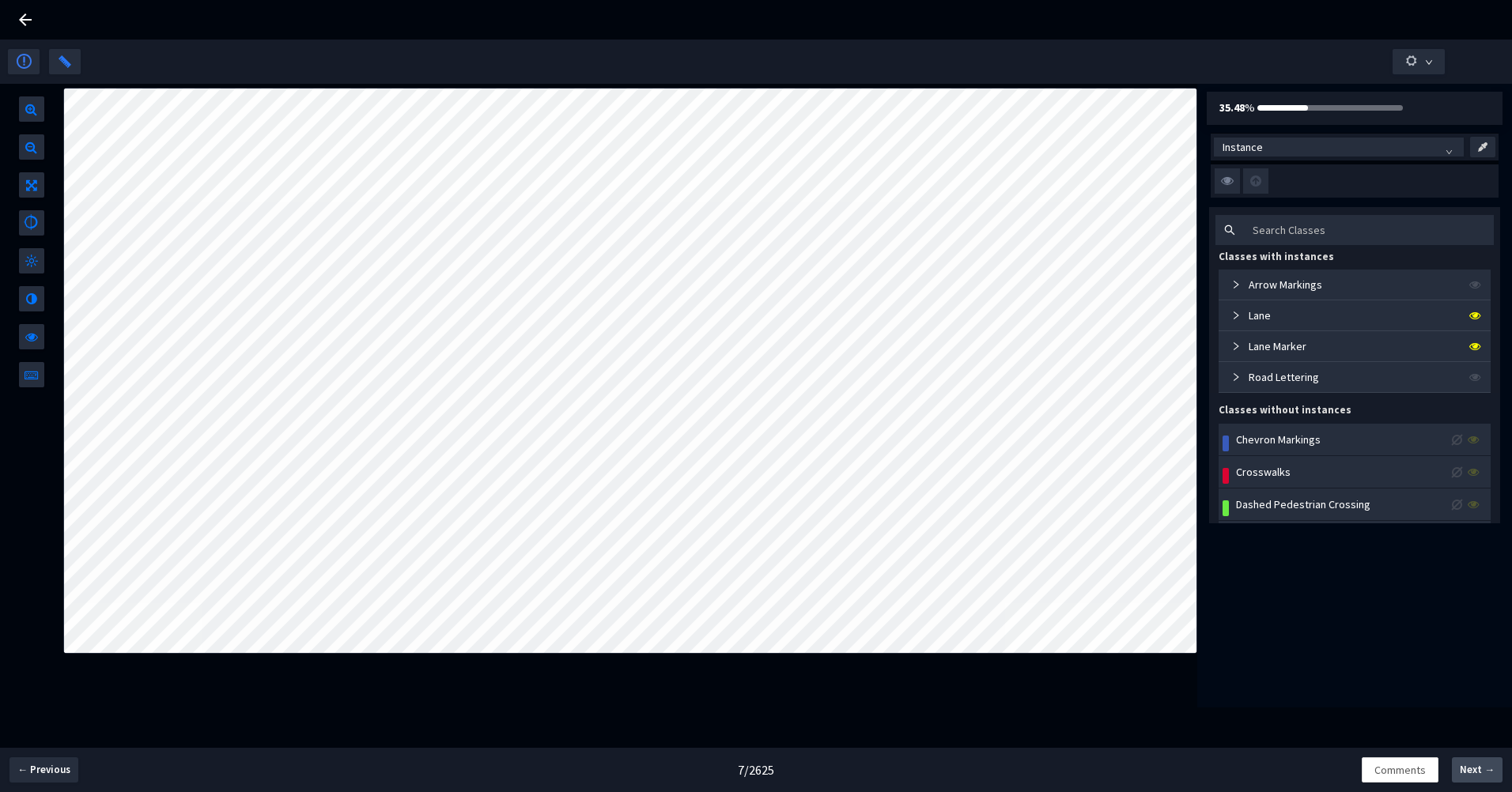 click on "Next →" at bounding box center (1477, 770) 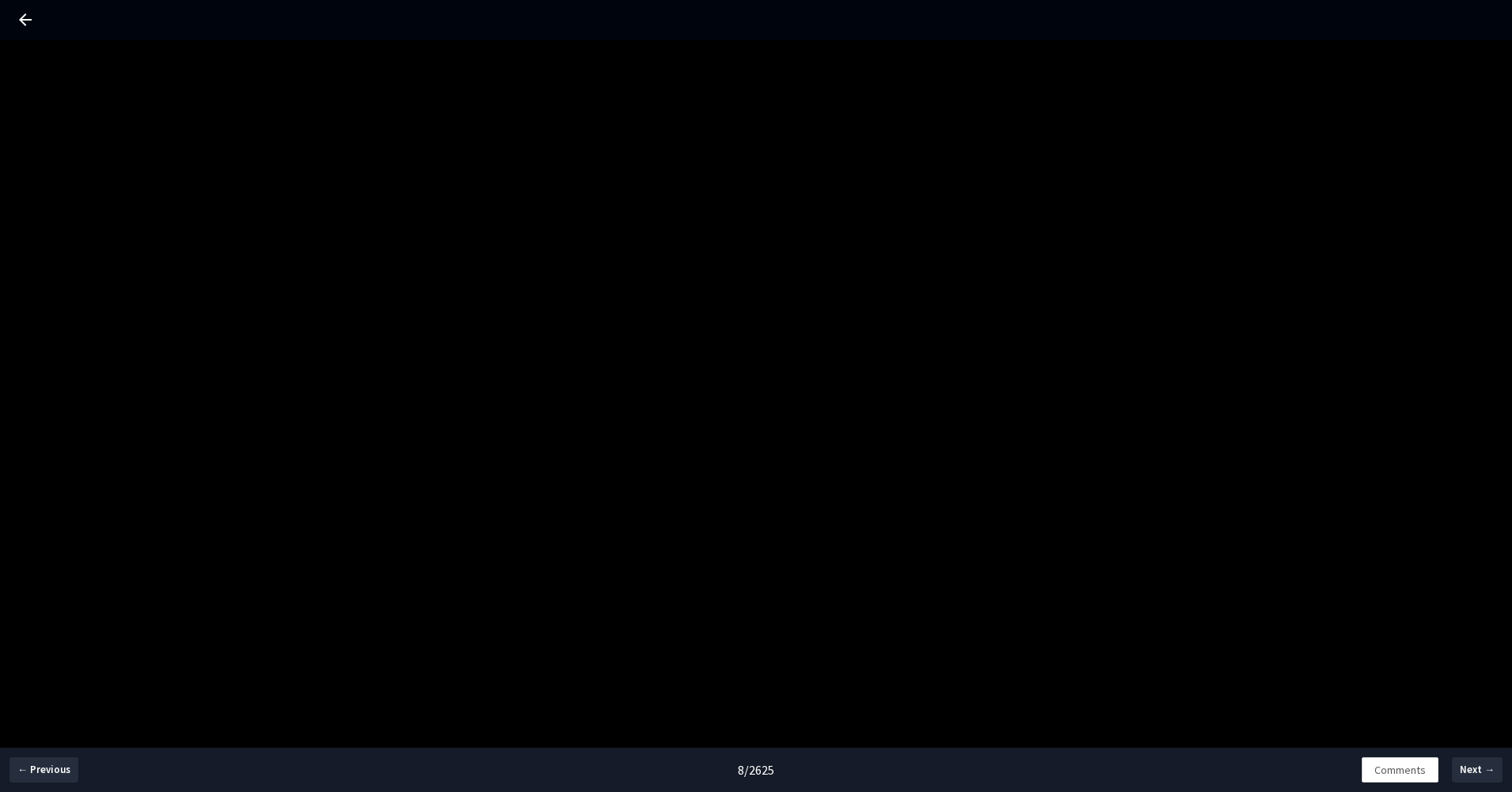 click 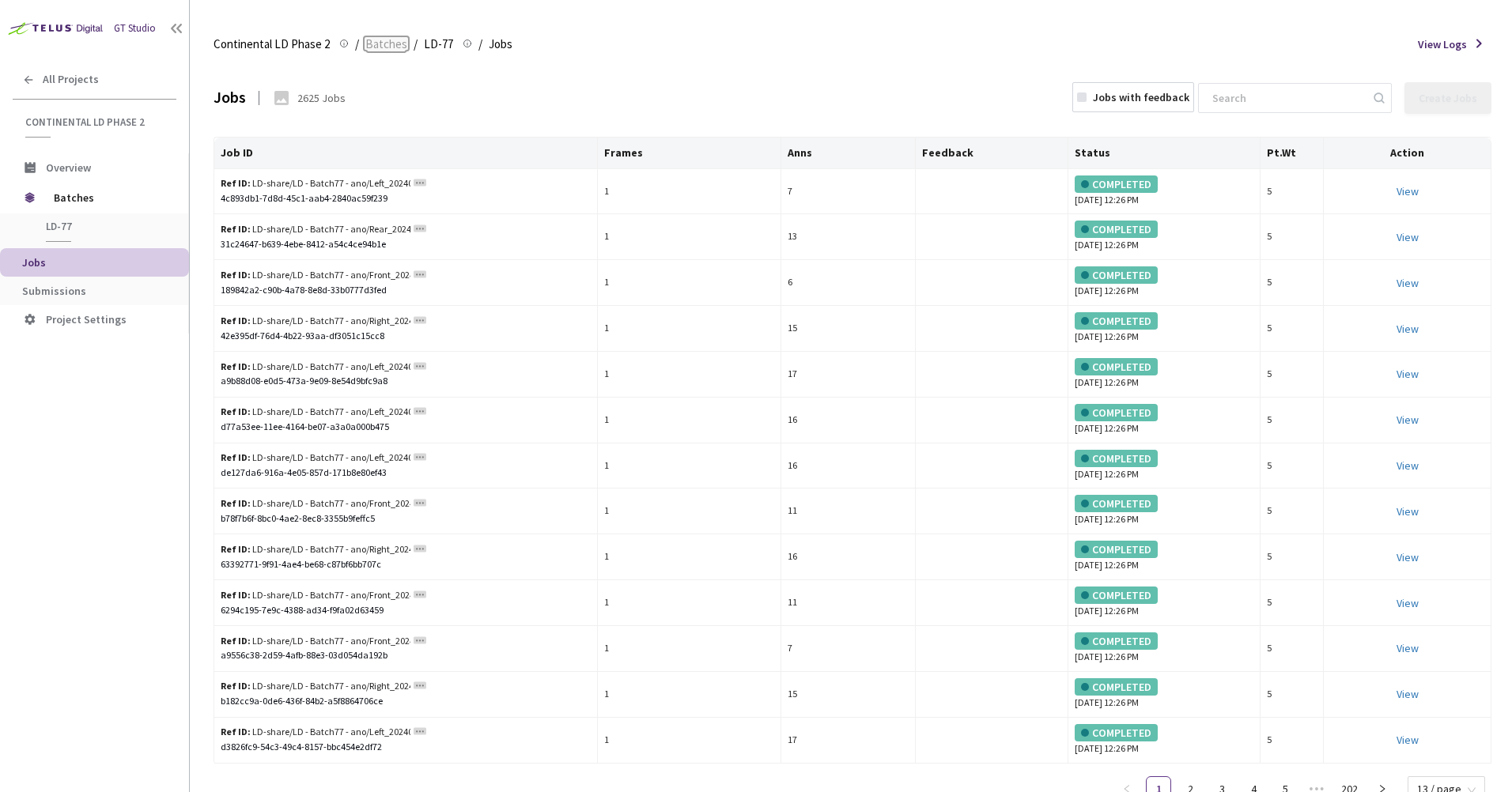 click on "Batches" at bounding box center (386, 44) 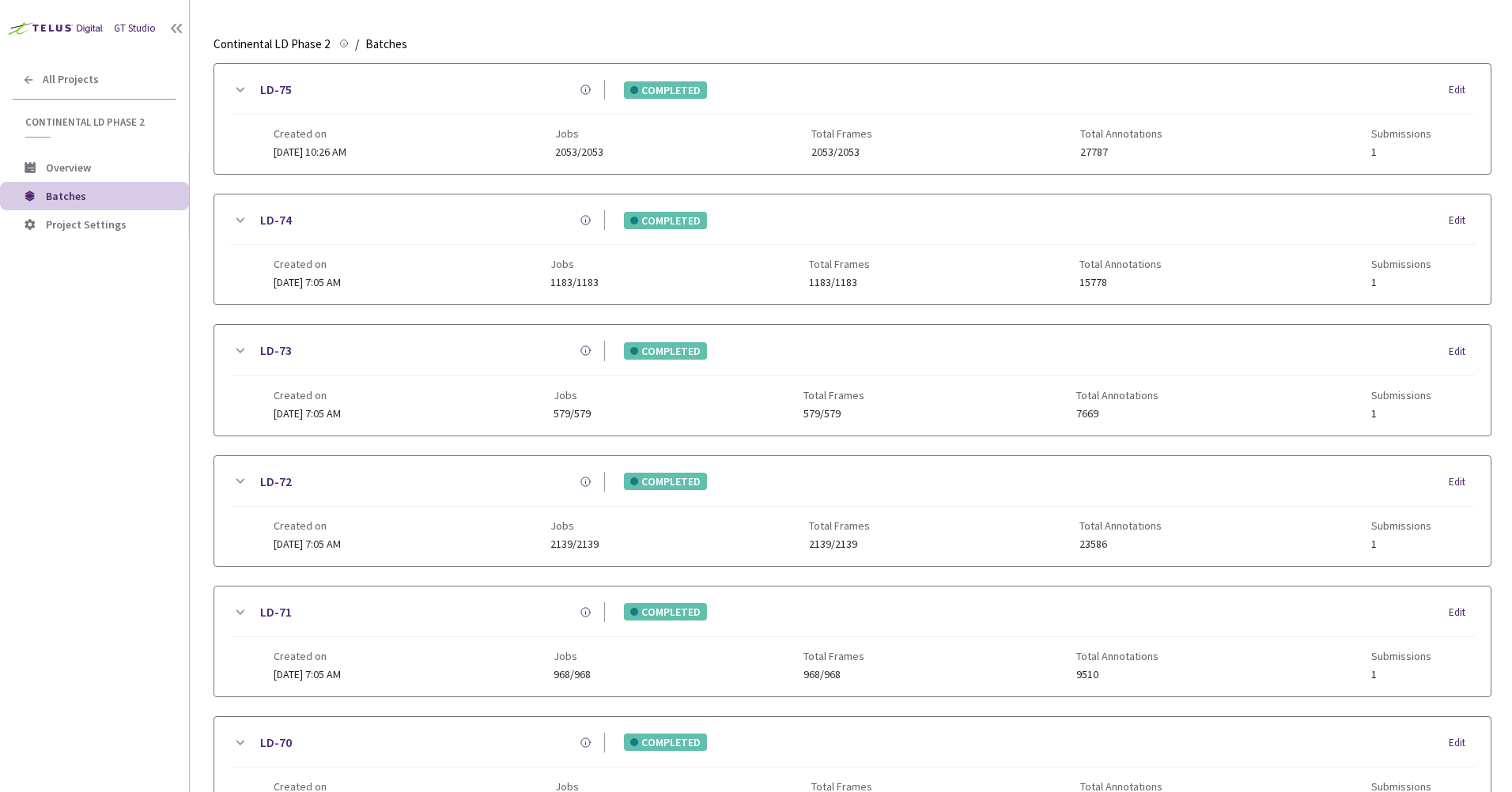 scroll, scrollTop: 725, scrollLeft: 0, axis: vertical 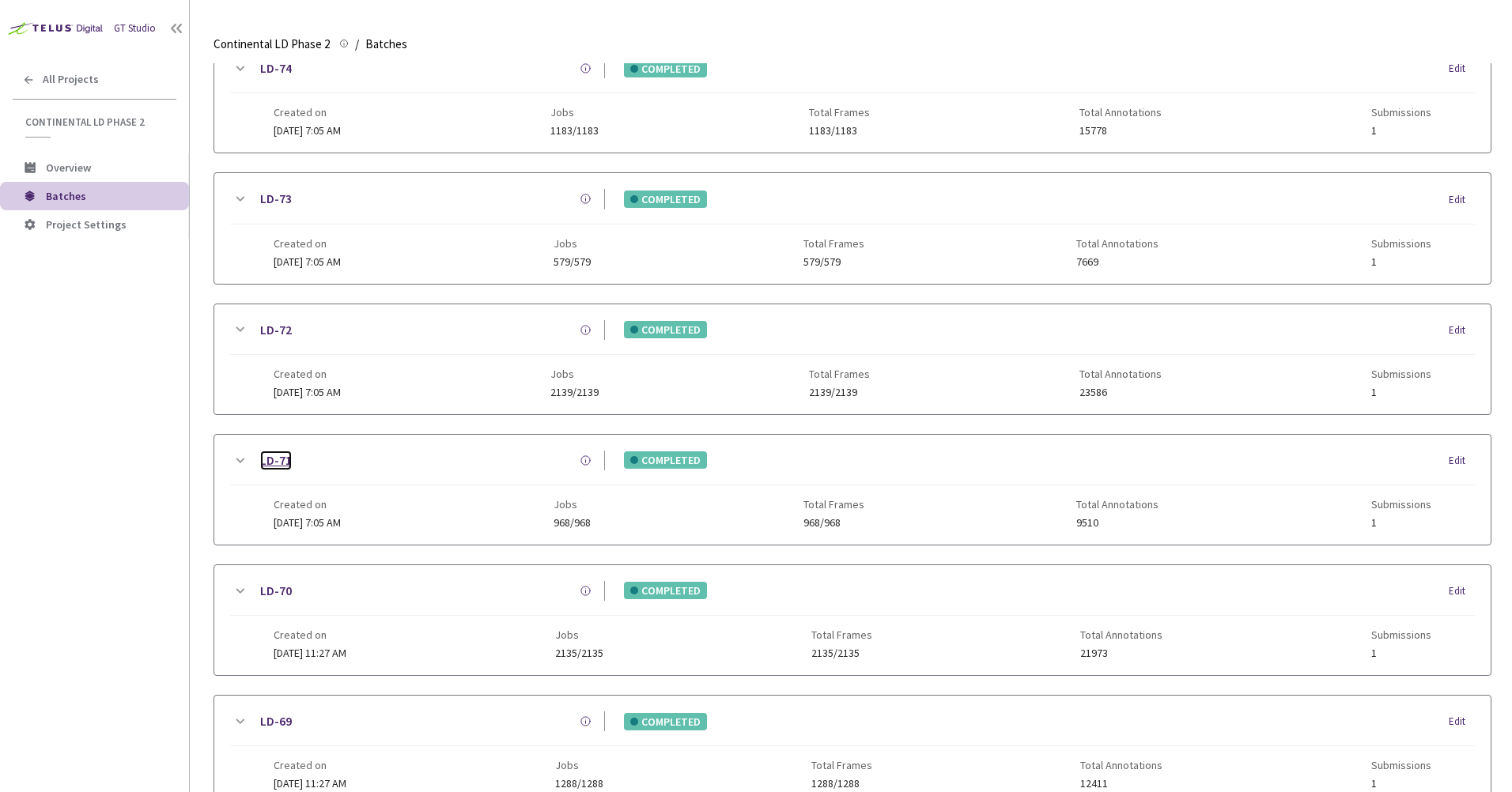 click on "LD-71" at bounding box center [276, 460] 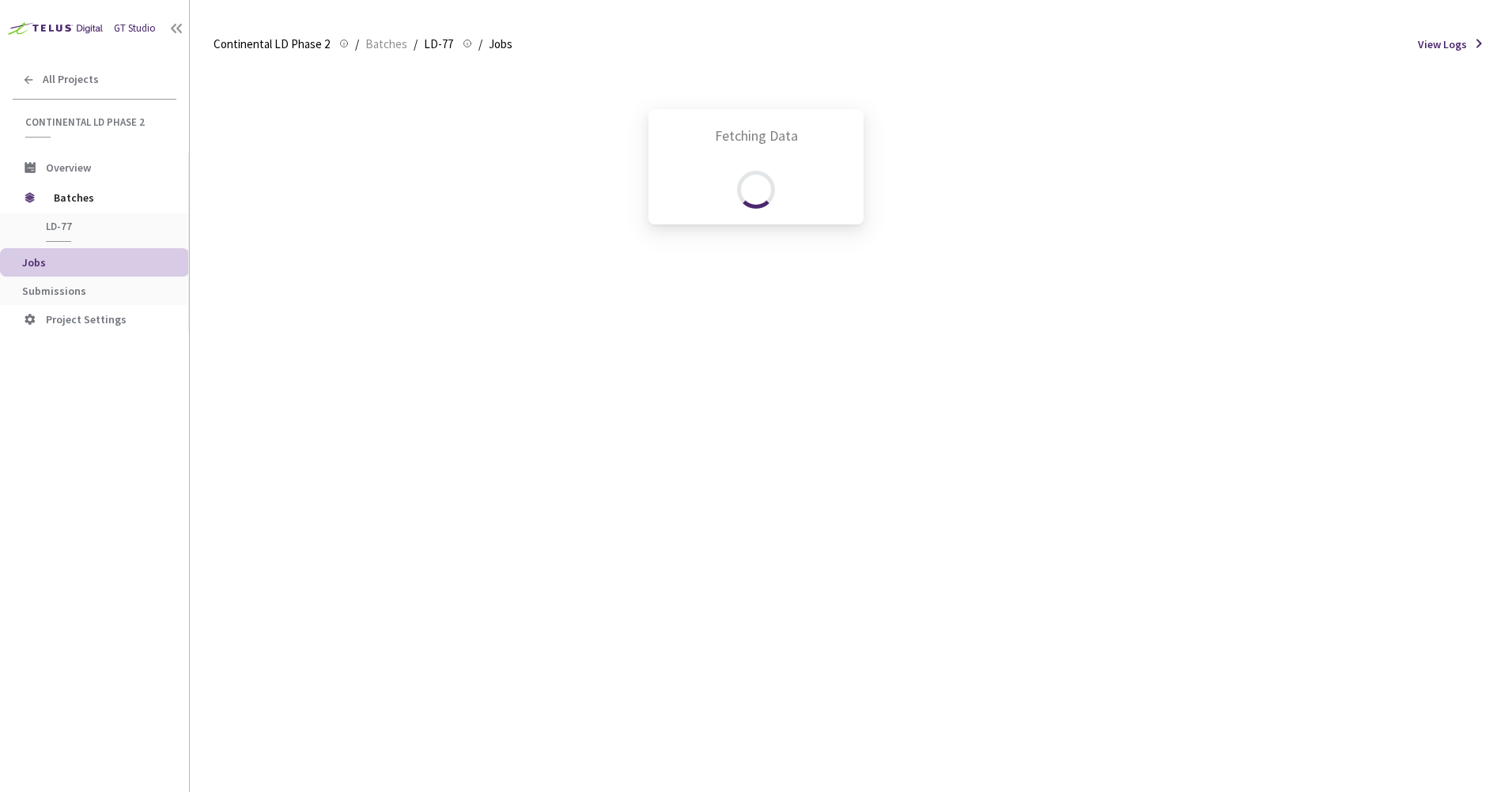 scroll, scrollTop: 0, scrollLeft: 0, axis: both 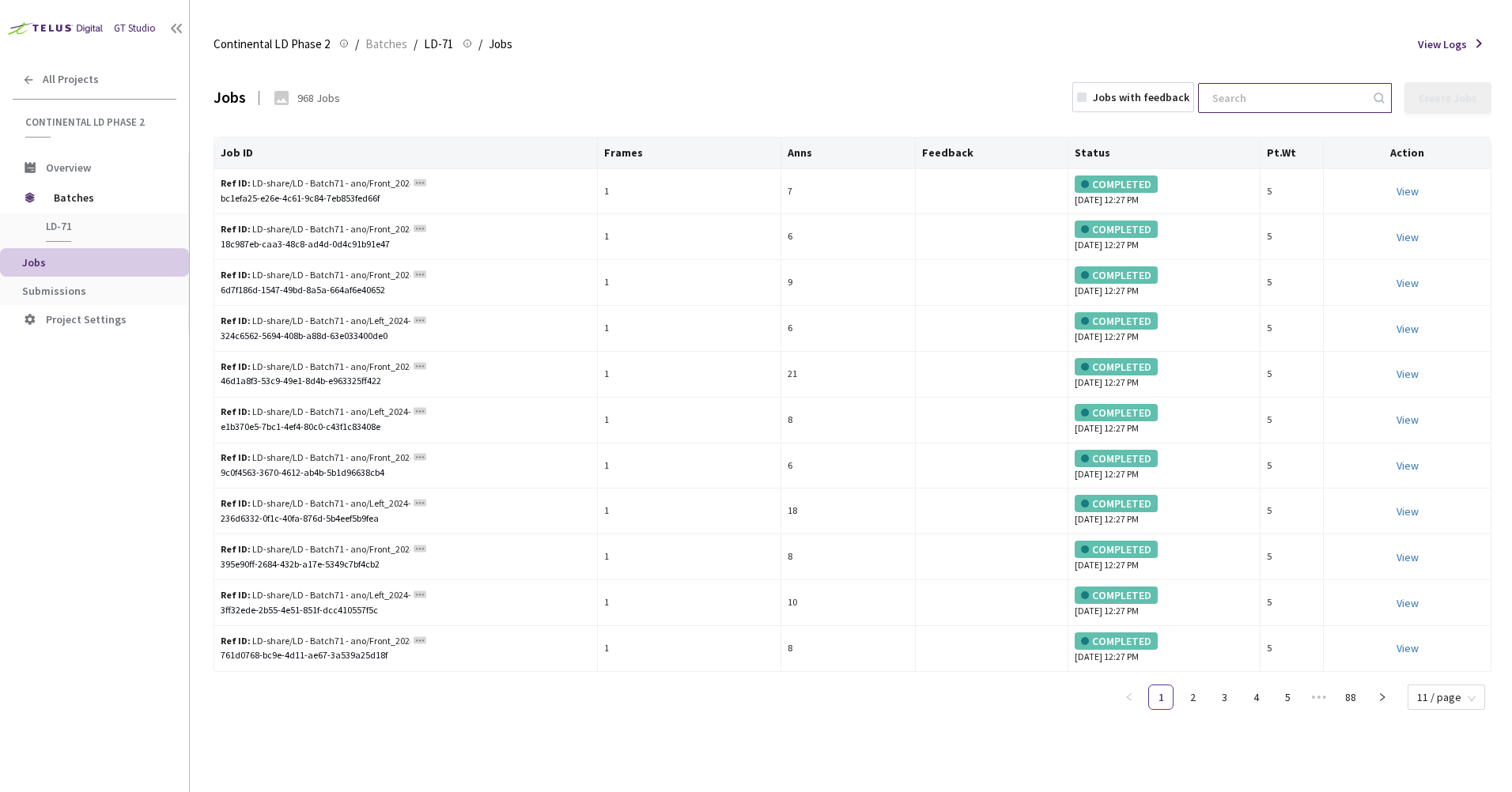 click at bounding box center [1287, 98] 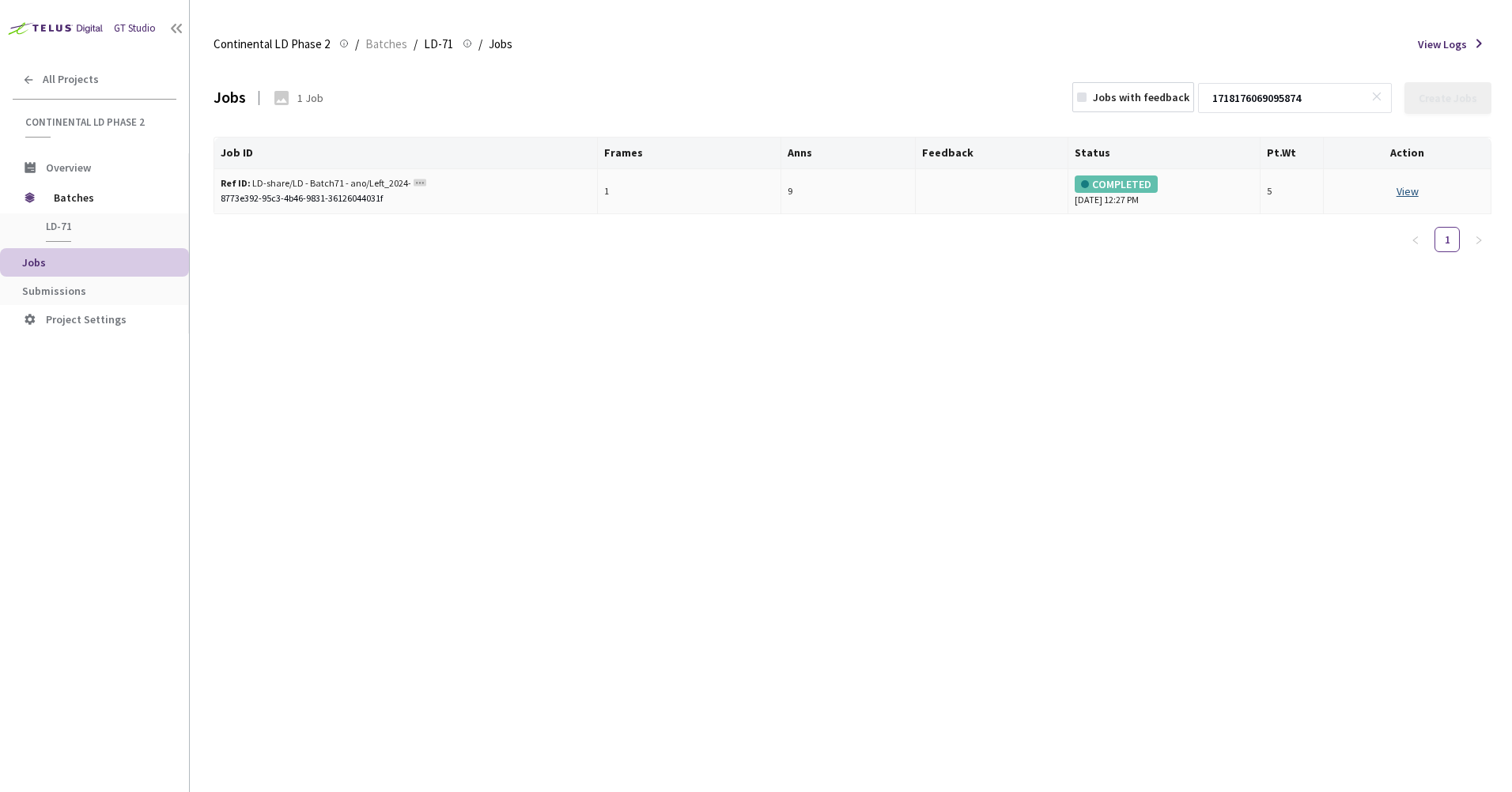type on "1718176069095874" 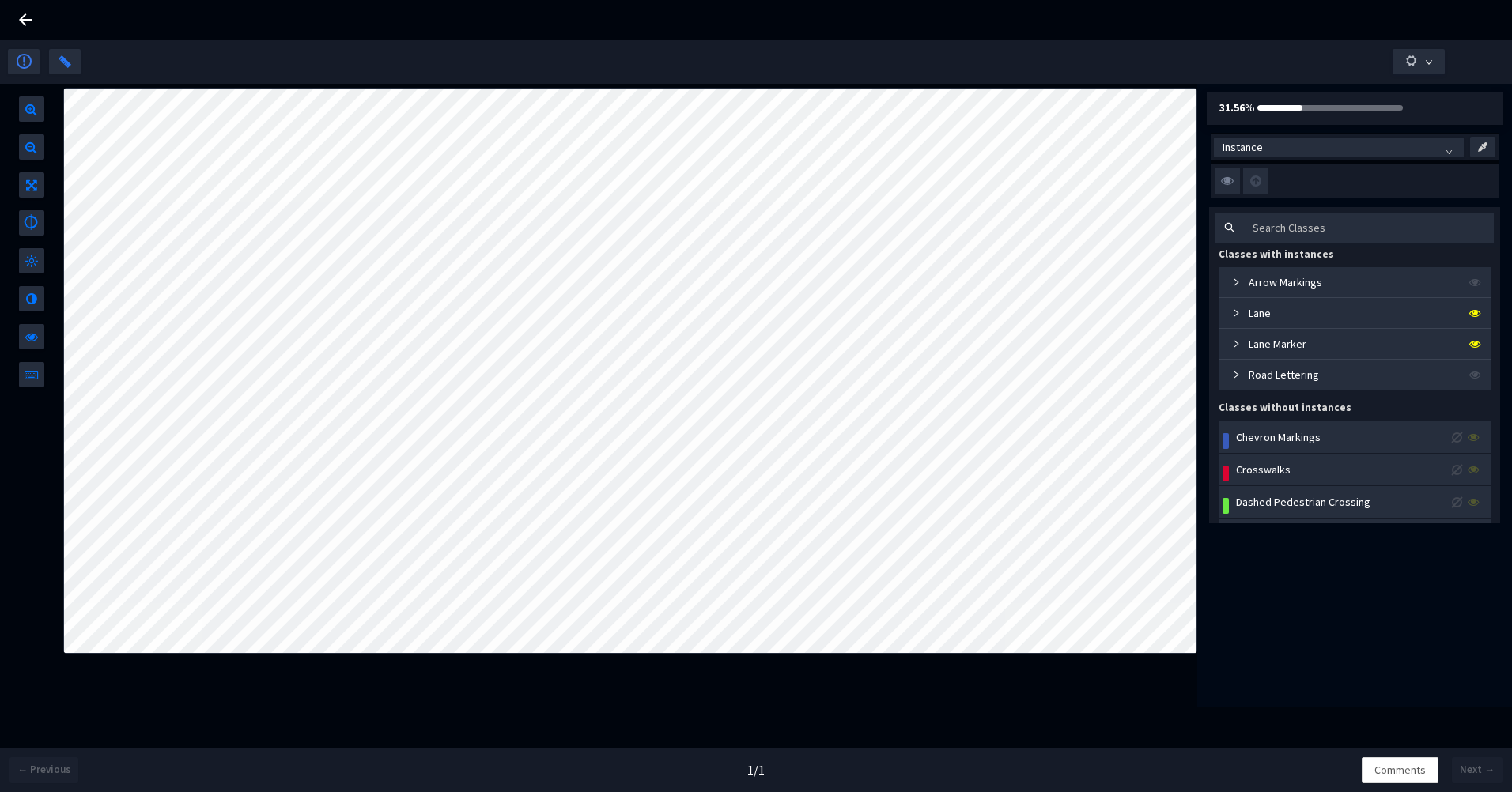 scroll, scrollTop: 0, scrollLeft: 0, axis: both 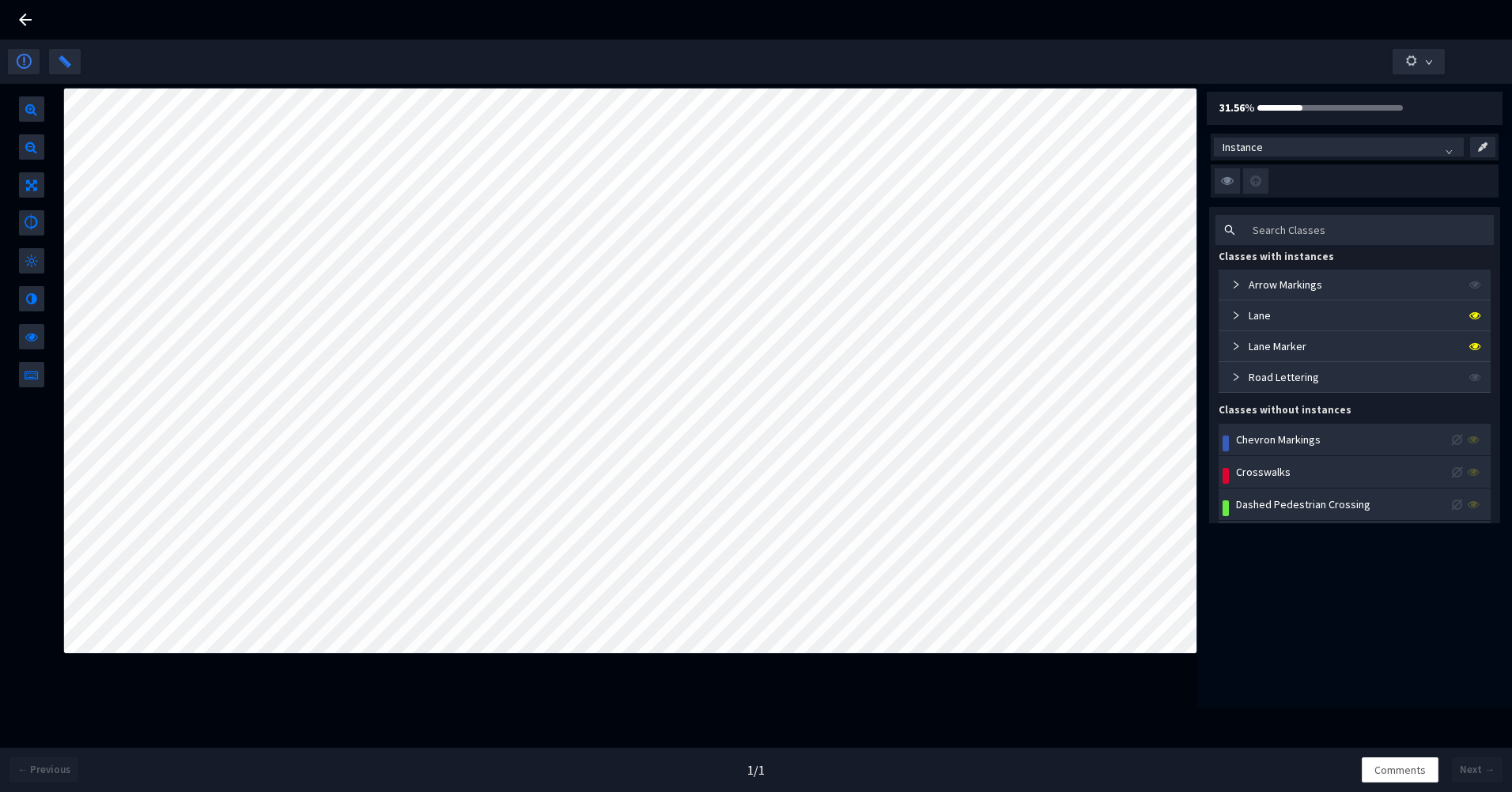 click 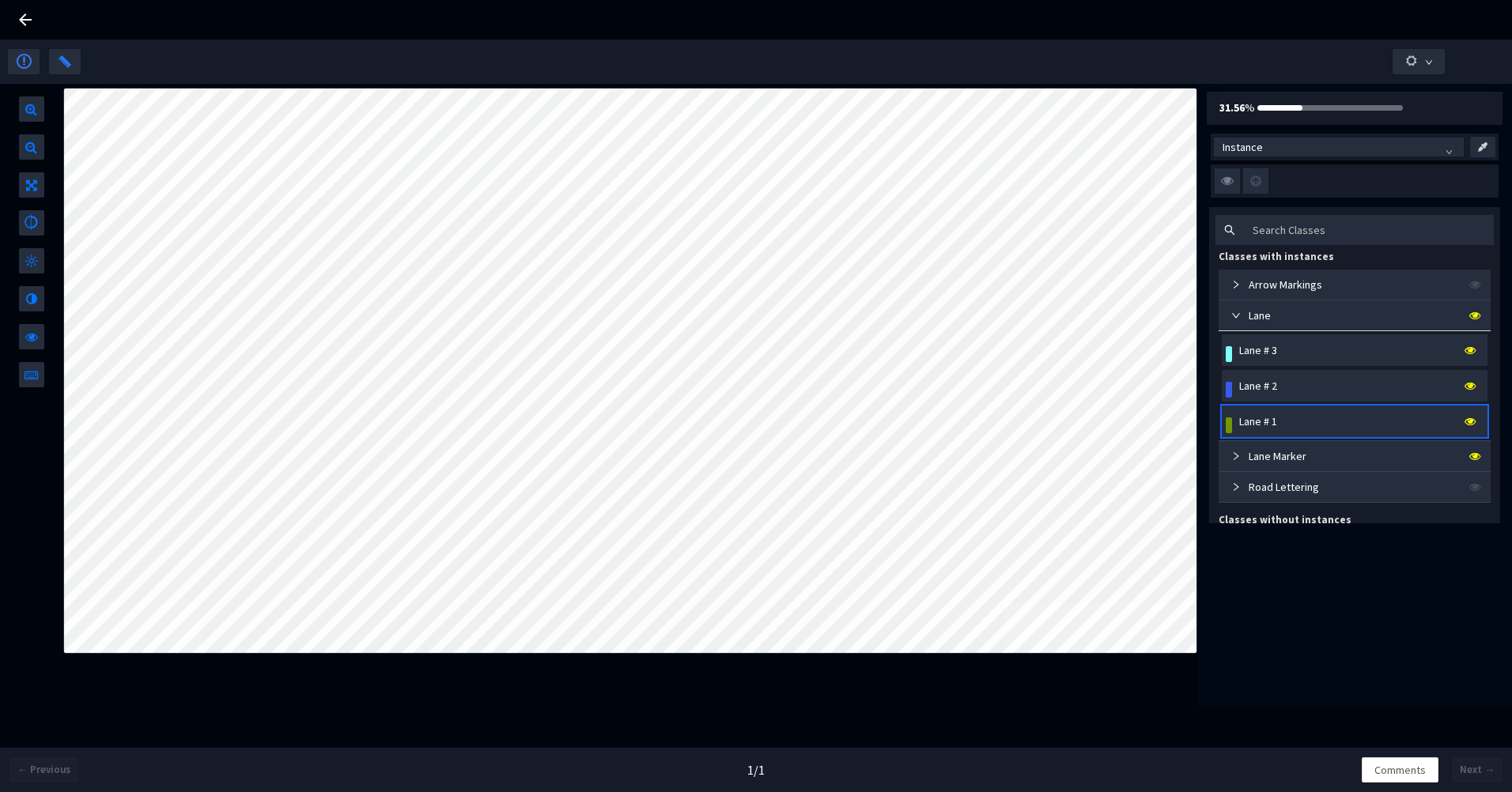 click on "Lane # 3" at bounding box center [1258, 350] 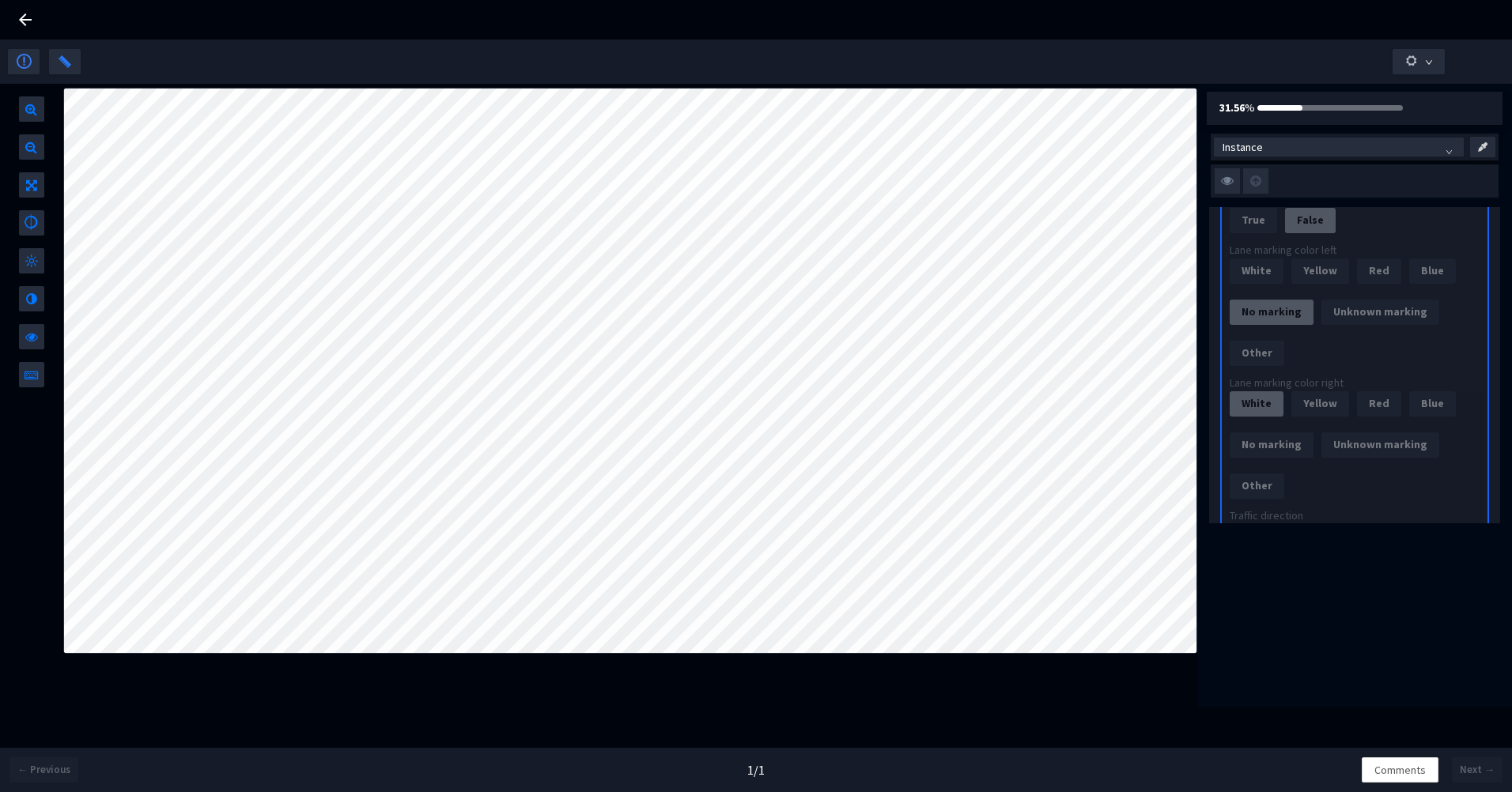 scroll, scrollTop: 1660, scrollLeft: 0, axis: vertical 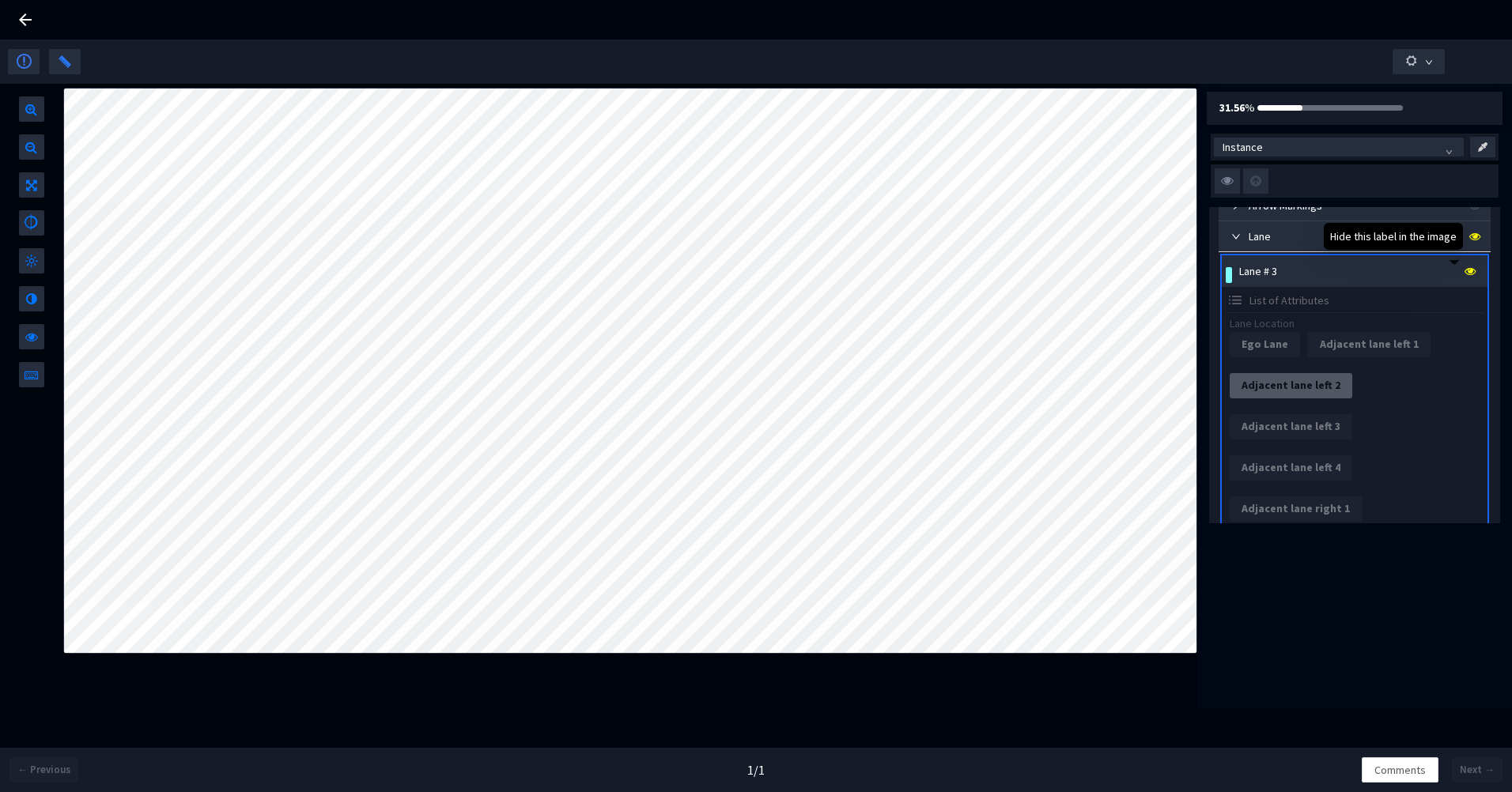 click at bounding box center (1470, 271) 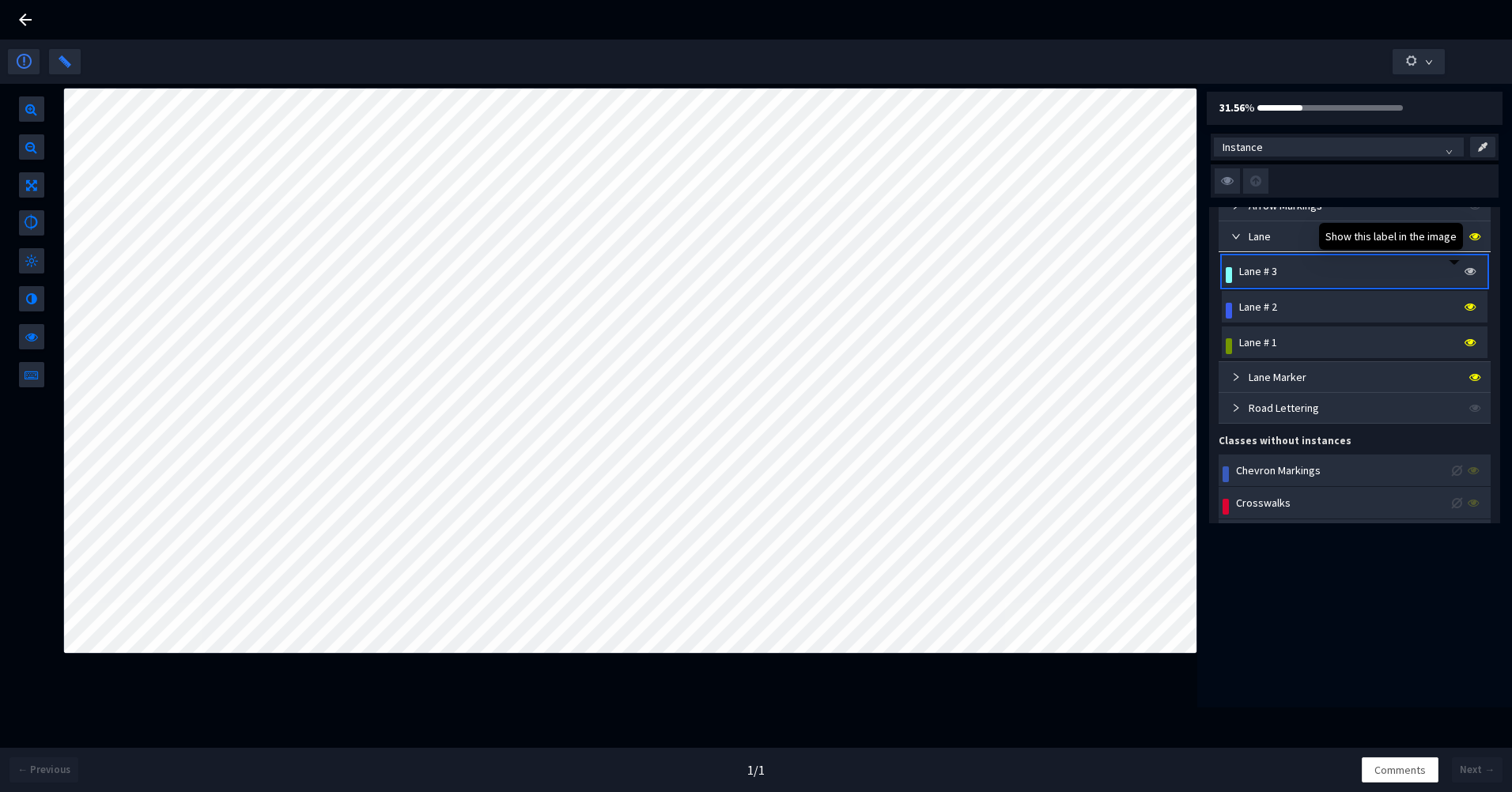 click at bounding box center [1470, 271] 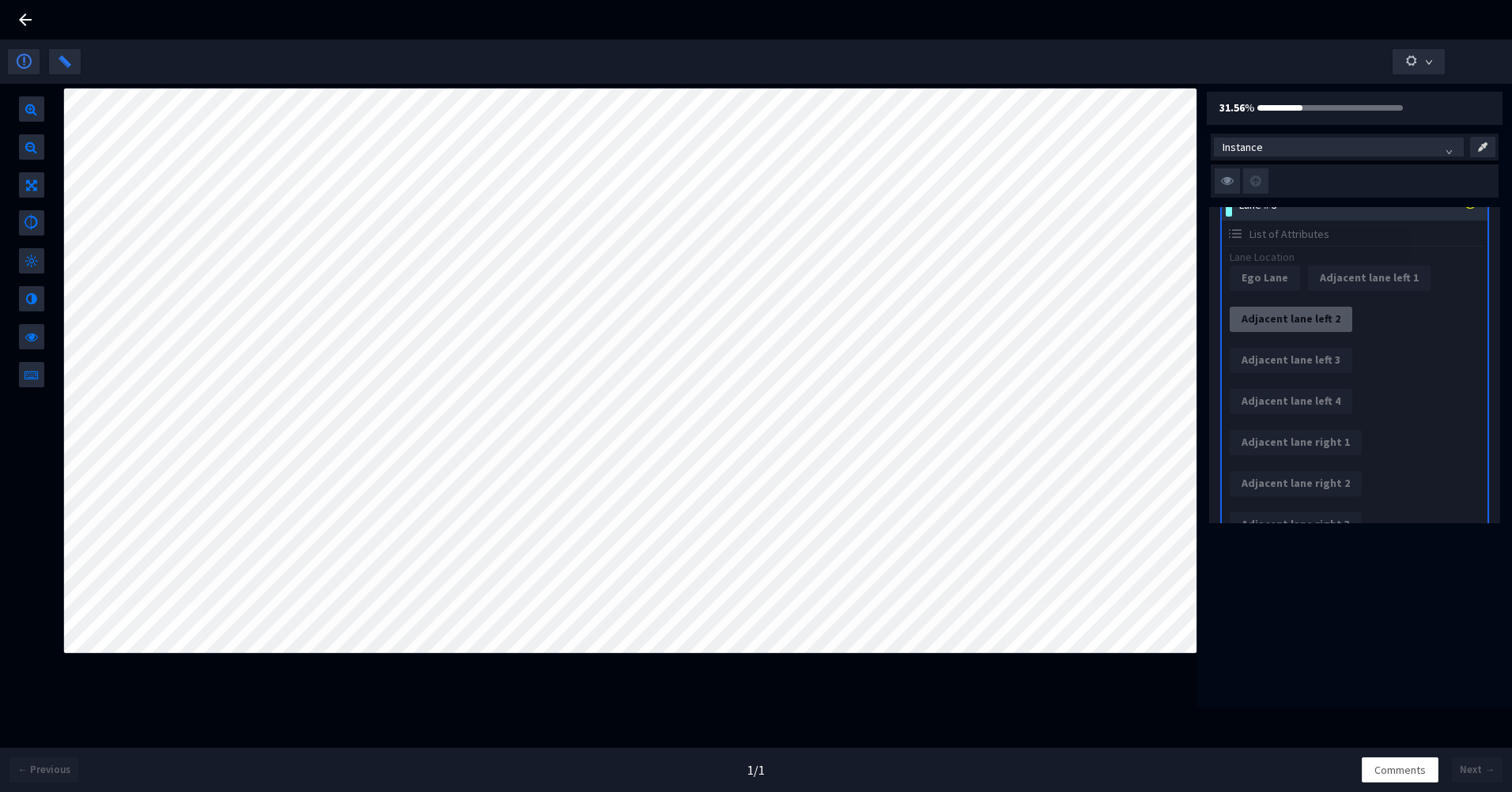 scroll, scrollTop: 0, scrollLeft: 0, axis: both 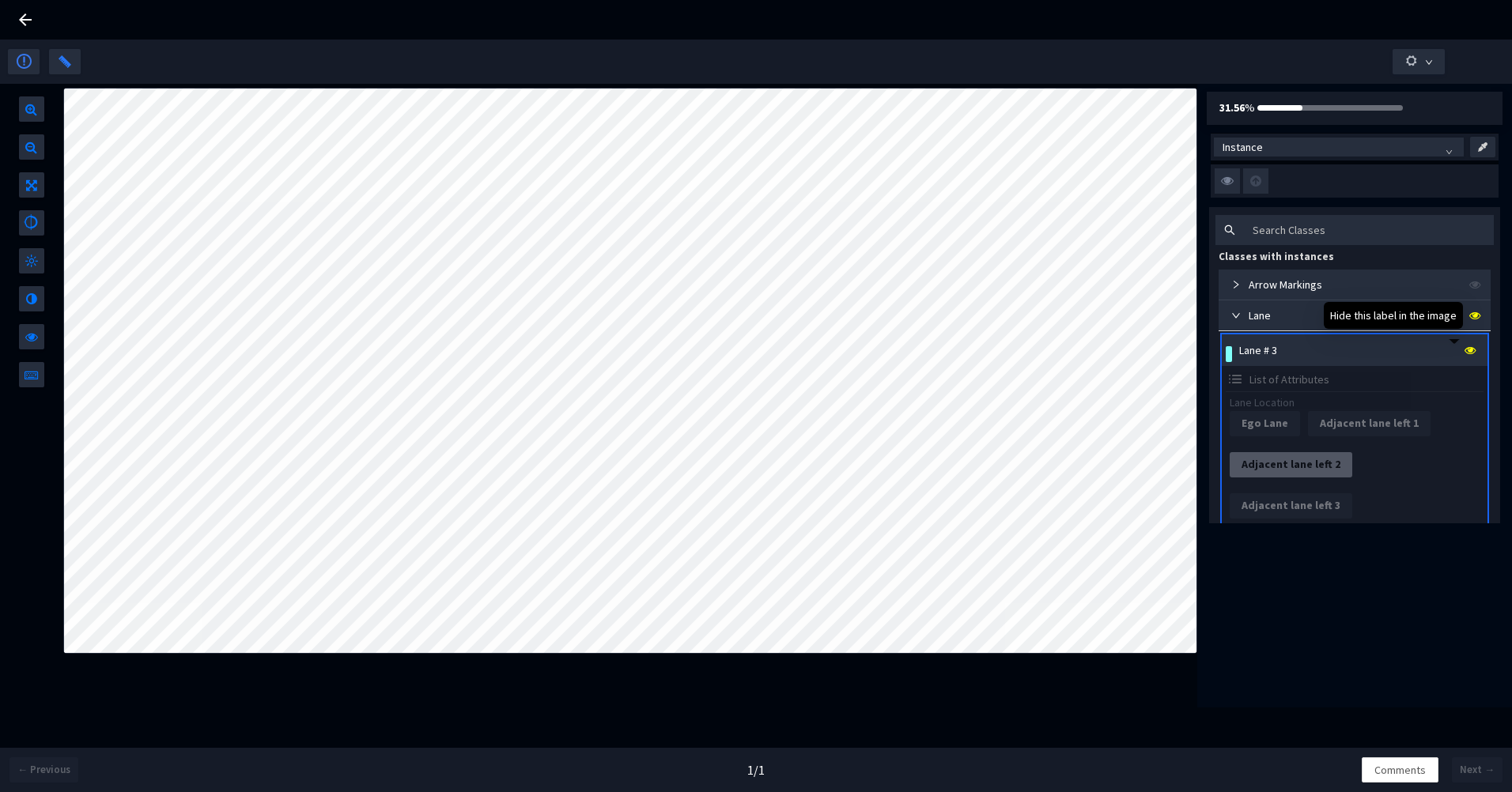 click at bounding box center (1476, 315) 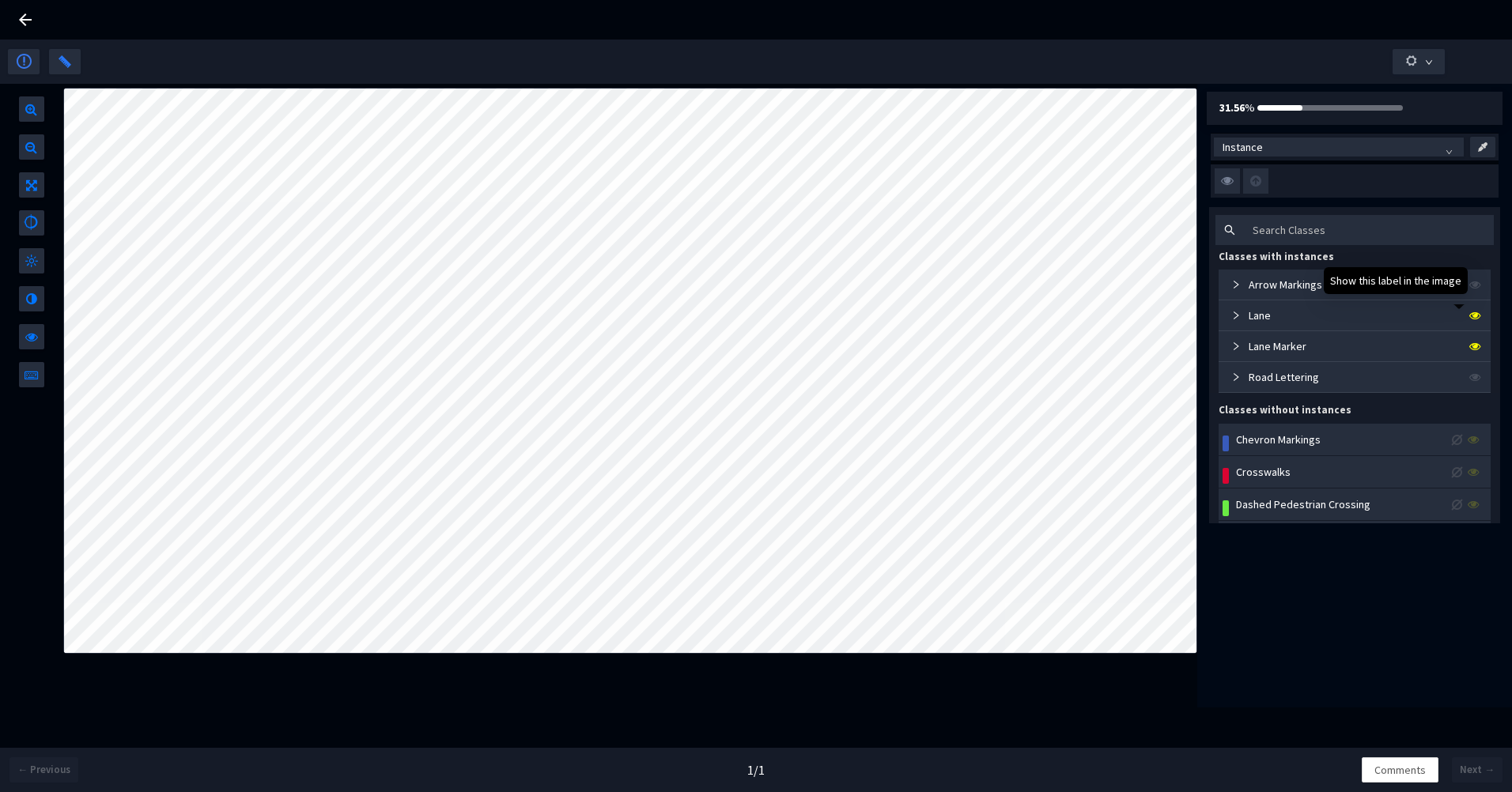click at bounding box center (1475, 315) 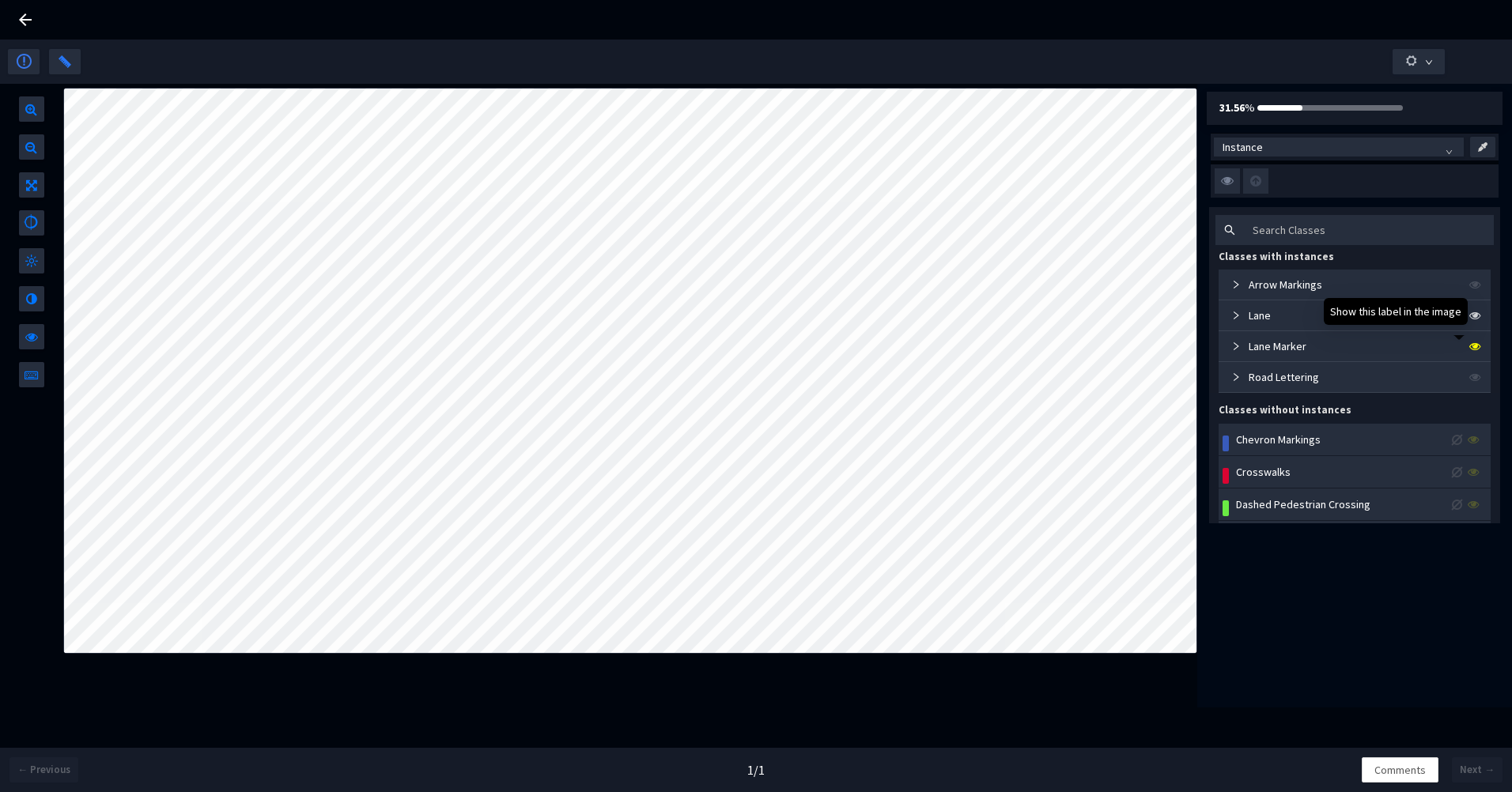click at bounding box center [1475, 346] 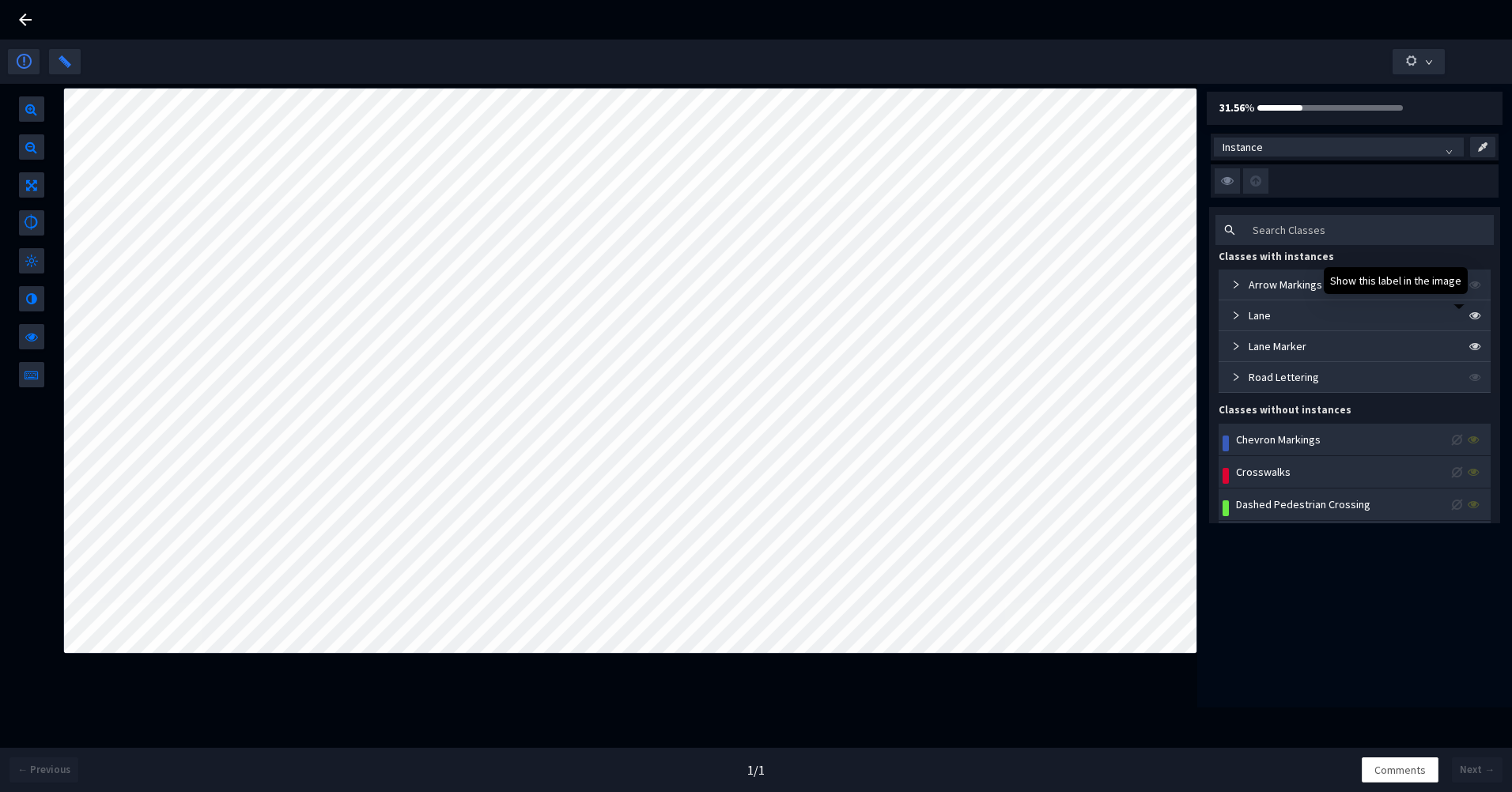 click at bounding box center [1475, 315] 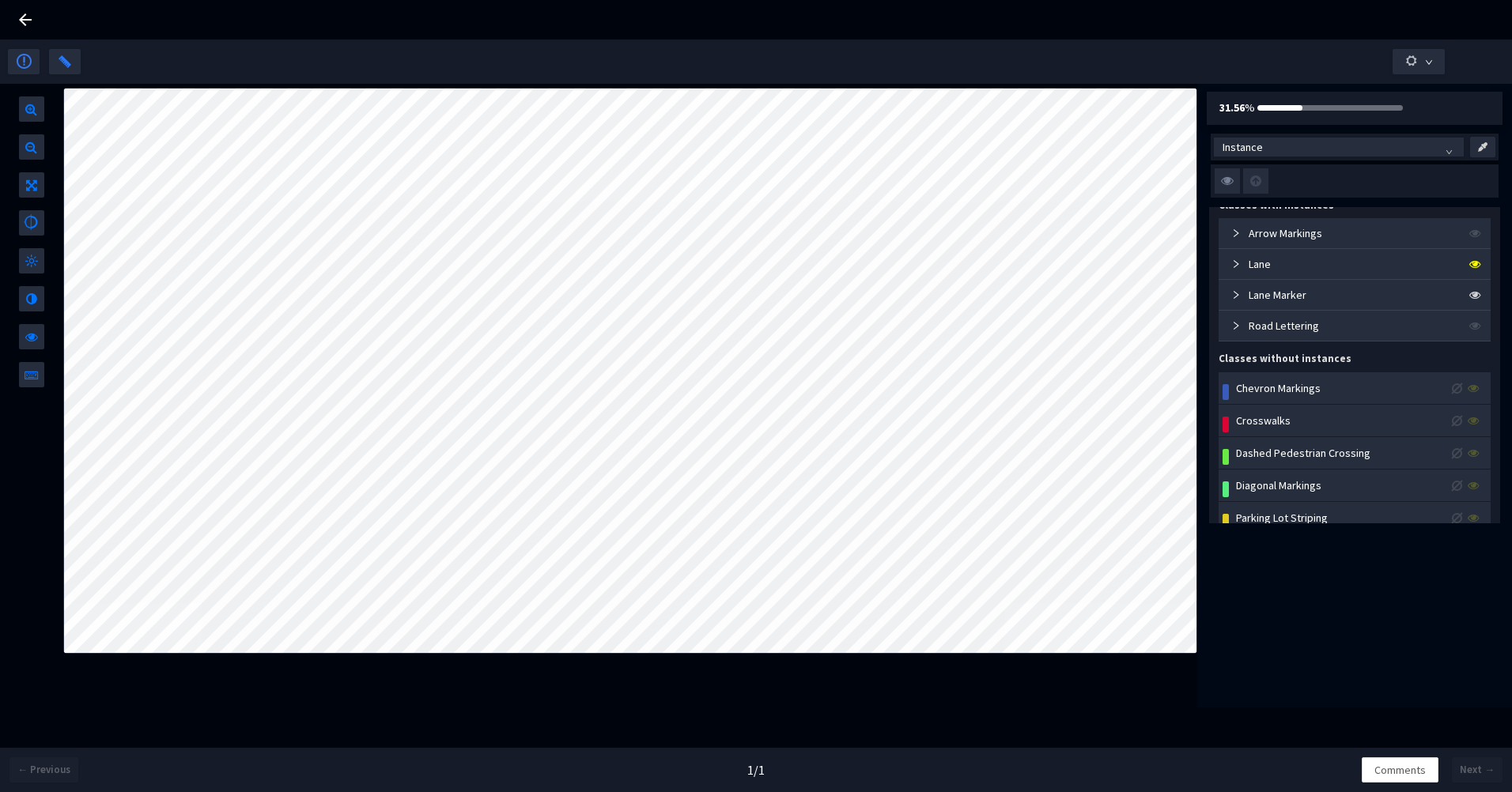 scroll, scrollTop: 79, scrollLeft: 0, axis: vertical 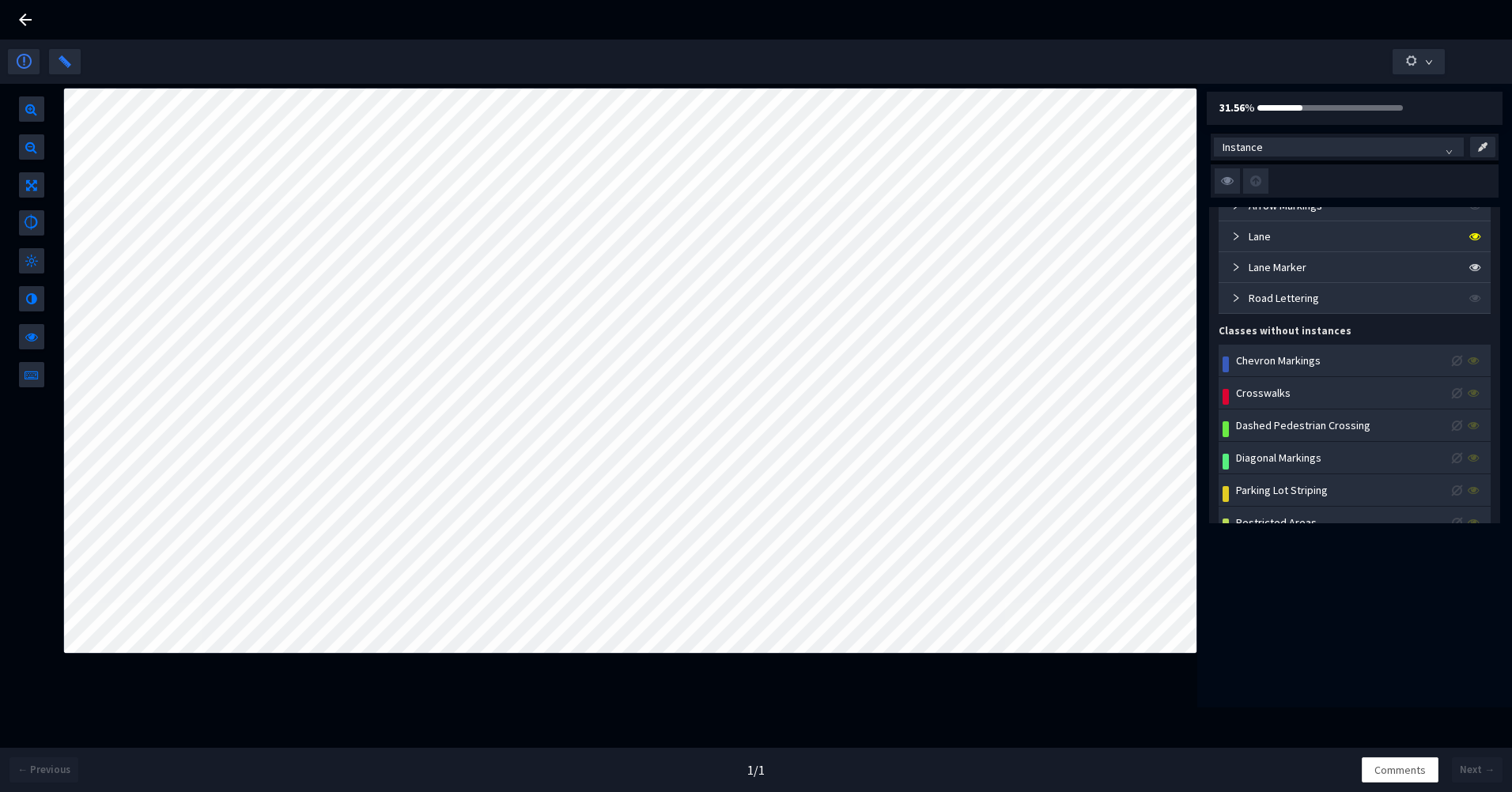click 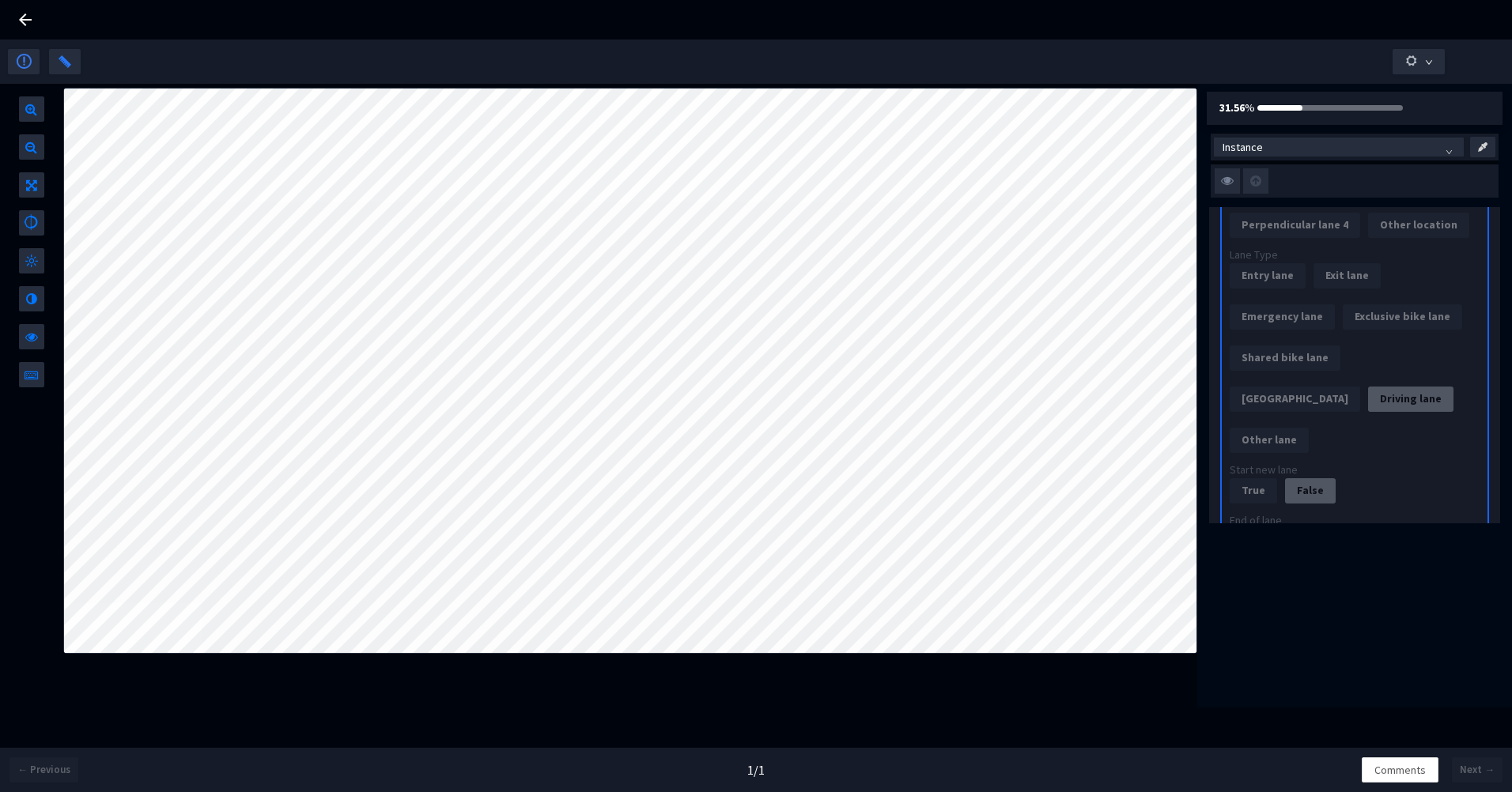 scroll, scrollTop: 790, scrollLeft: 0, axis: vertical 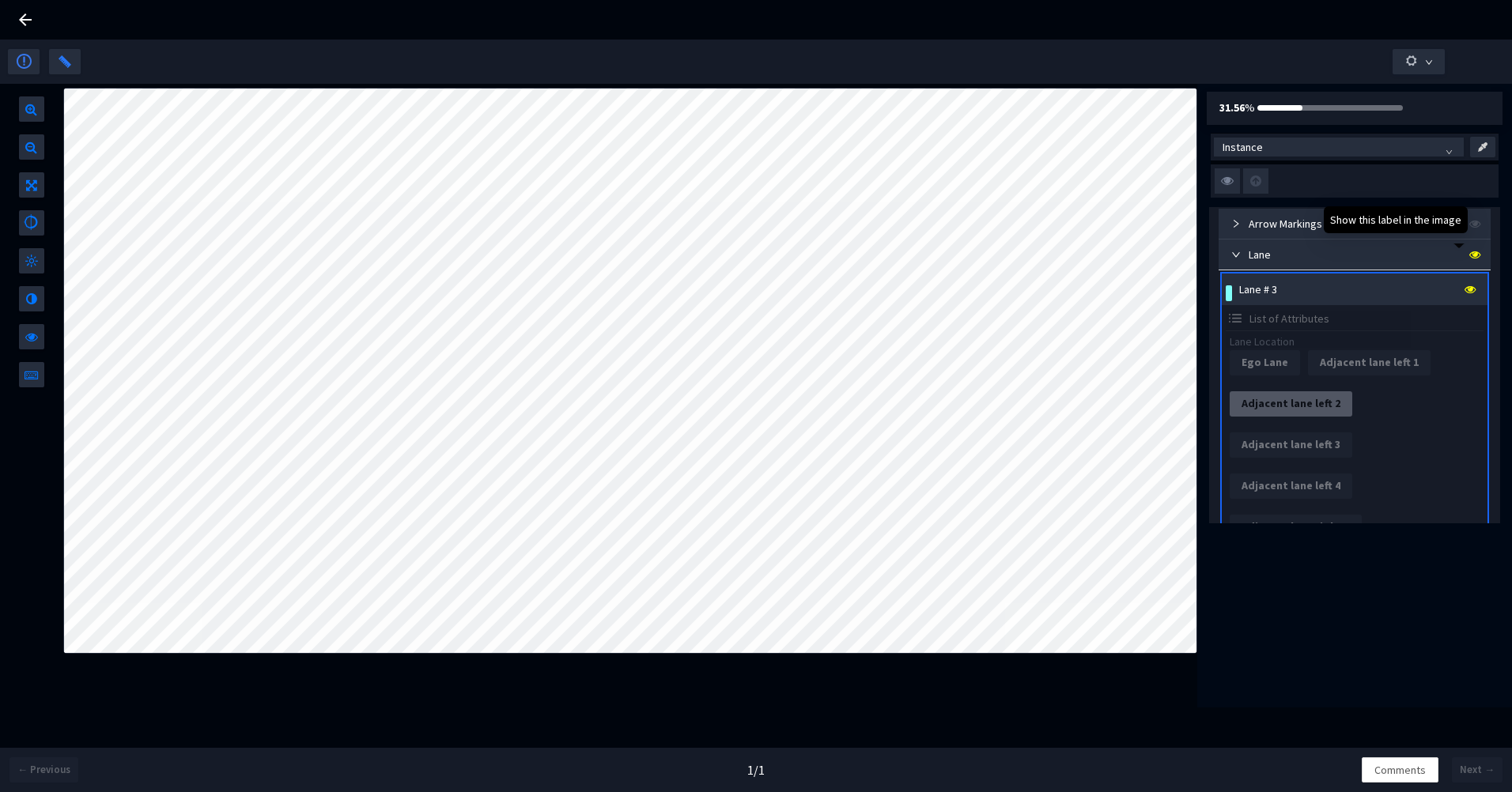 click at bounding box center (1475, 255) 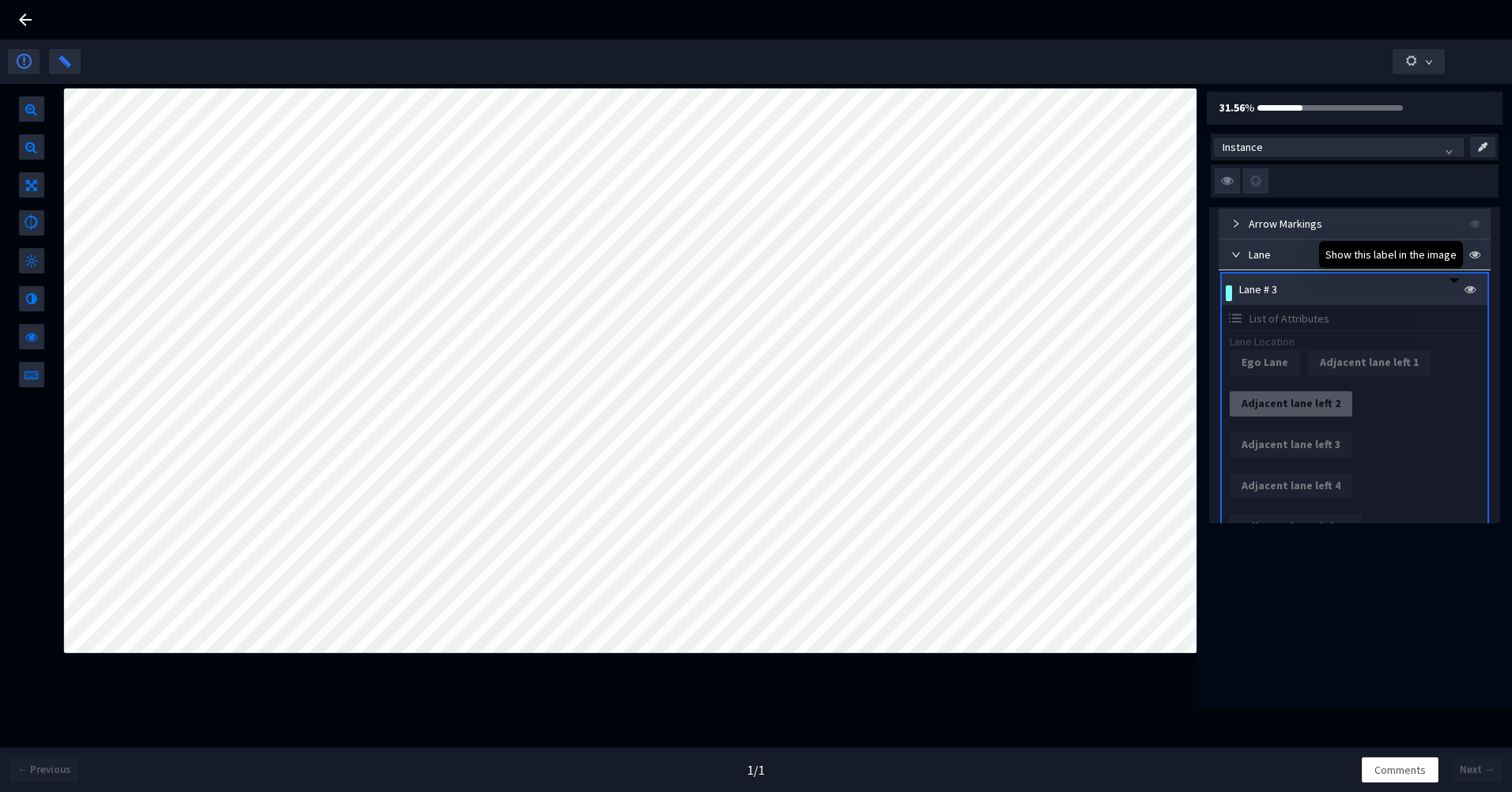 click at bounding box center [1470, 289] 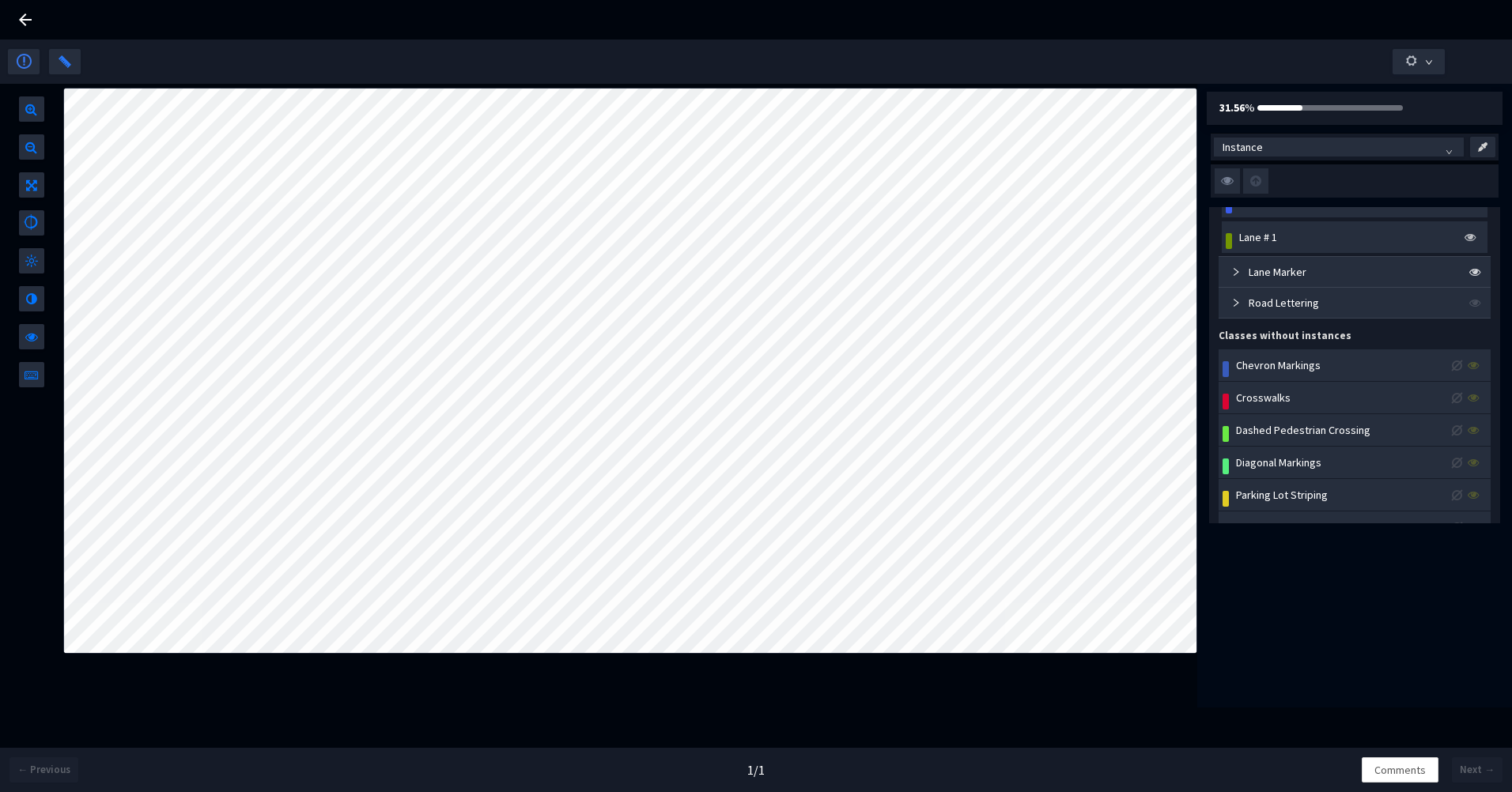 scroll, scrollTop: 61, scrollLeft: 0, axis: vertical 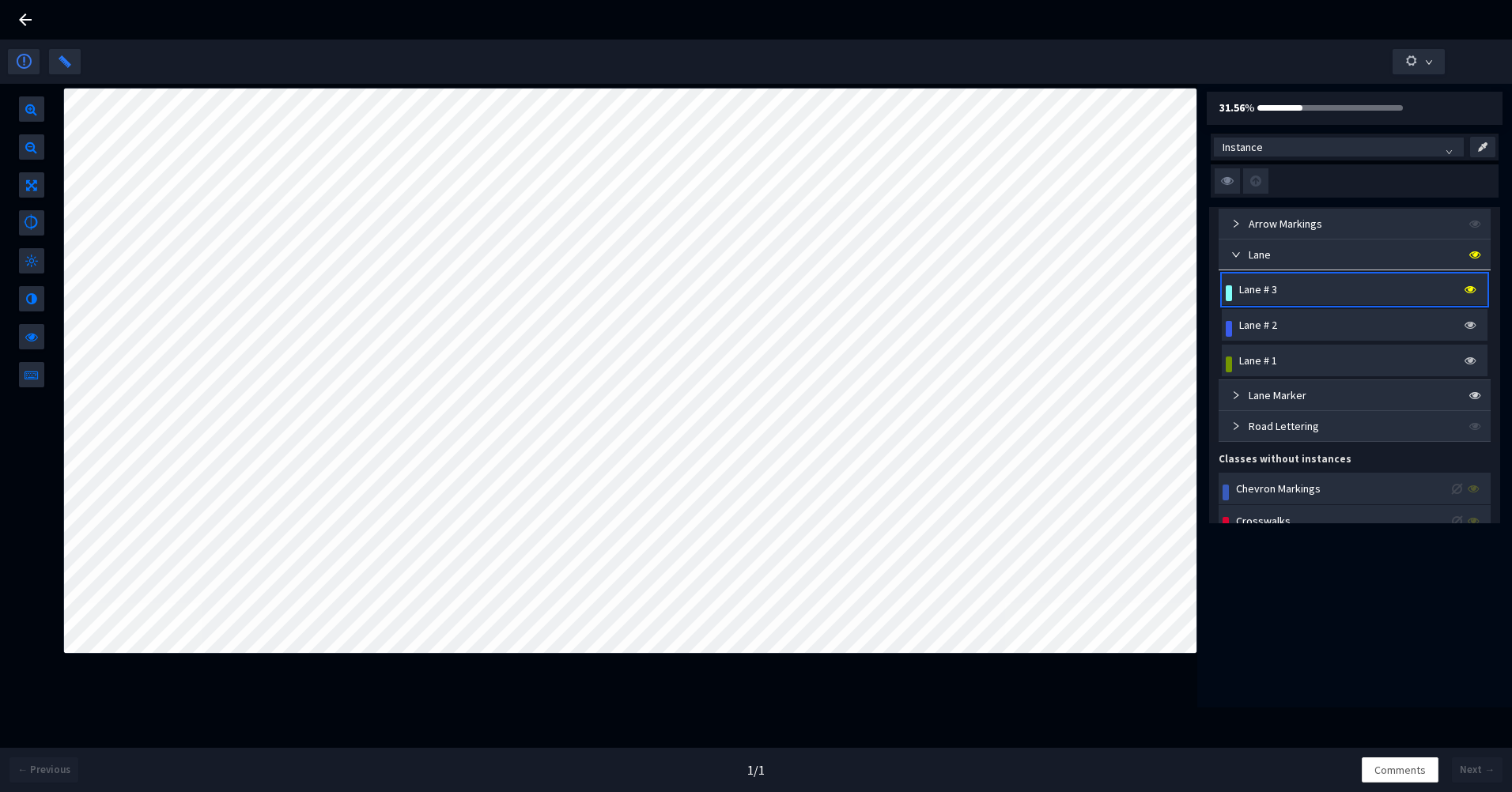 click on "Lane # 3" at bounding box center (1258, 289) 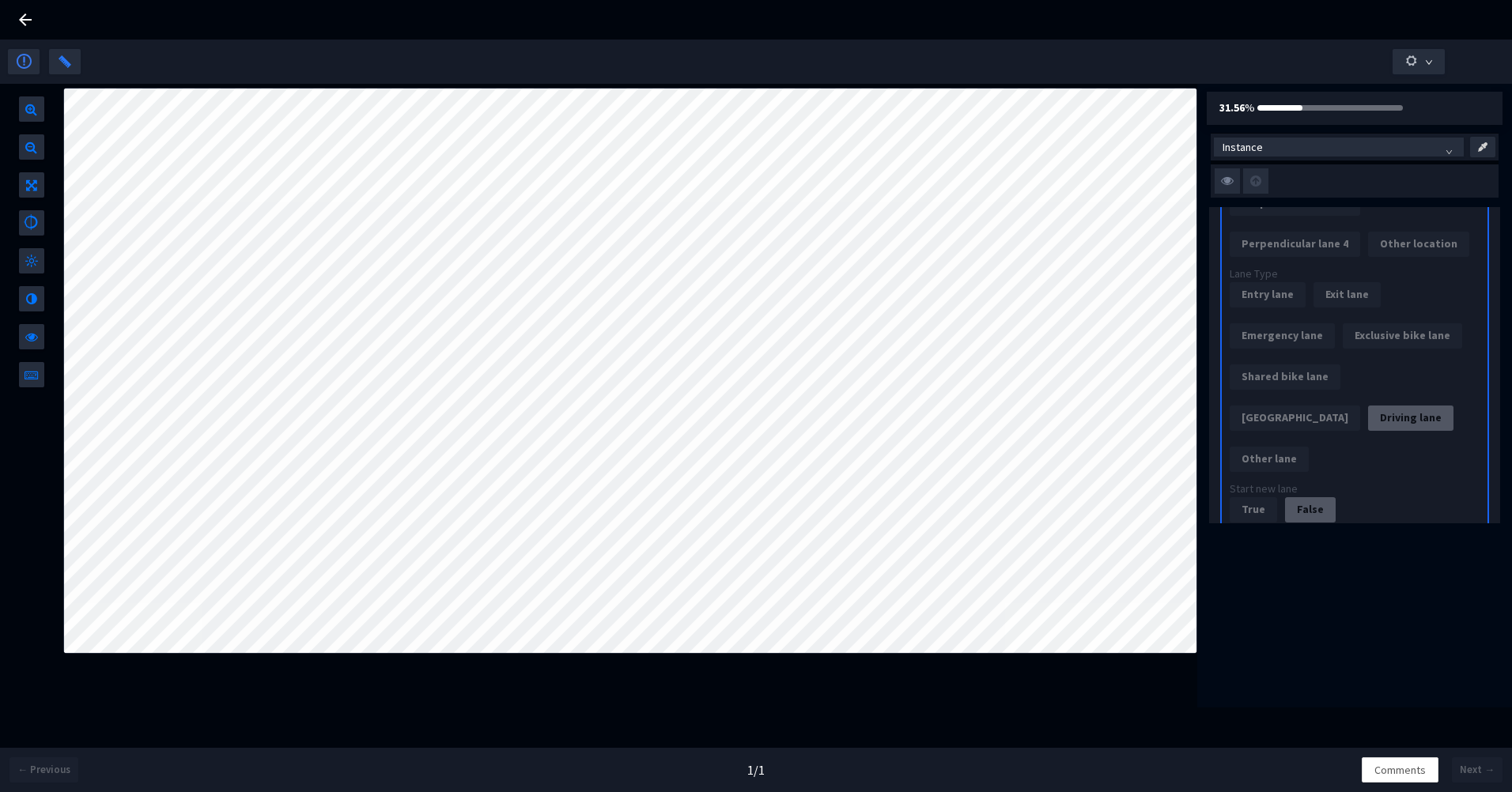 scroll, scrollTop: 683, scrollLeft: 0, axis: vertical 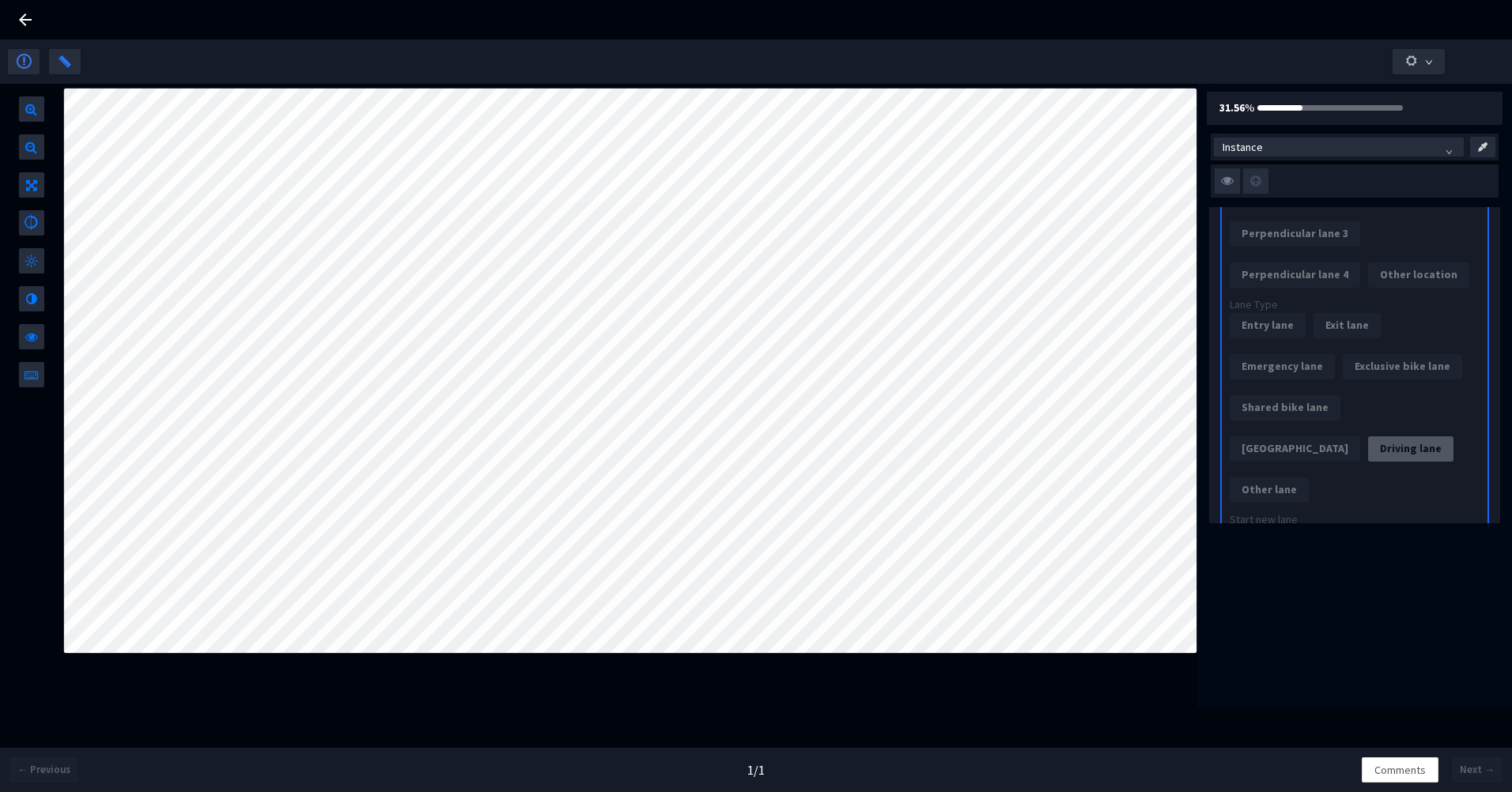 click 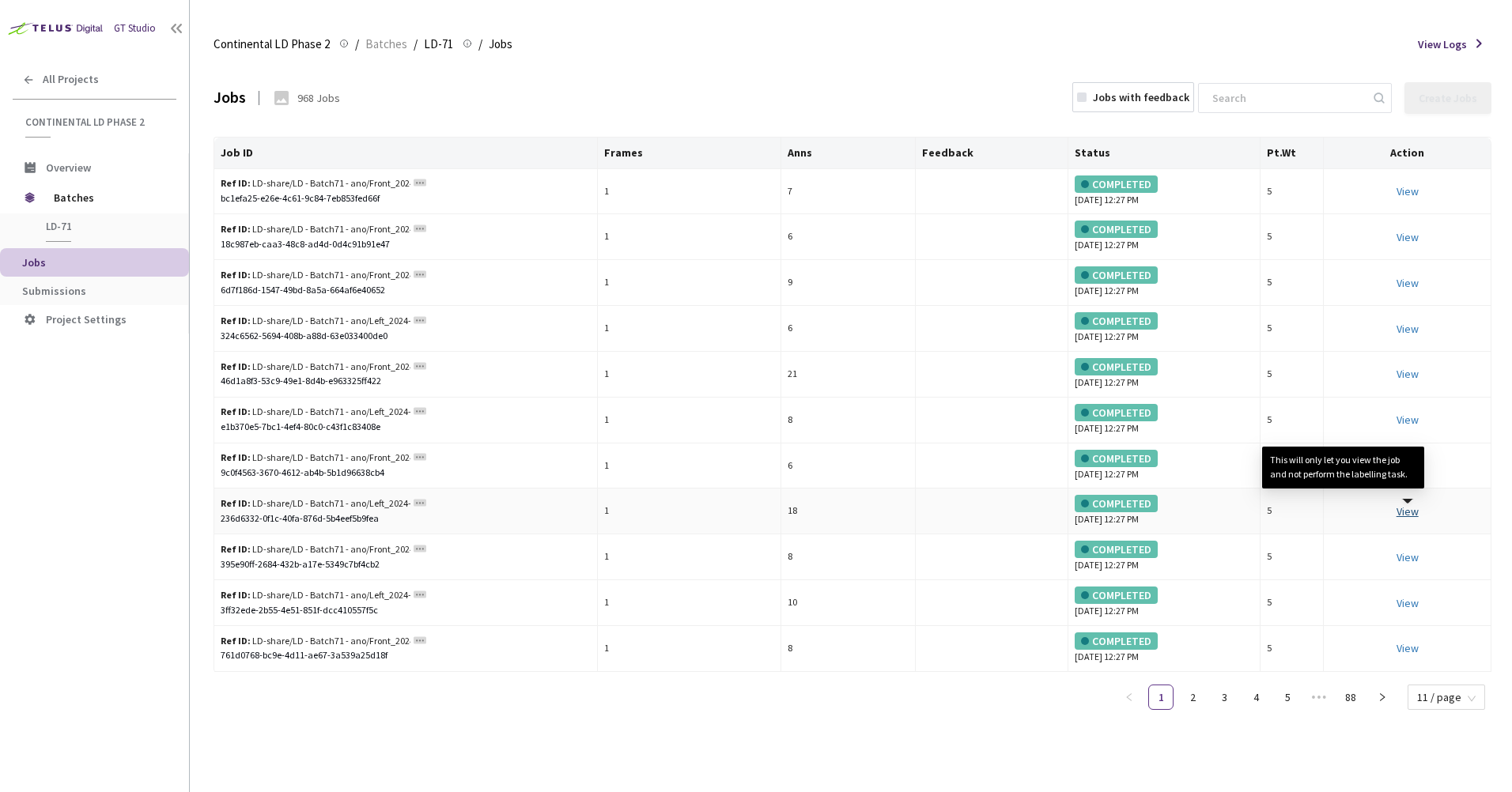 click on "View This will only let you view the job and not perform the labelling task." at bounding box center (1408, 511) 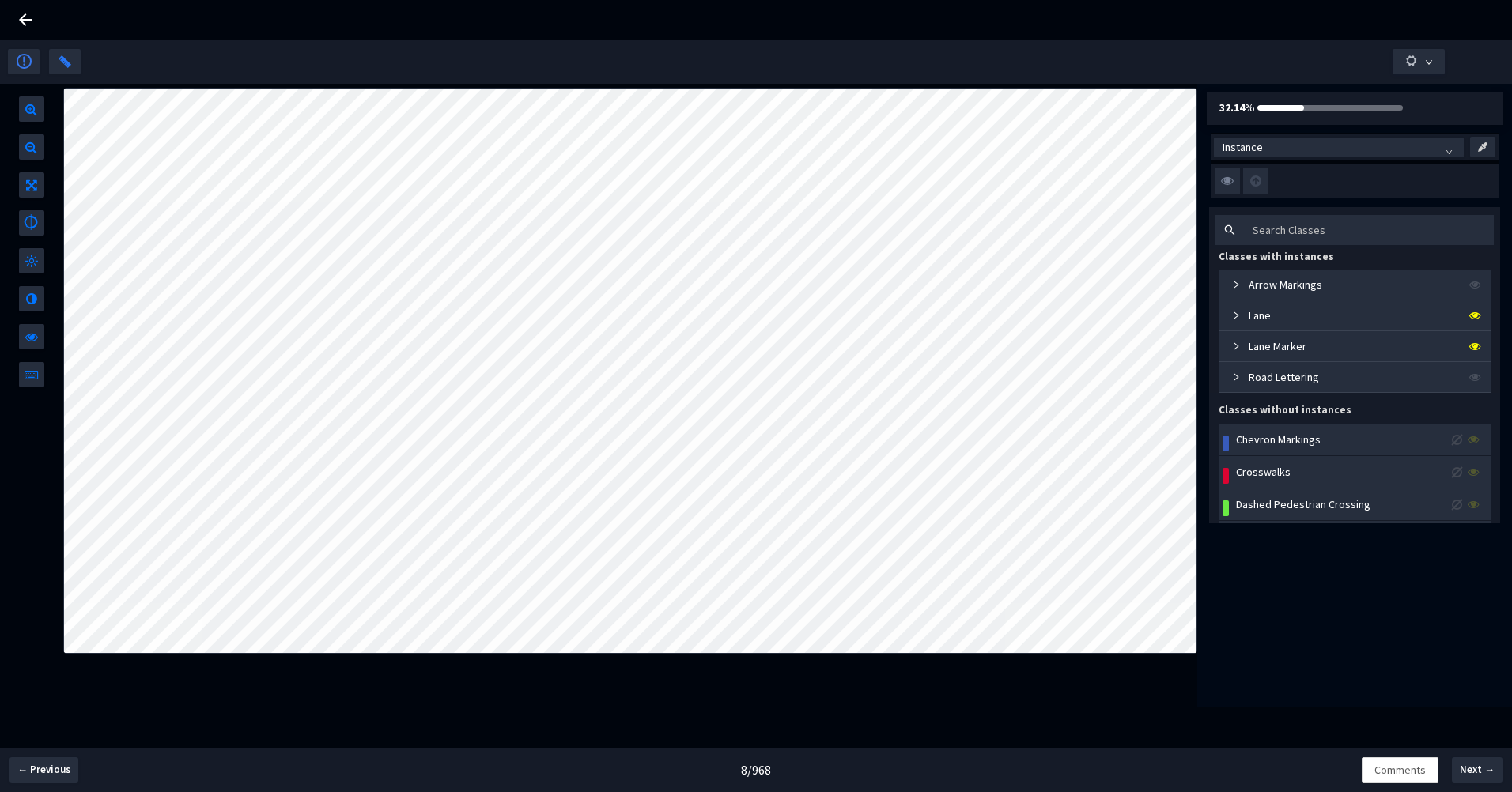 click 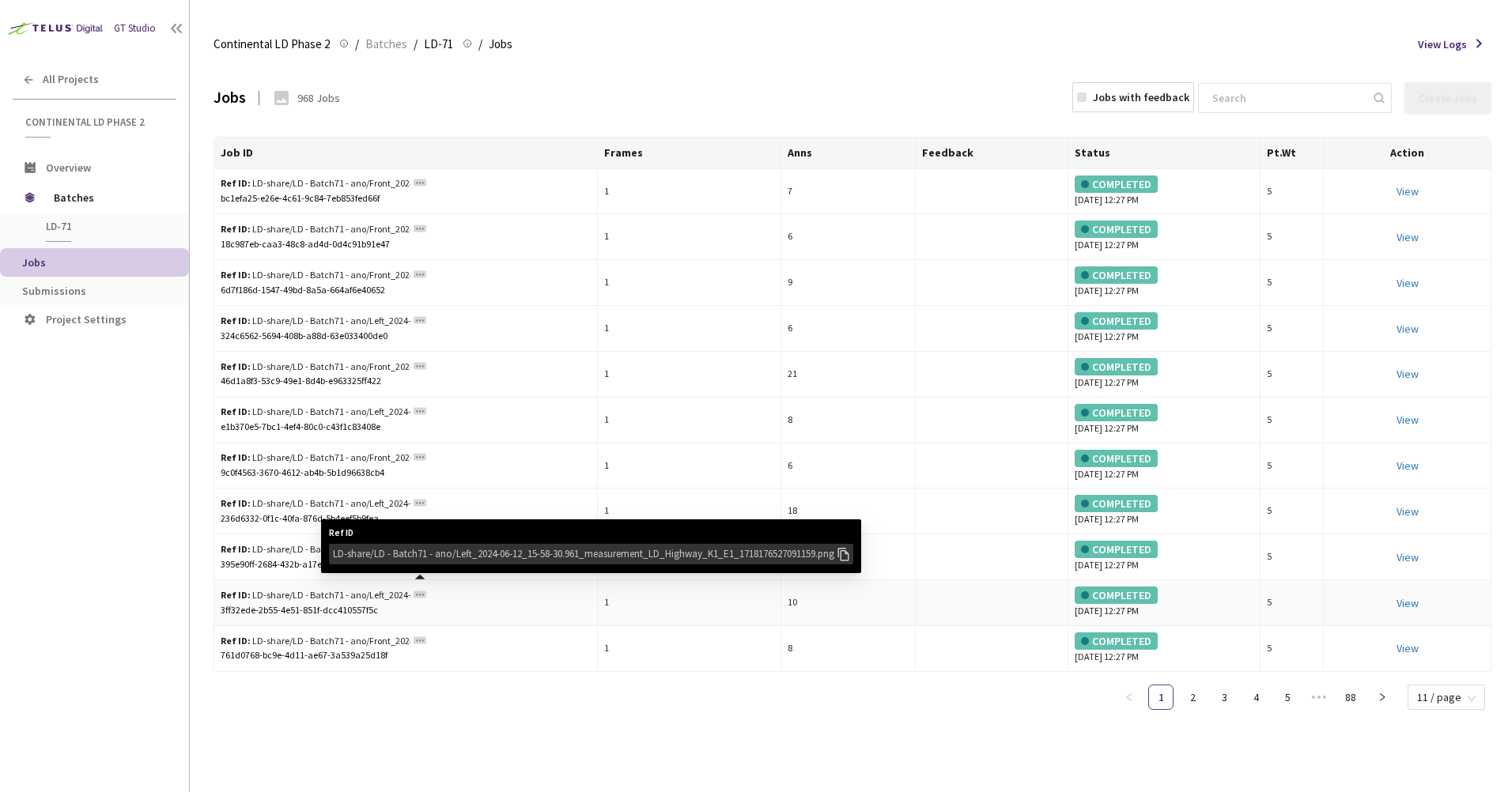 click 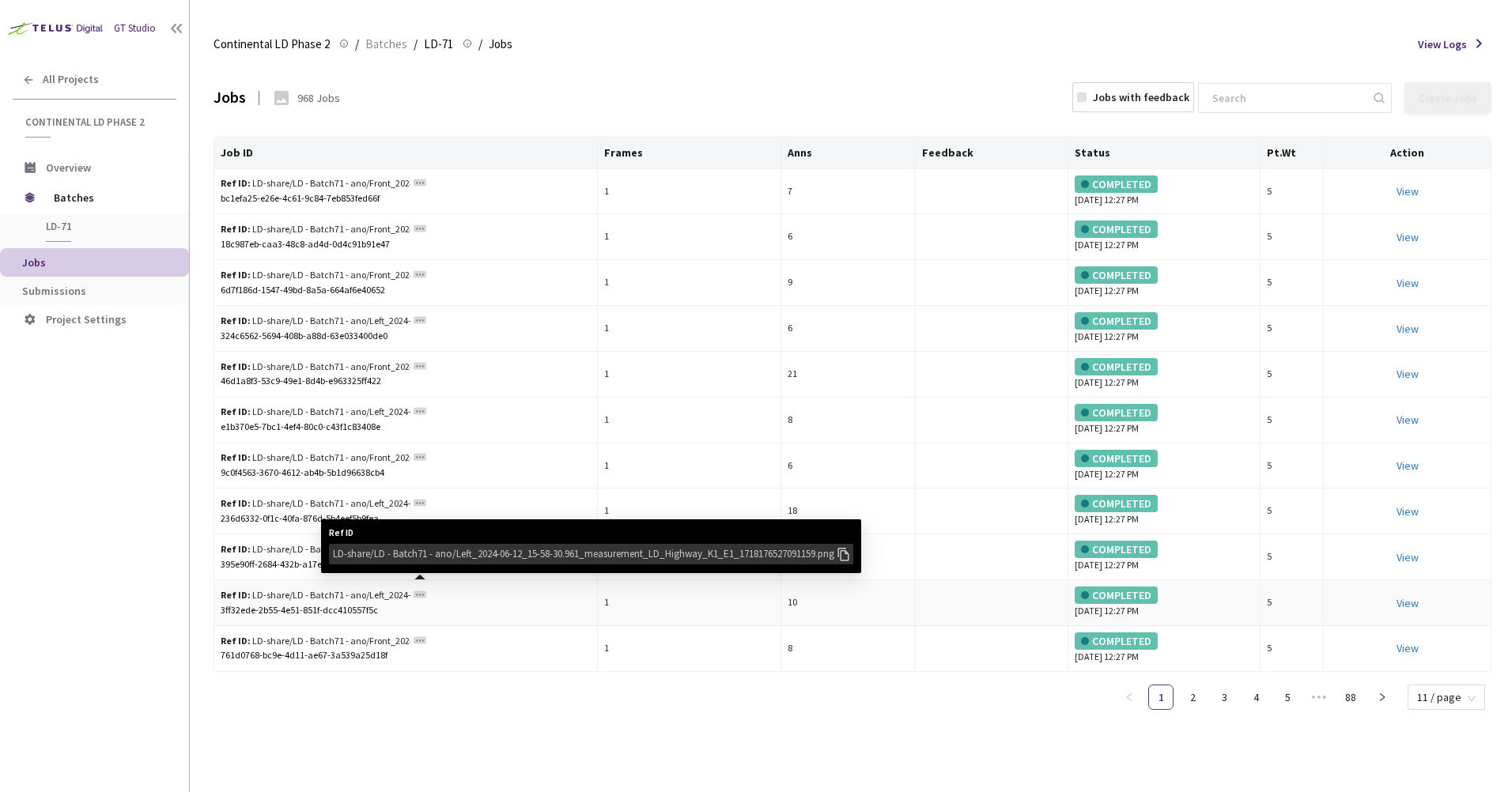 click 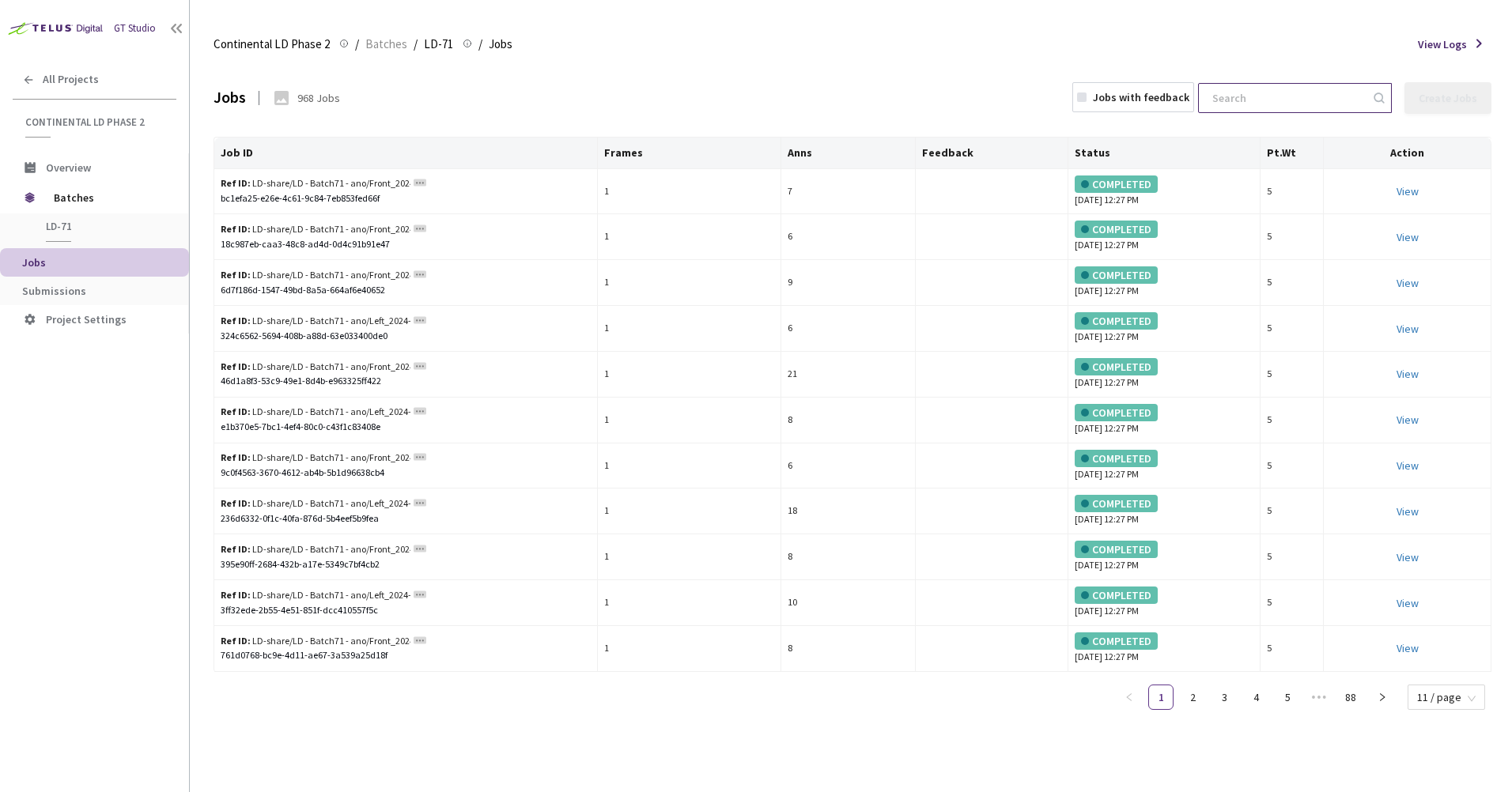 click at bounding box center [1287, 98] 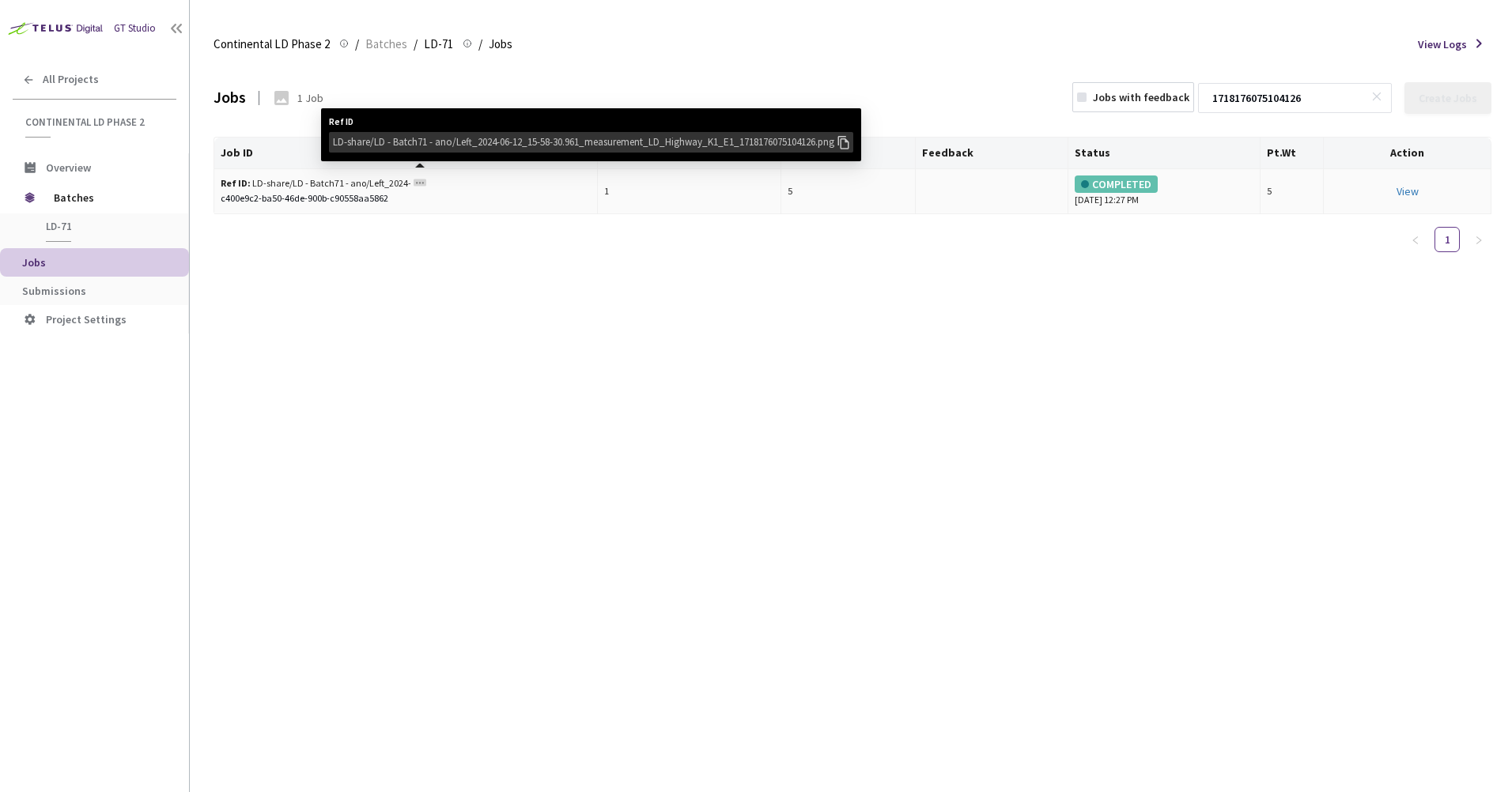 type on "1718176075104126" 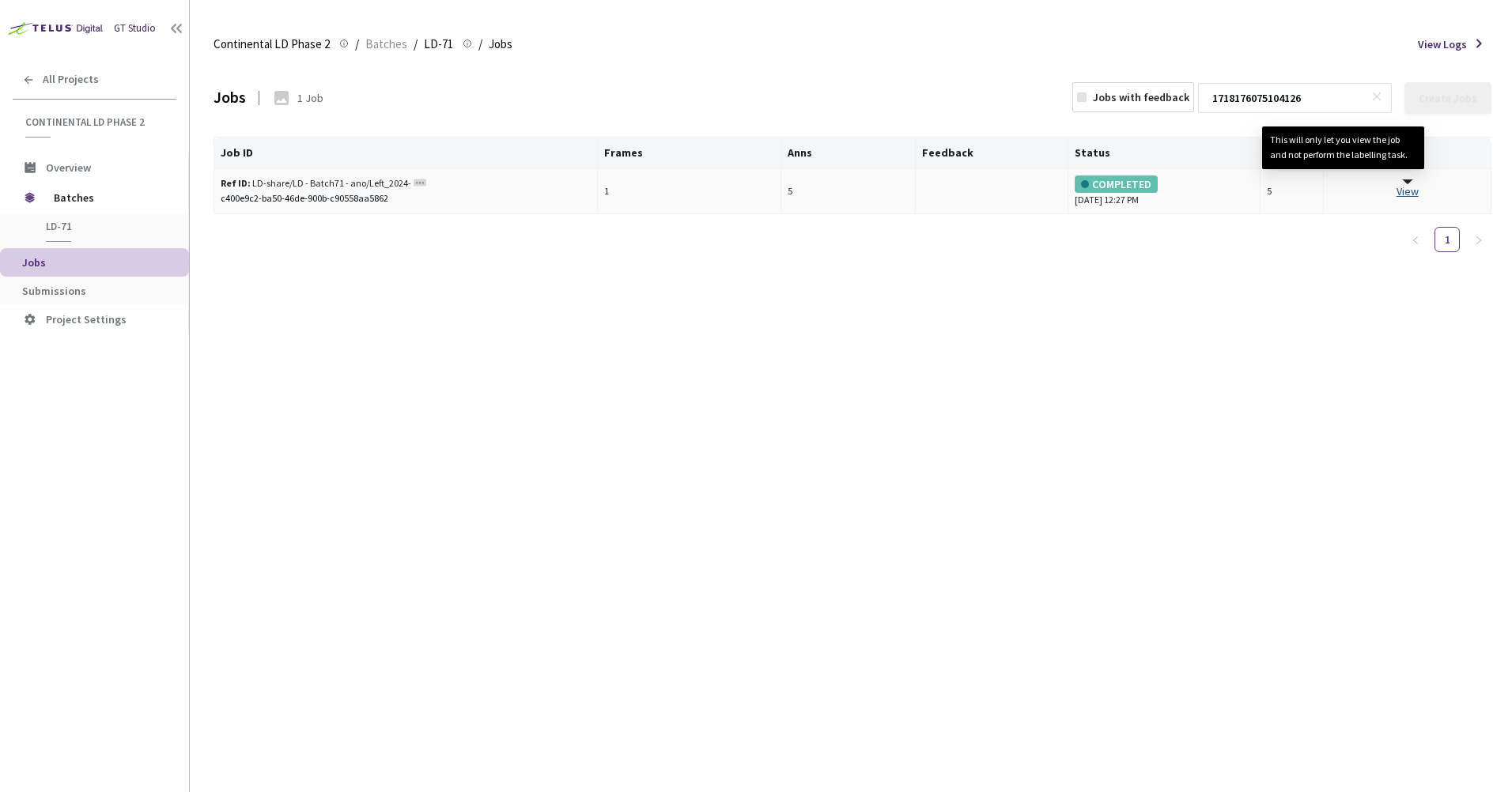 click on "View This will only let you view the job and not perform the labelling task." at bounding box center (1408, 191) 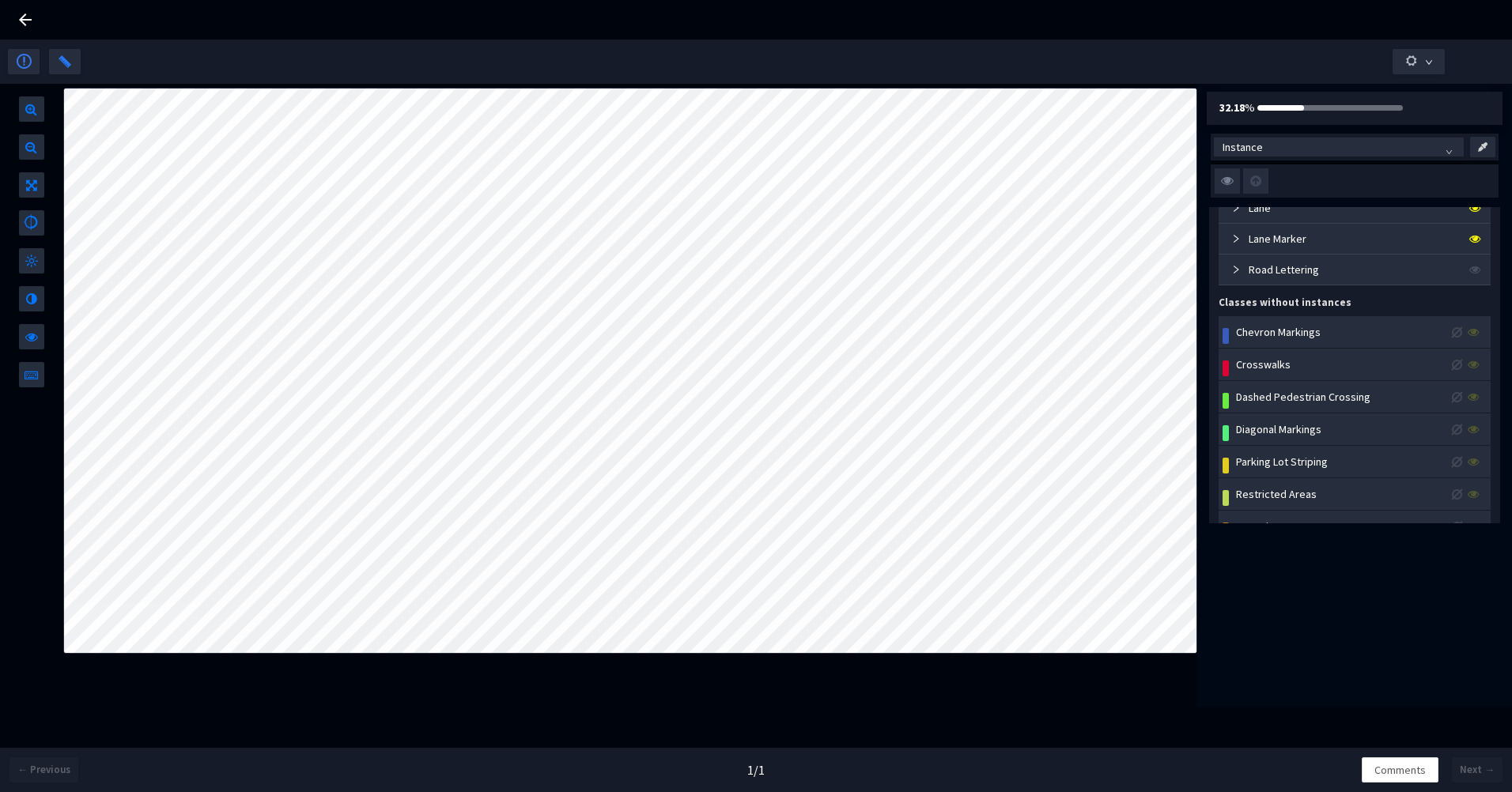 scroll, scrollTop: 0, scrollLeft: 0, axis: both 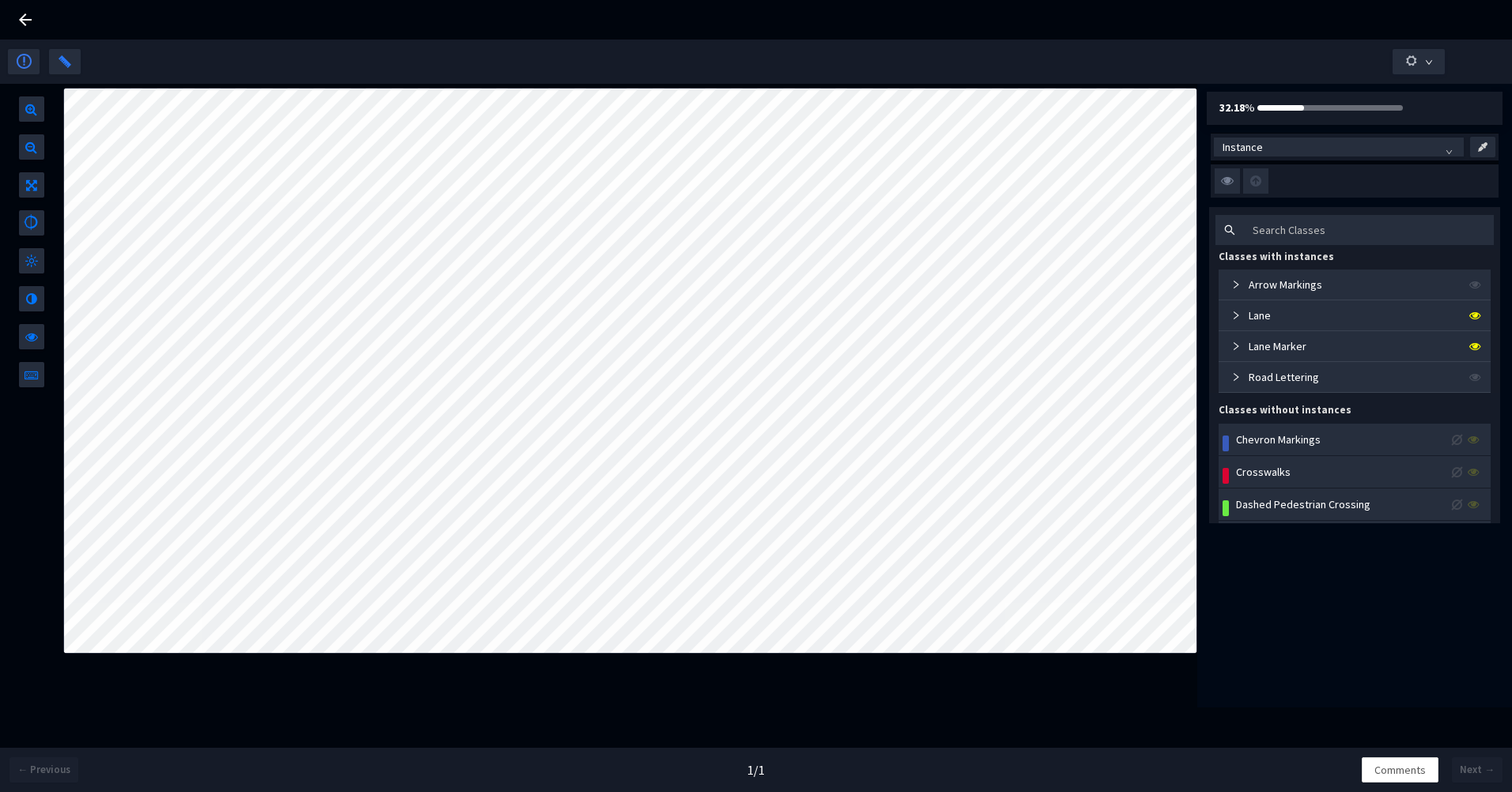 click 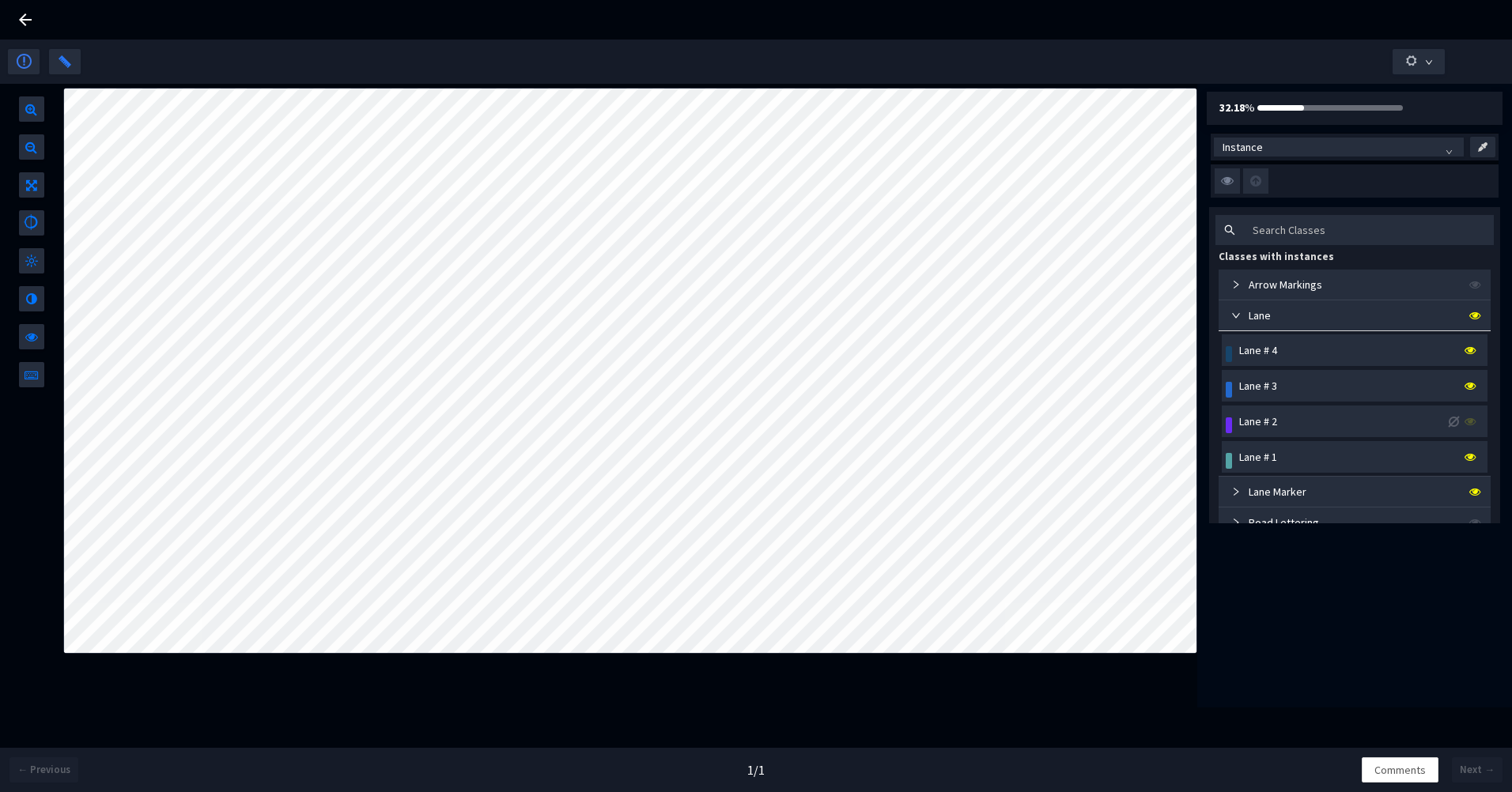 click on "Lane # 4" at bounding box center (1258, 350) 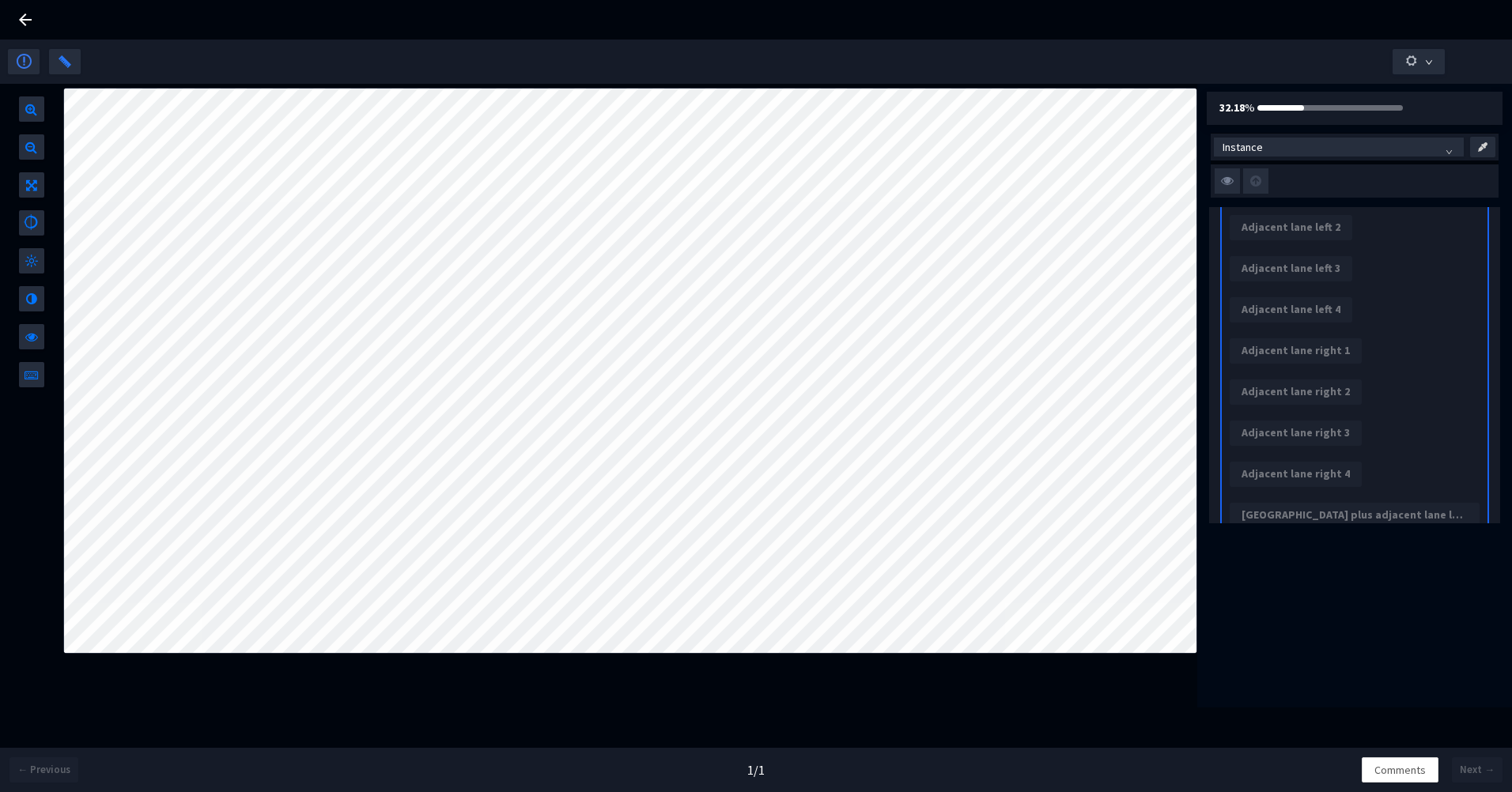 scroll, scrollTop: 0, scrollLeft: 0, axis: both 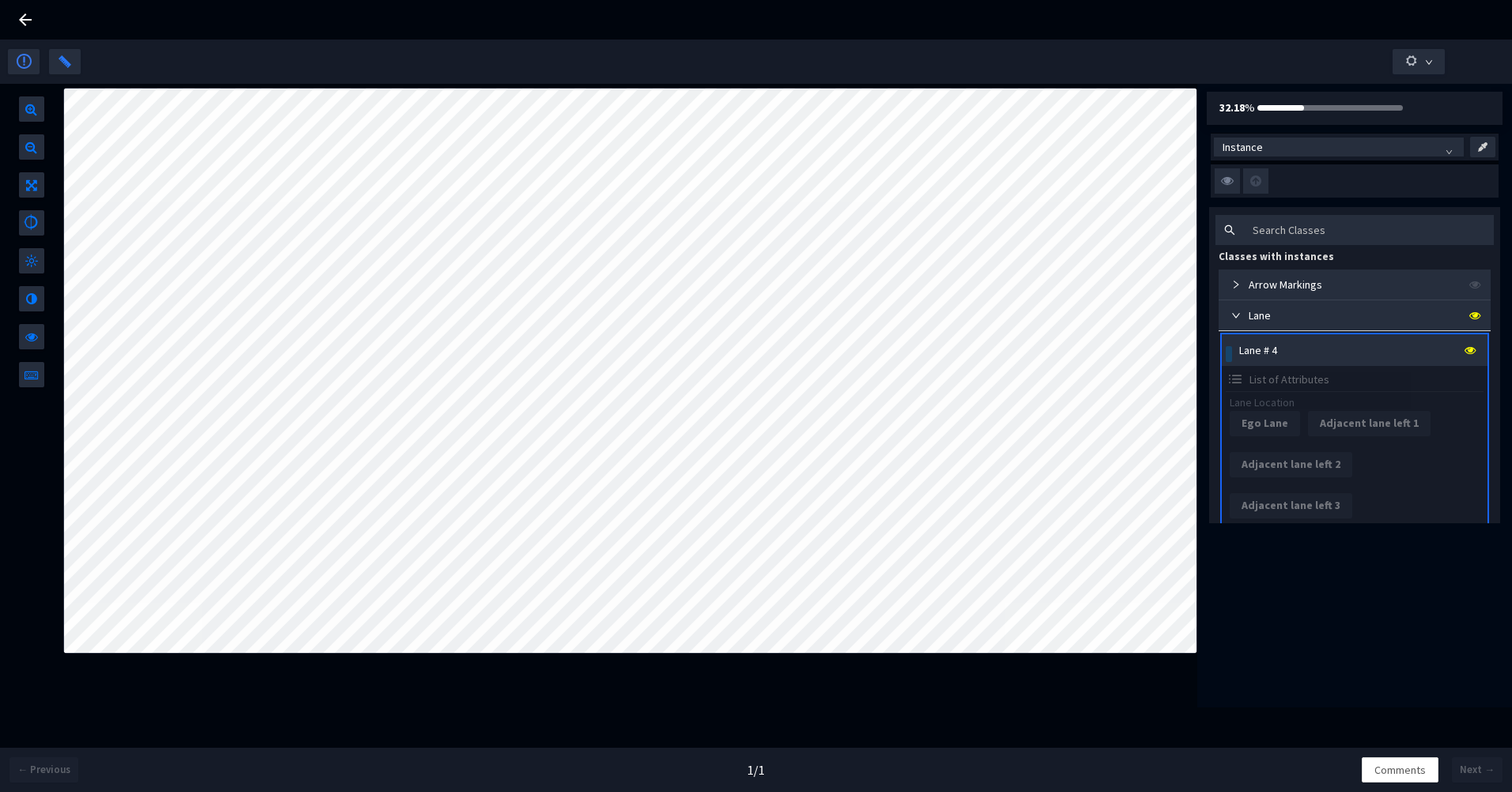 click at bounding box center (1475, 315) 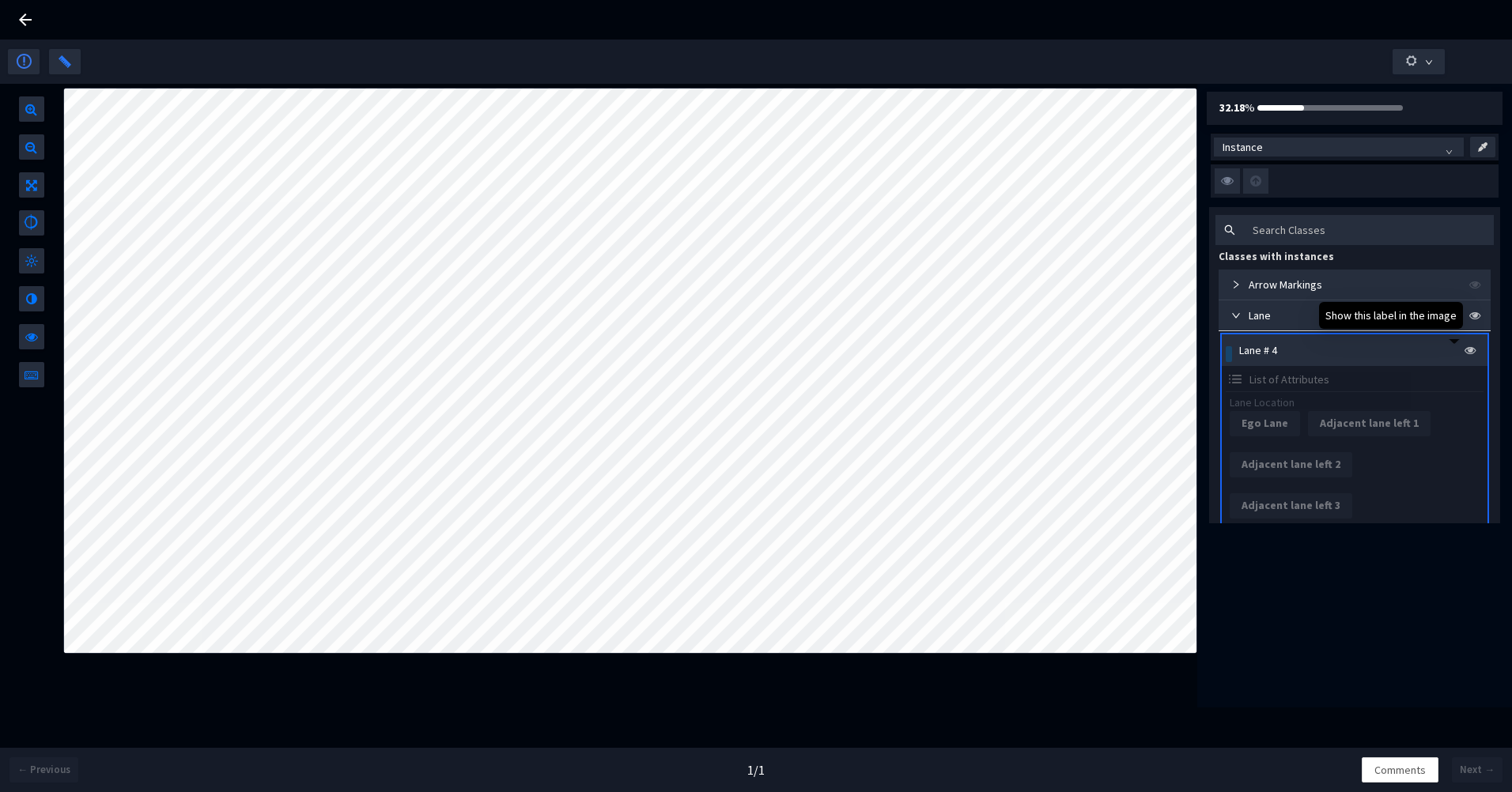 click at bounding box center [1470, 350] 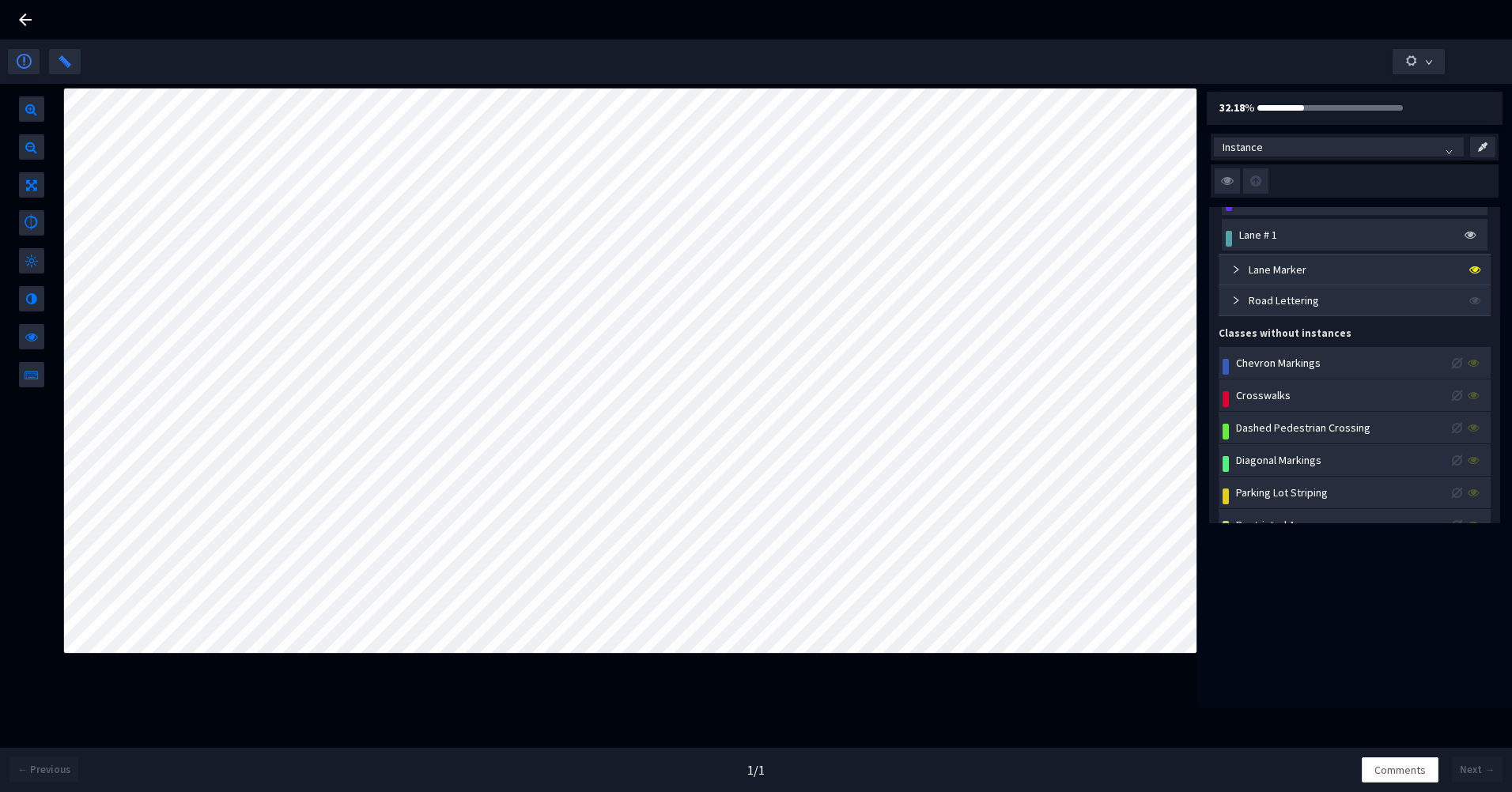 scroll, scrollTop: 30, scrollLeft: 0, axis: vertical 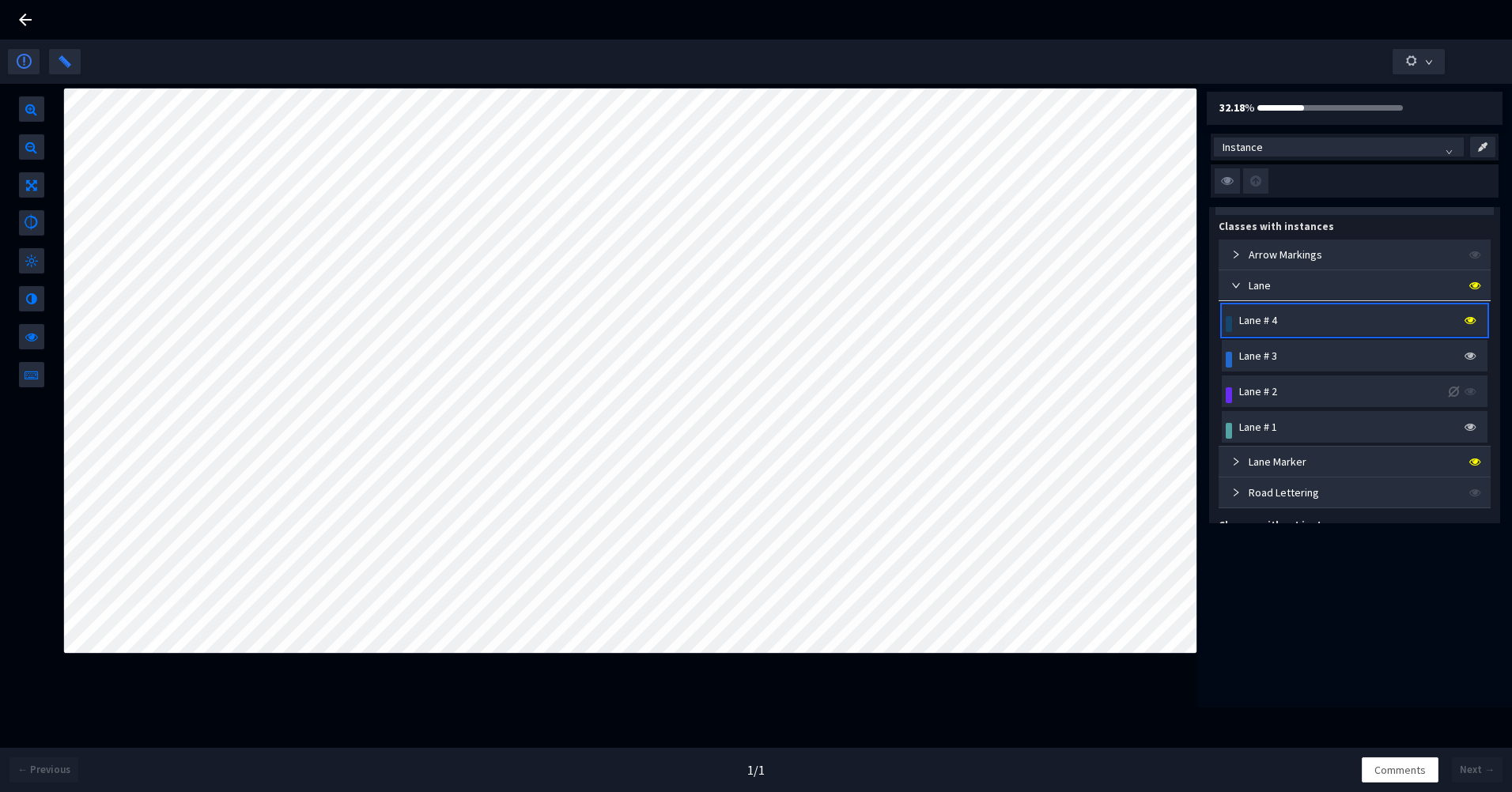 click on "Lane # 4" at bounding box center (1359, 320) 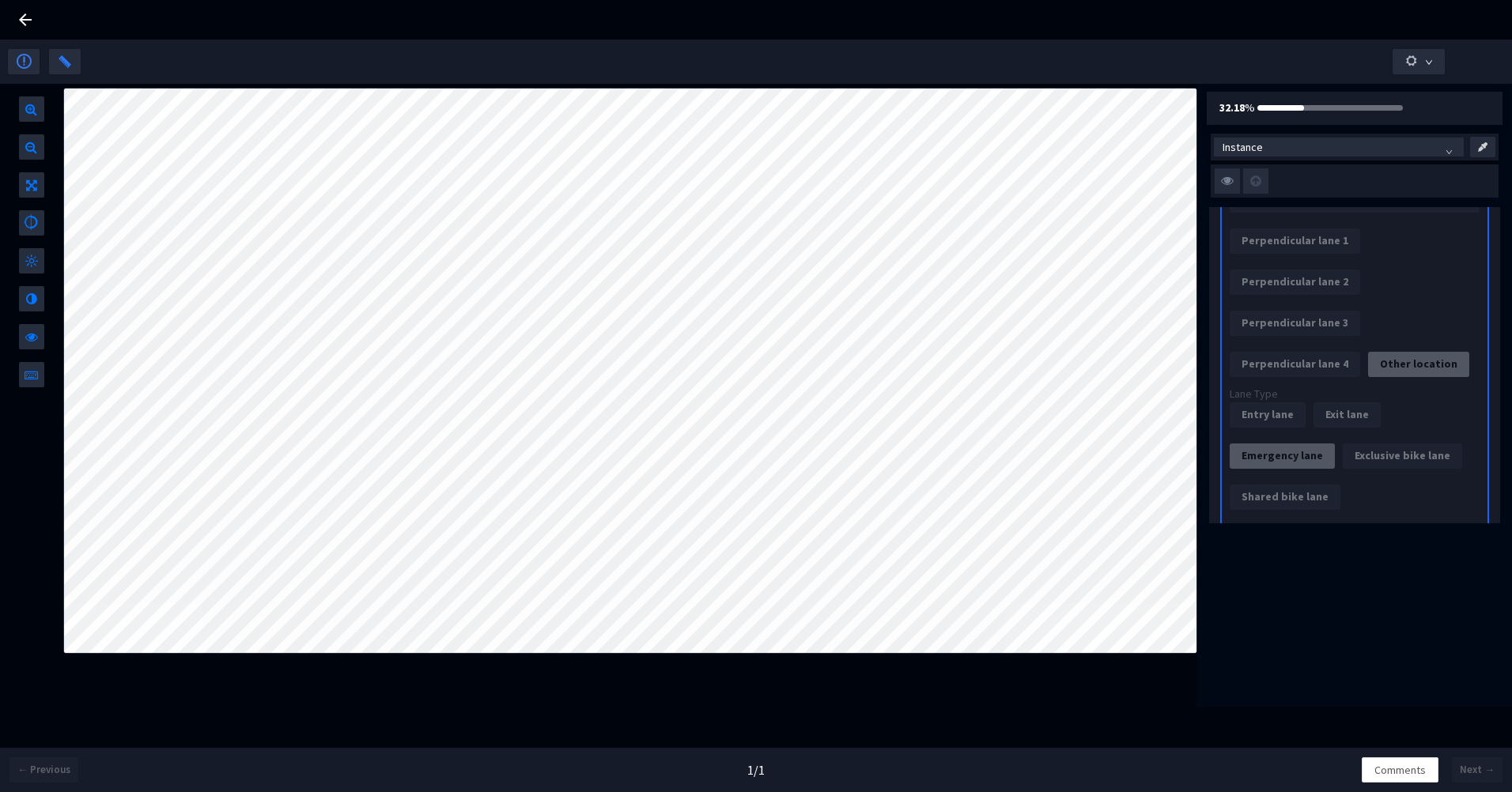scroll, scrollTop: 662, scrollLeft: 0, axis: vertical 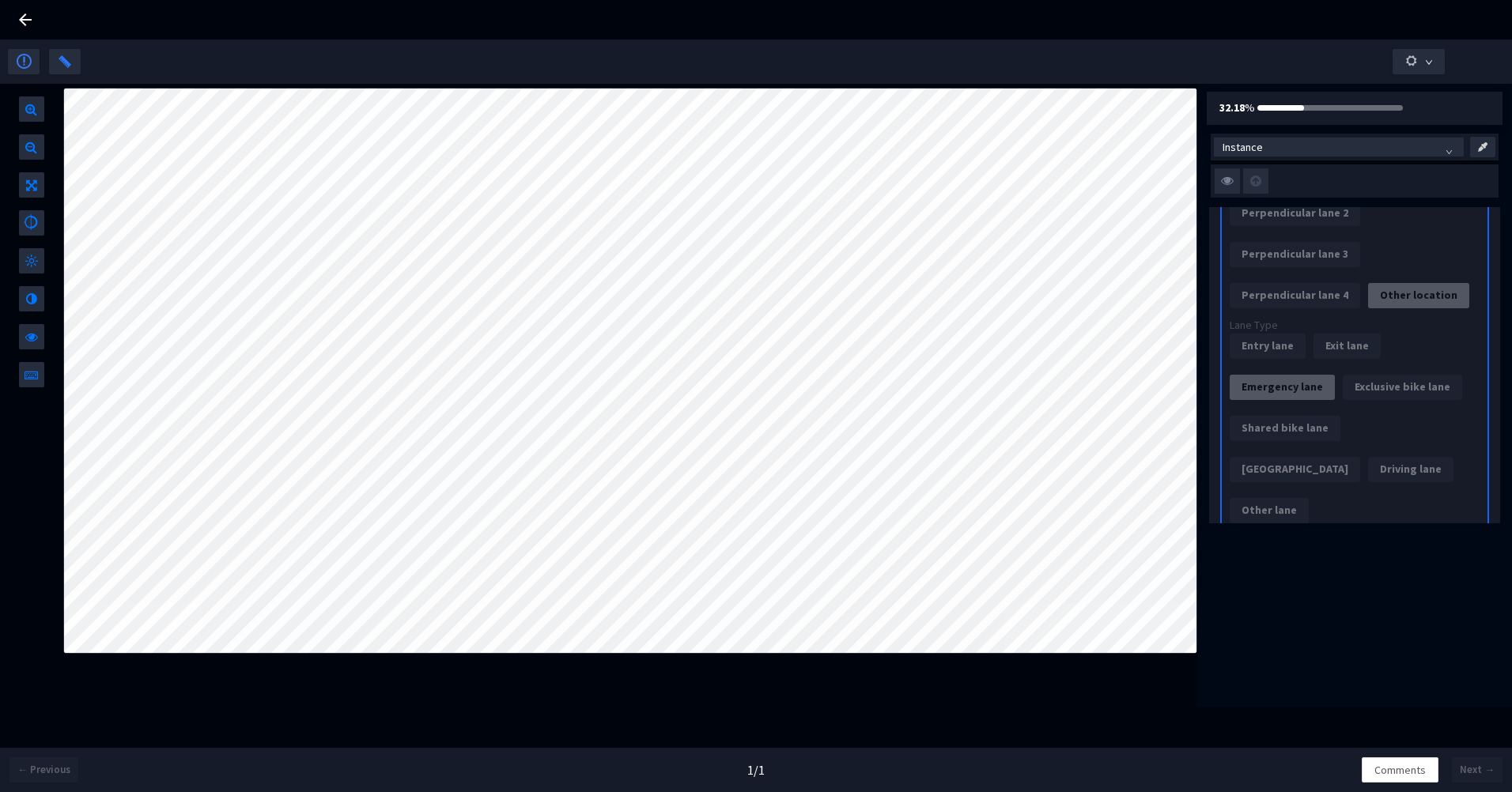click 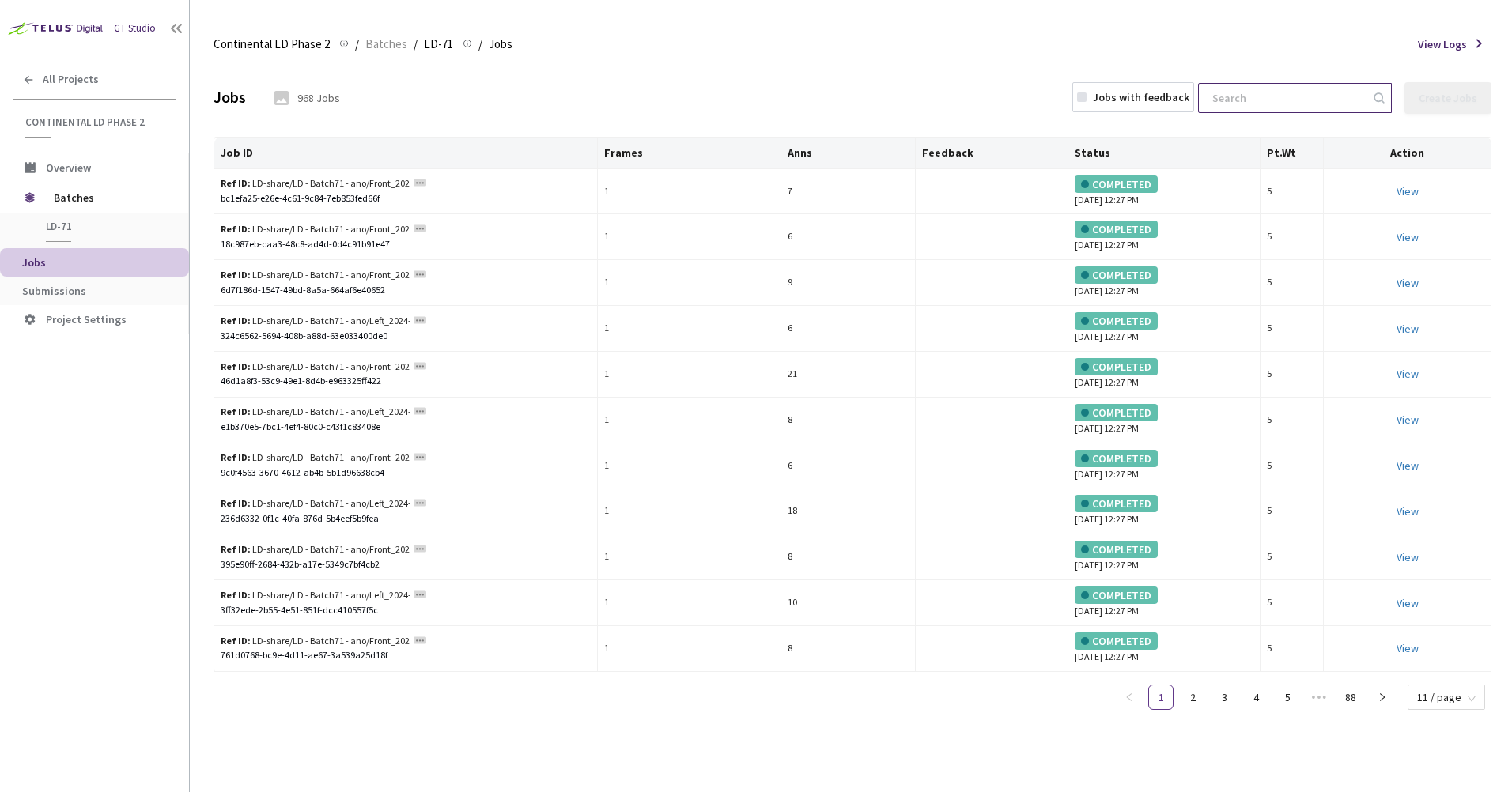 click at bounding box center (1287, 98) 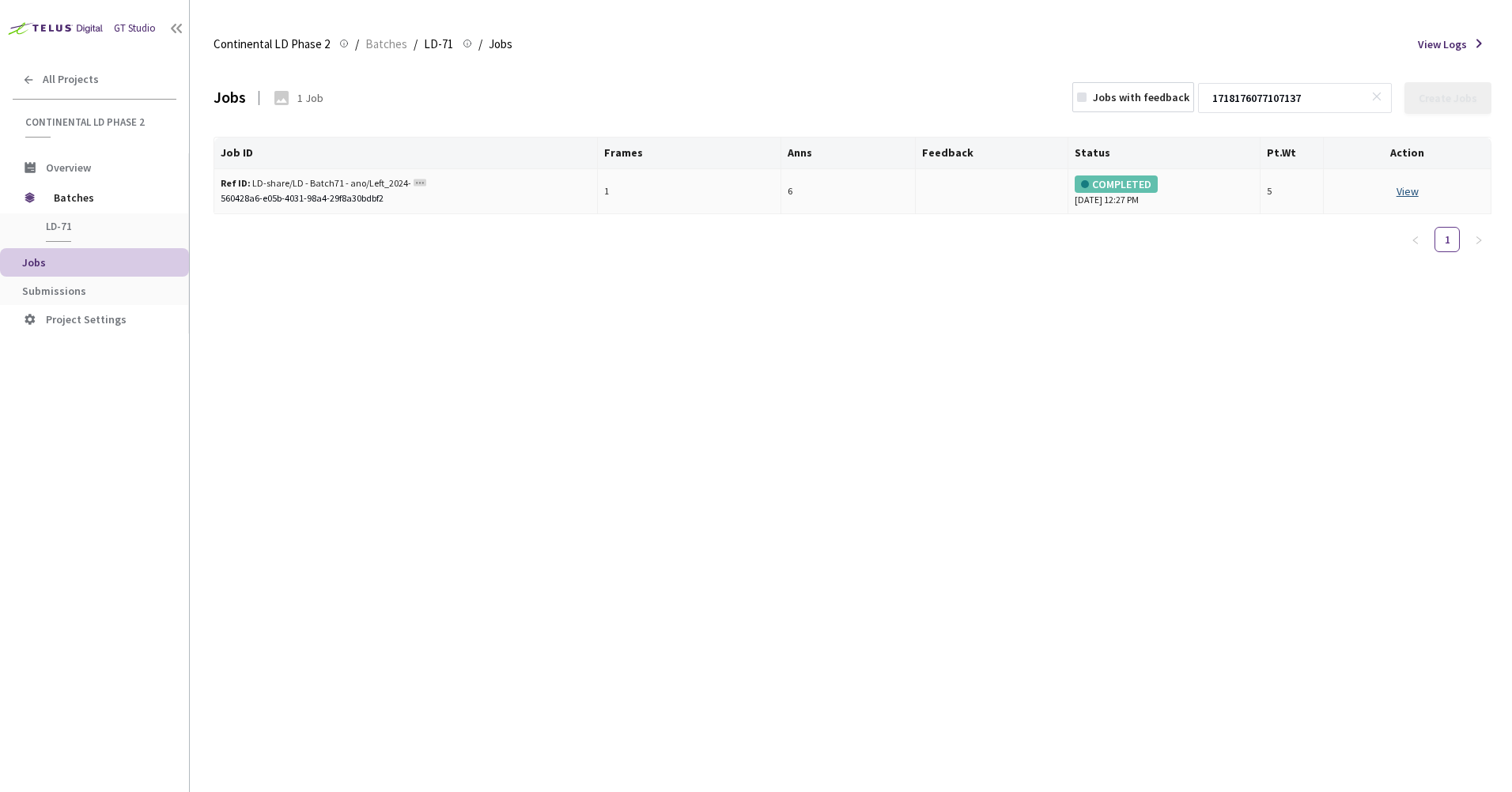 type on "1718176077107137" 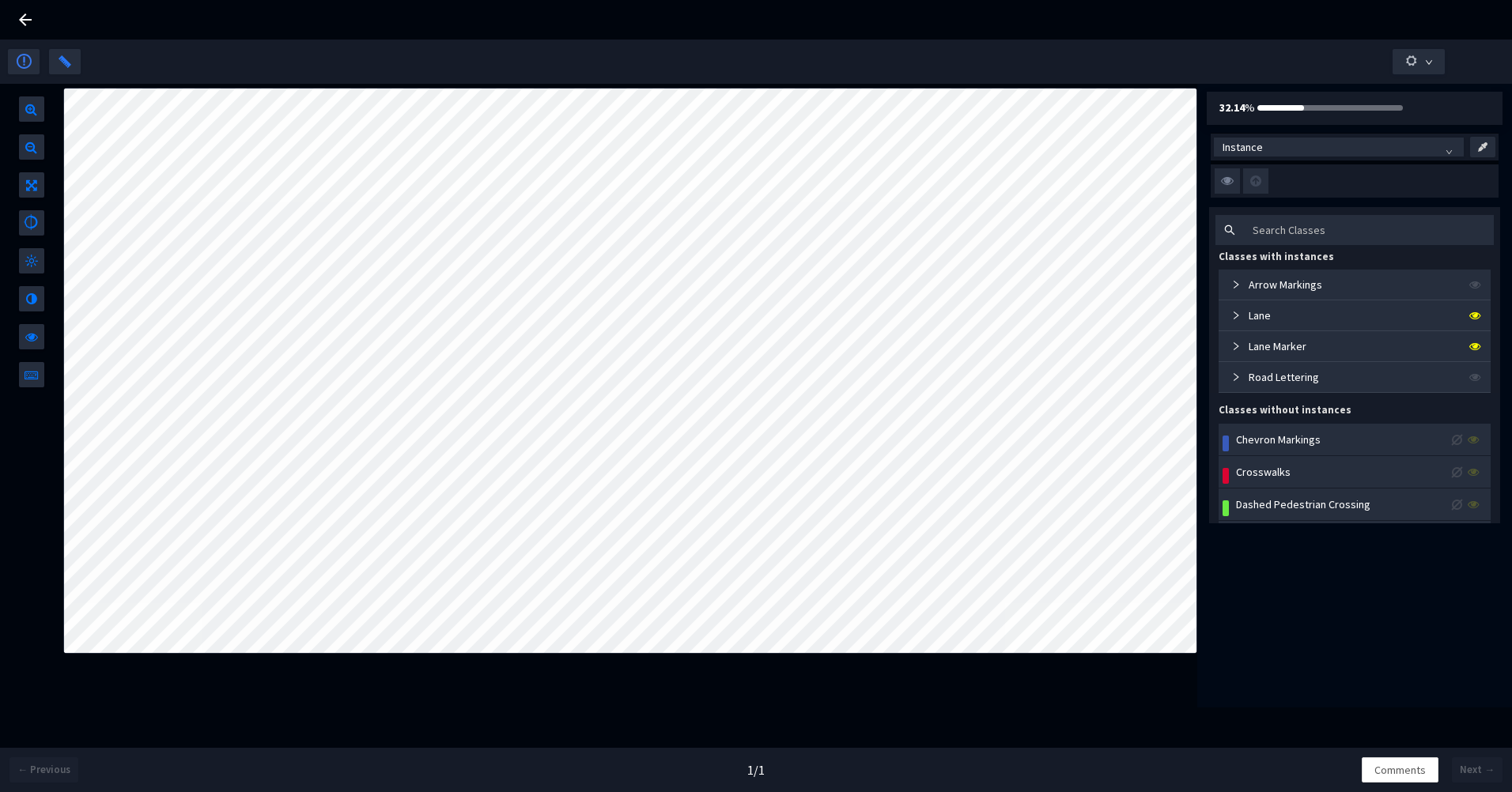 click 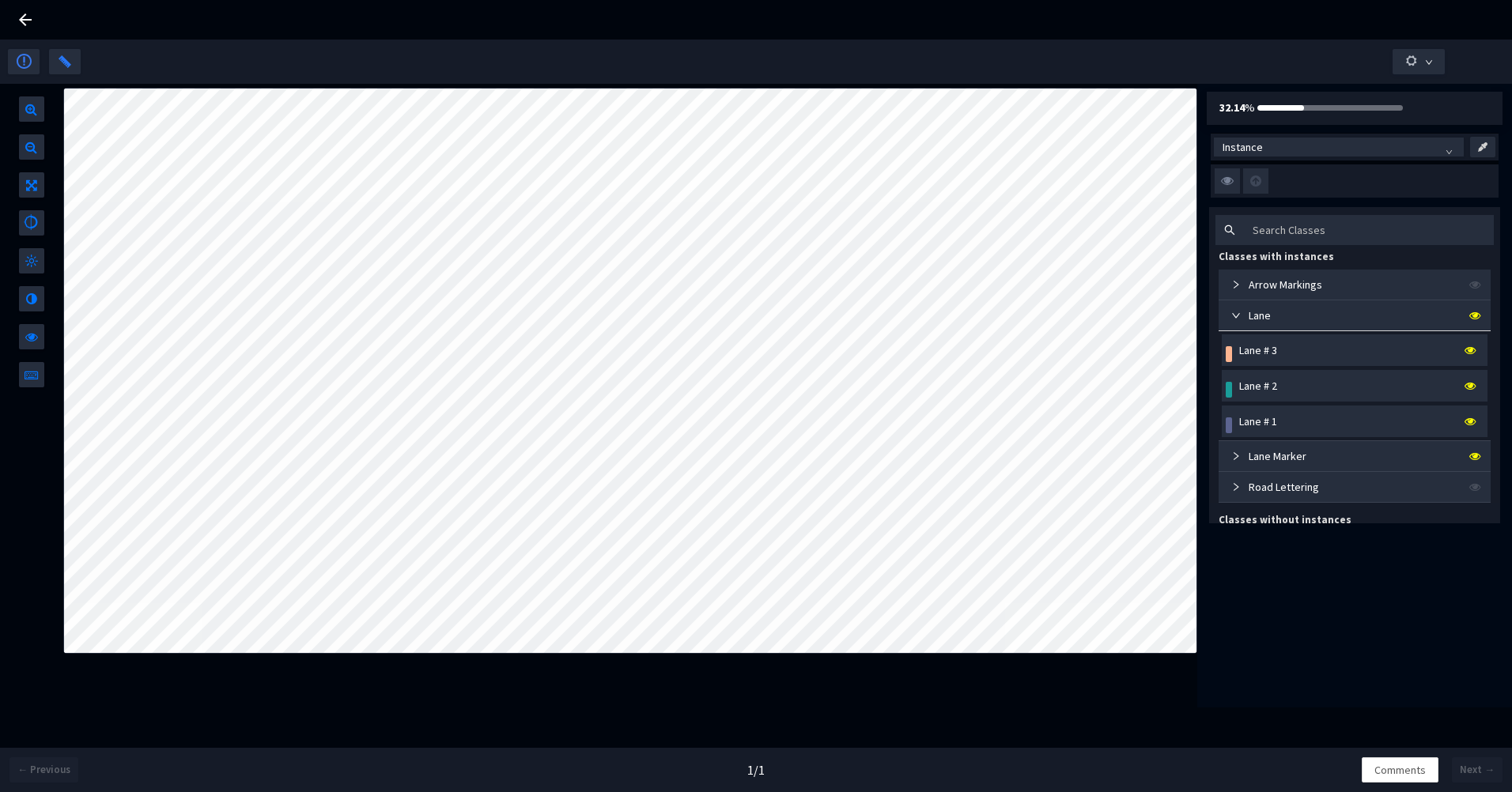 click on "Lane # 2" at bounding box center (1258, 386) 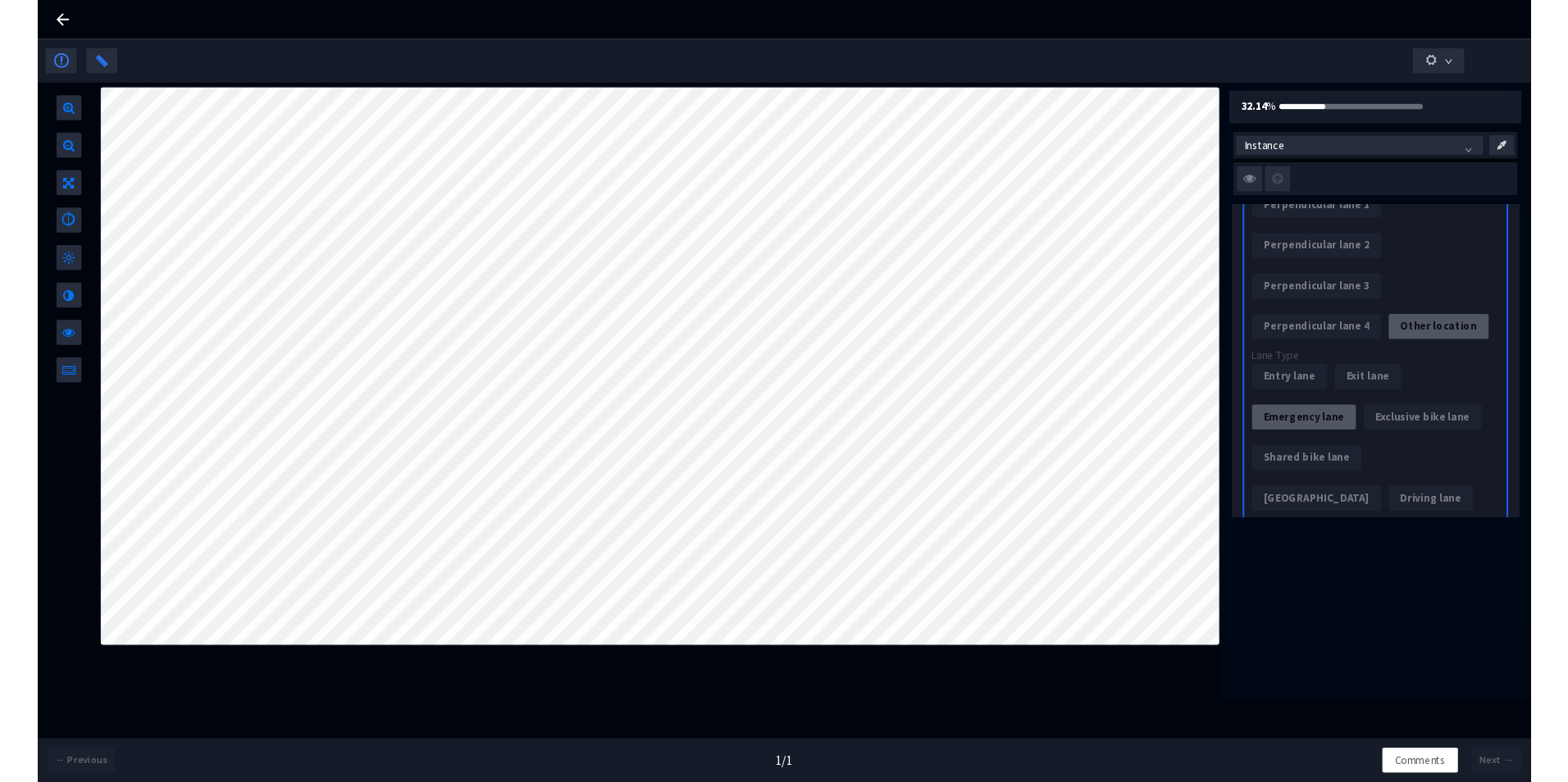 scroll, scrollTop: 656, scrollLeft: 0, axis: vertical 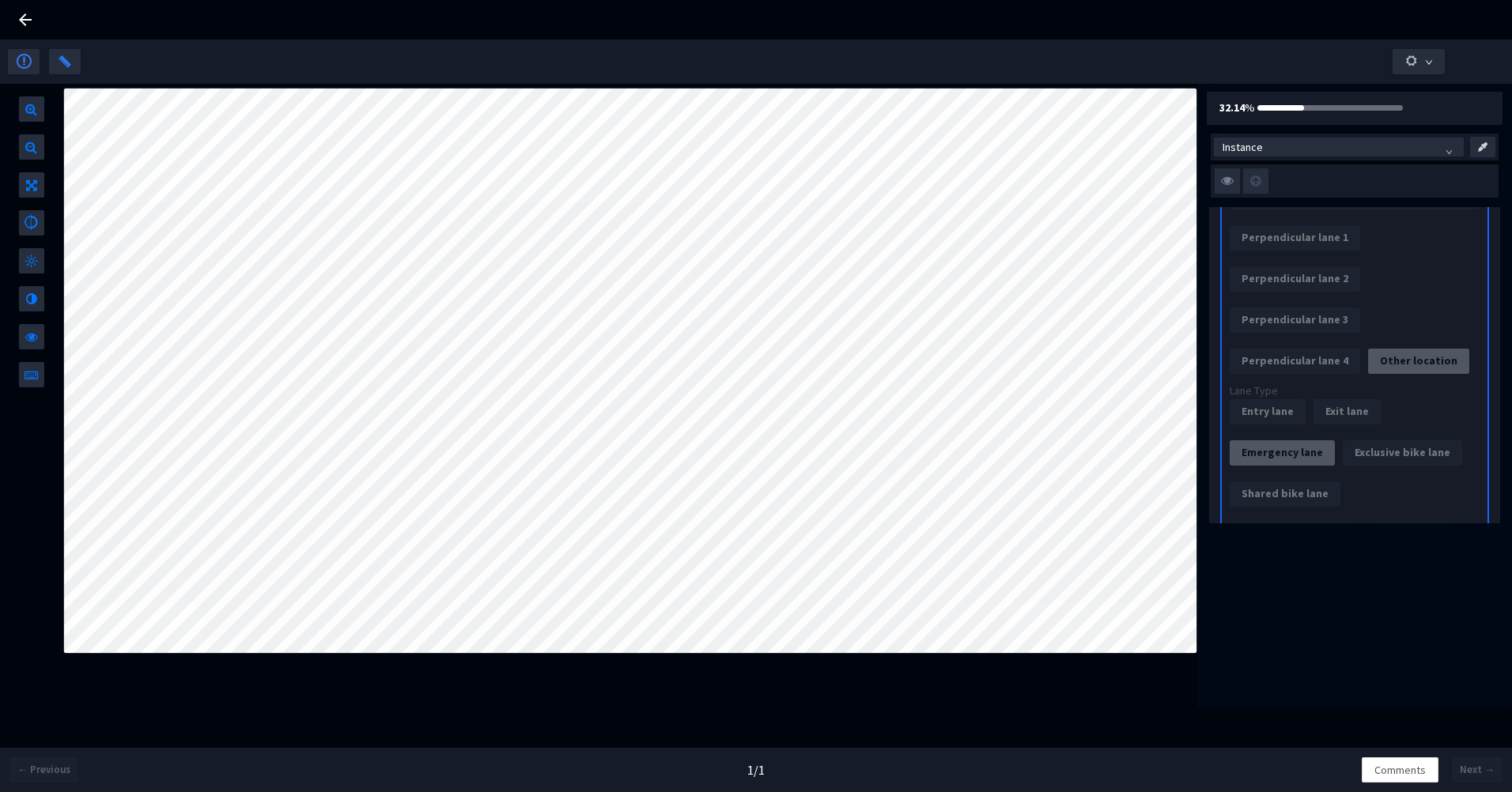 click 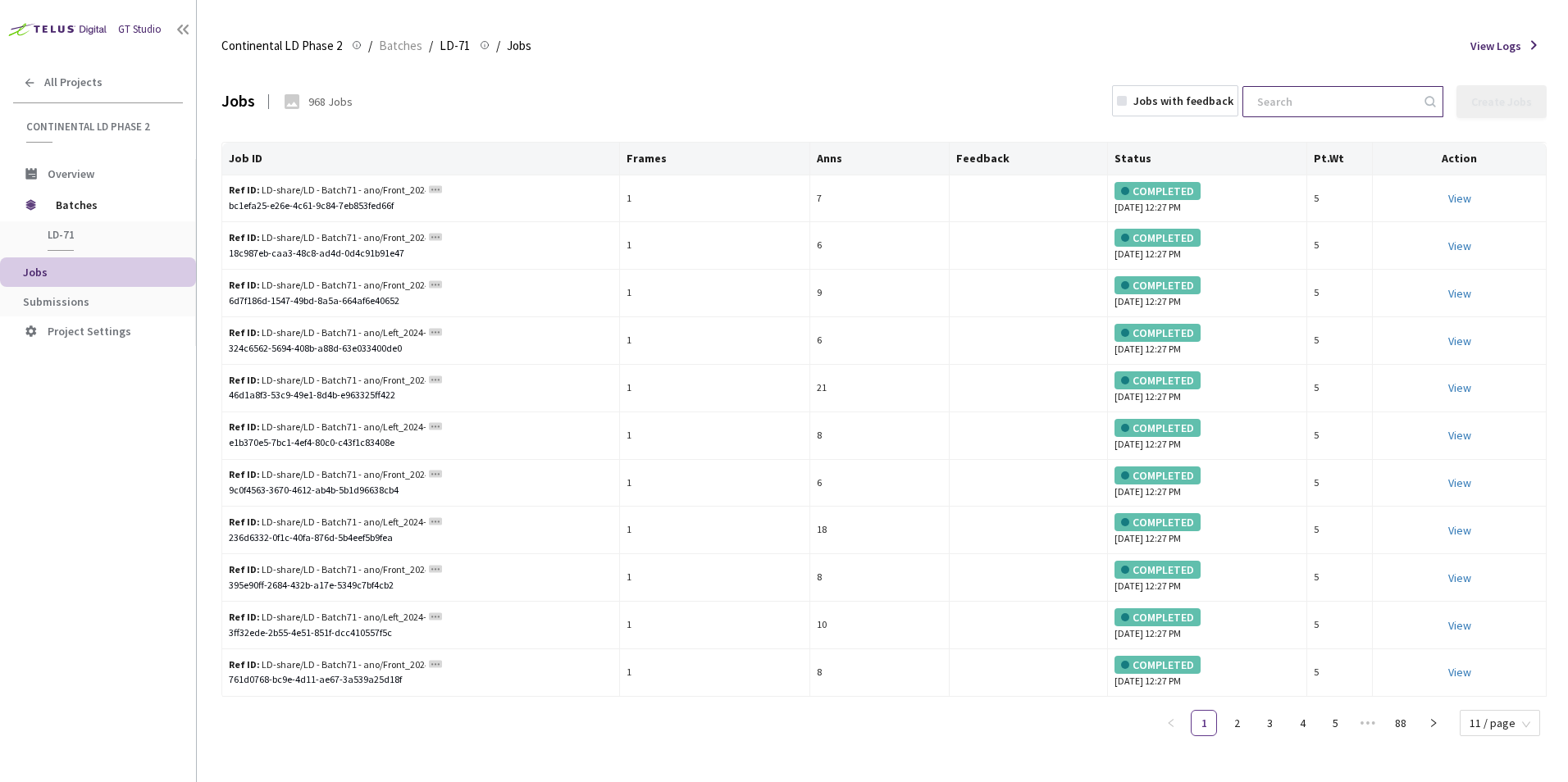 drag, startPoint x: 1320, startPoint y: 89, endPoint x: 1320, endPoint y: 103, distance: 14 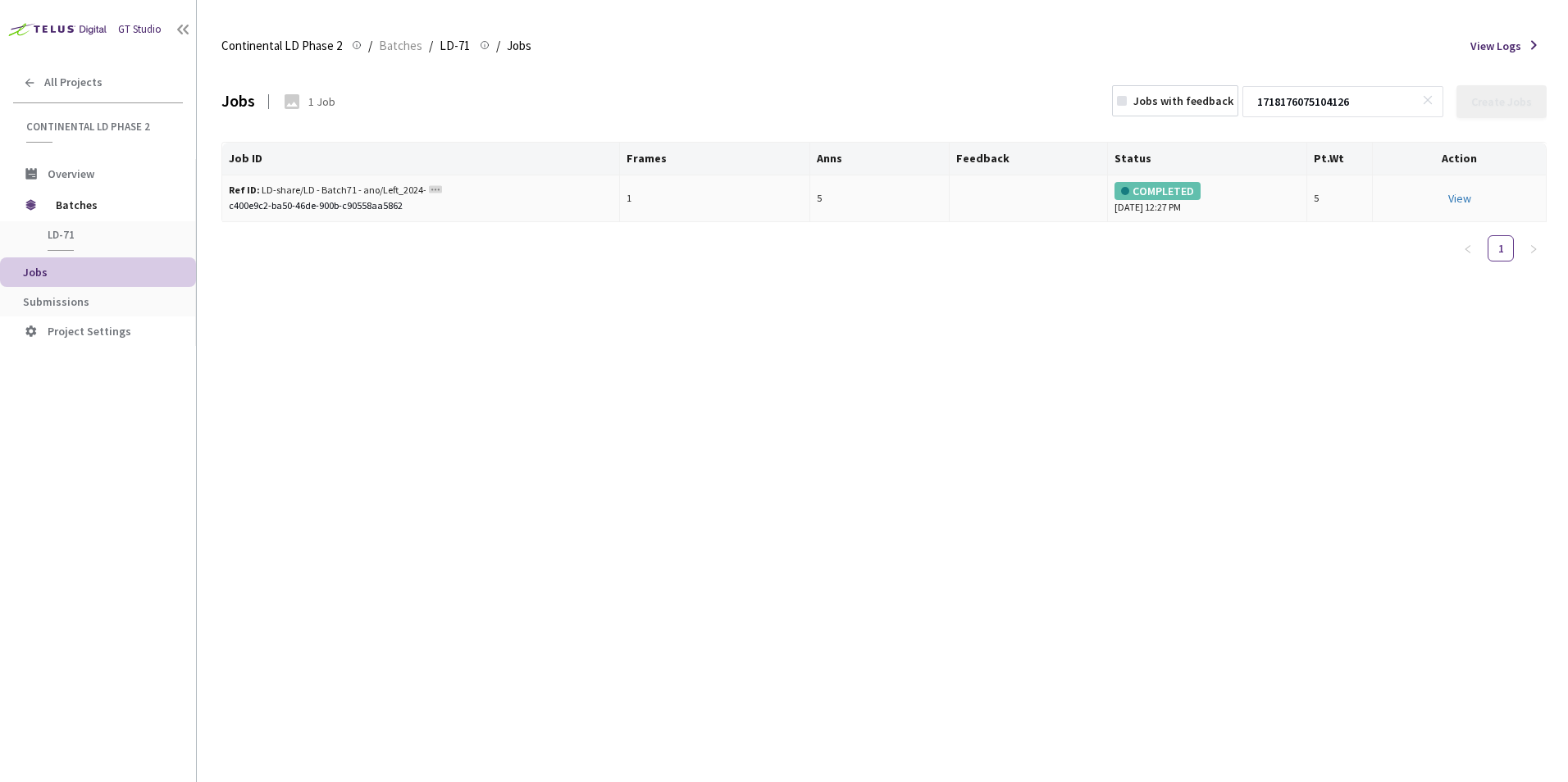 type on "1718176075104126" 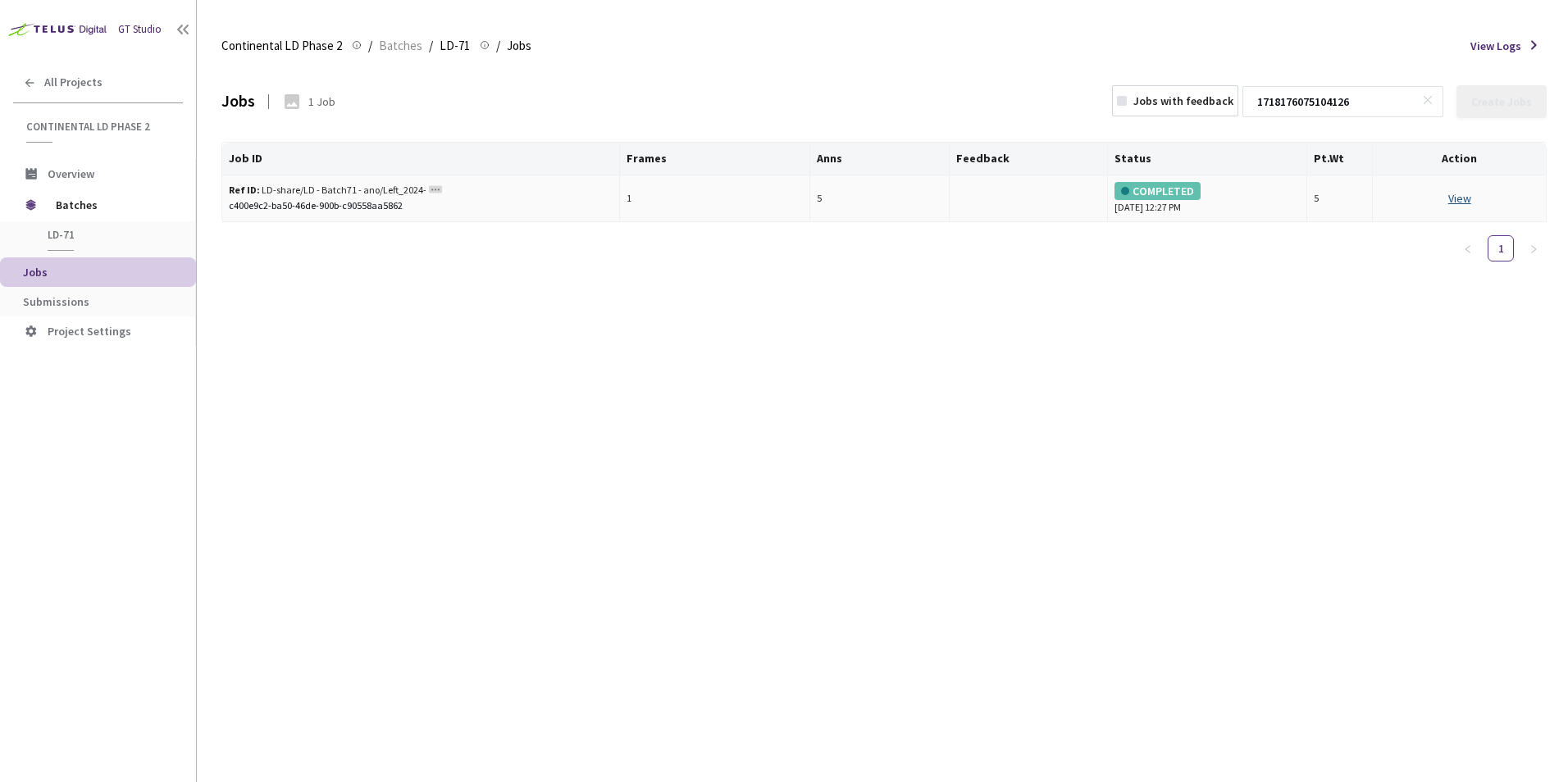 click on "View" at bounding box center [1459, 198] 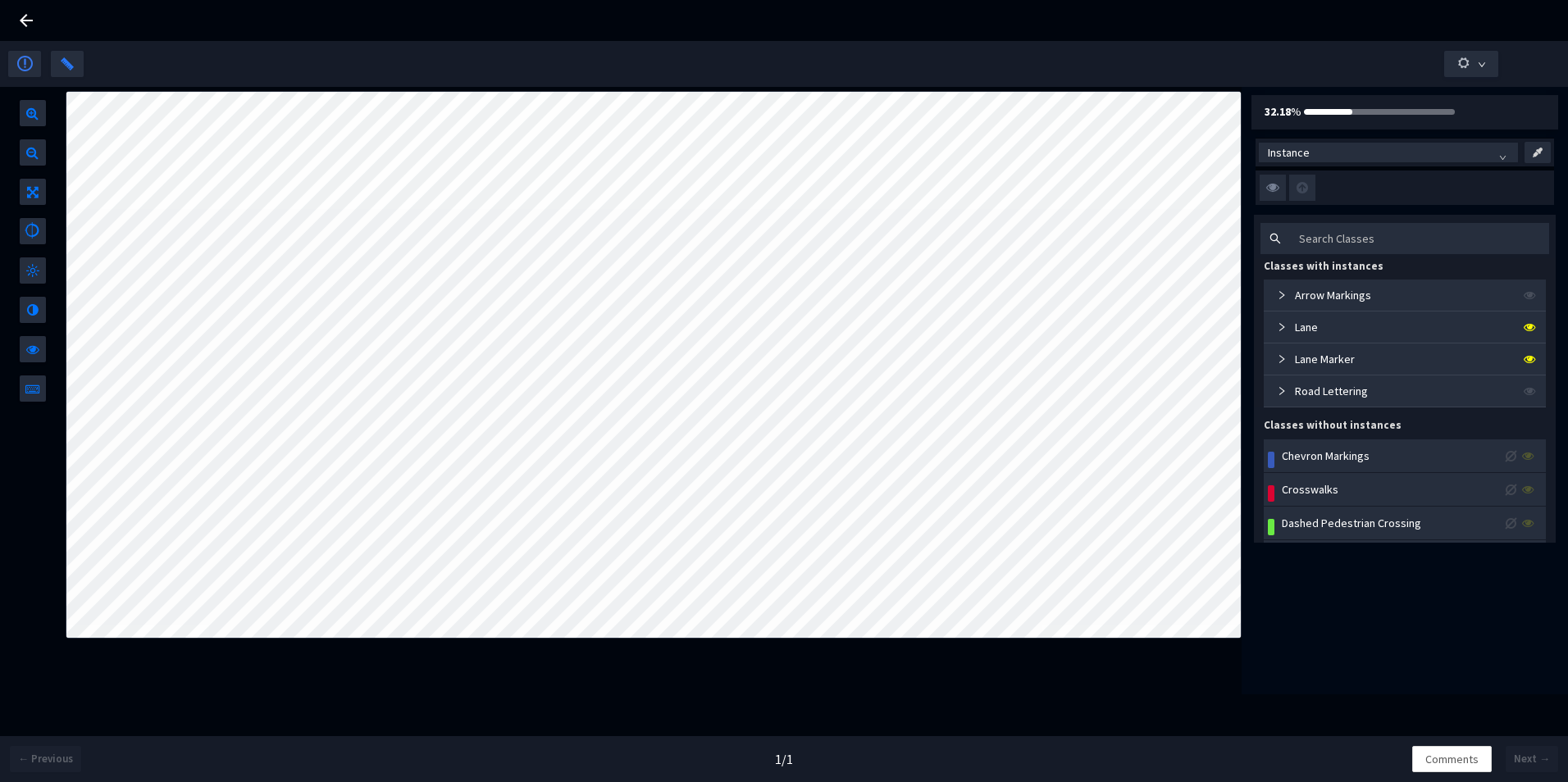 click on "Lane" at bounding box center [1294, 327] 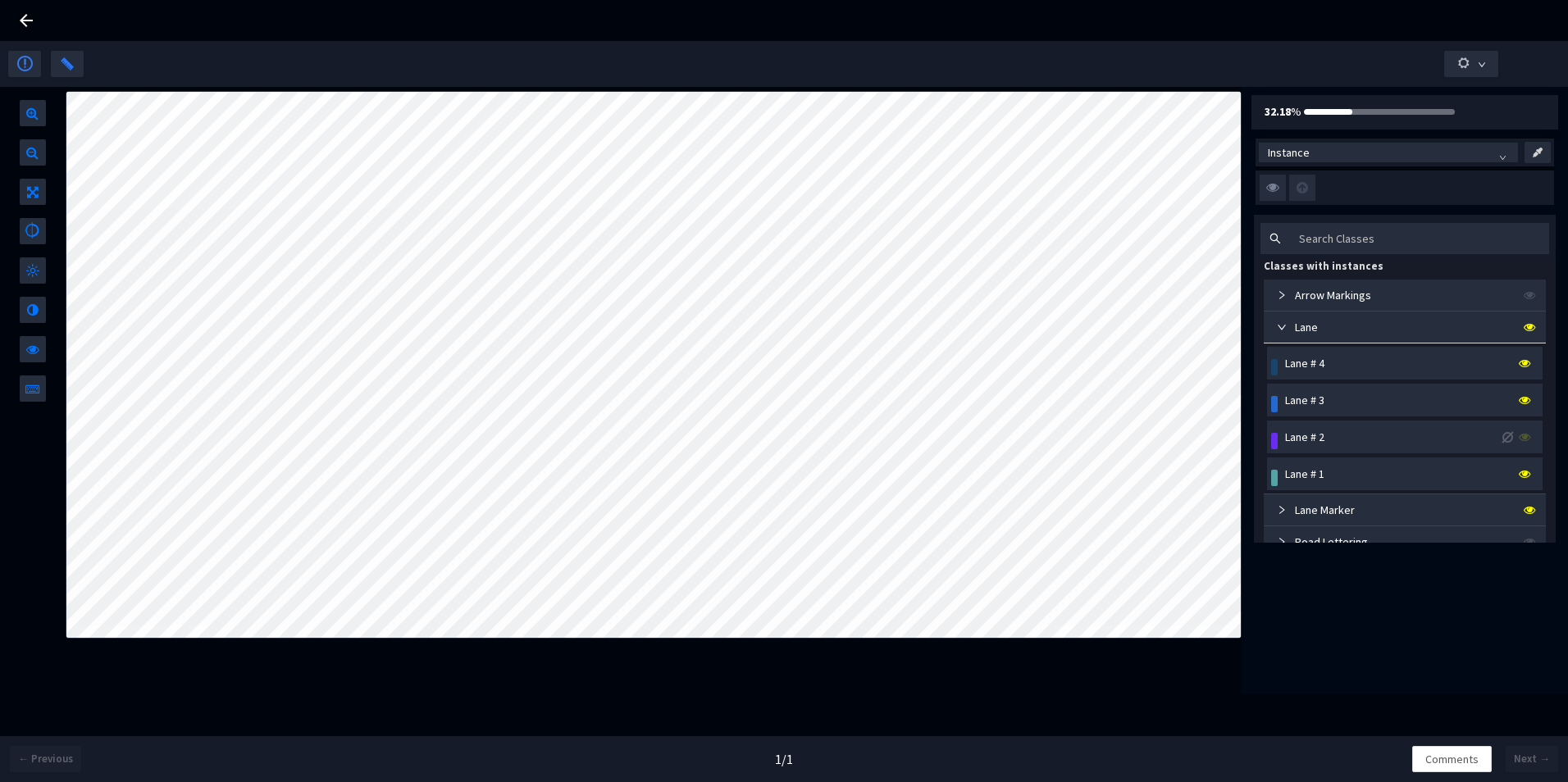 click on "Lane # 4" at bounding box center [1305, 363] 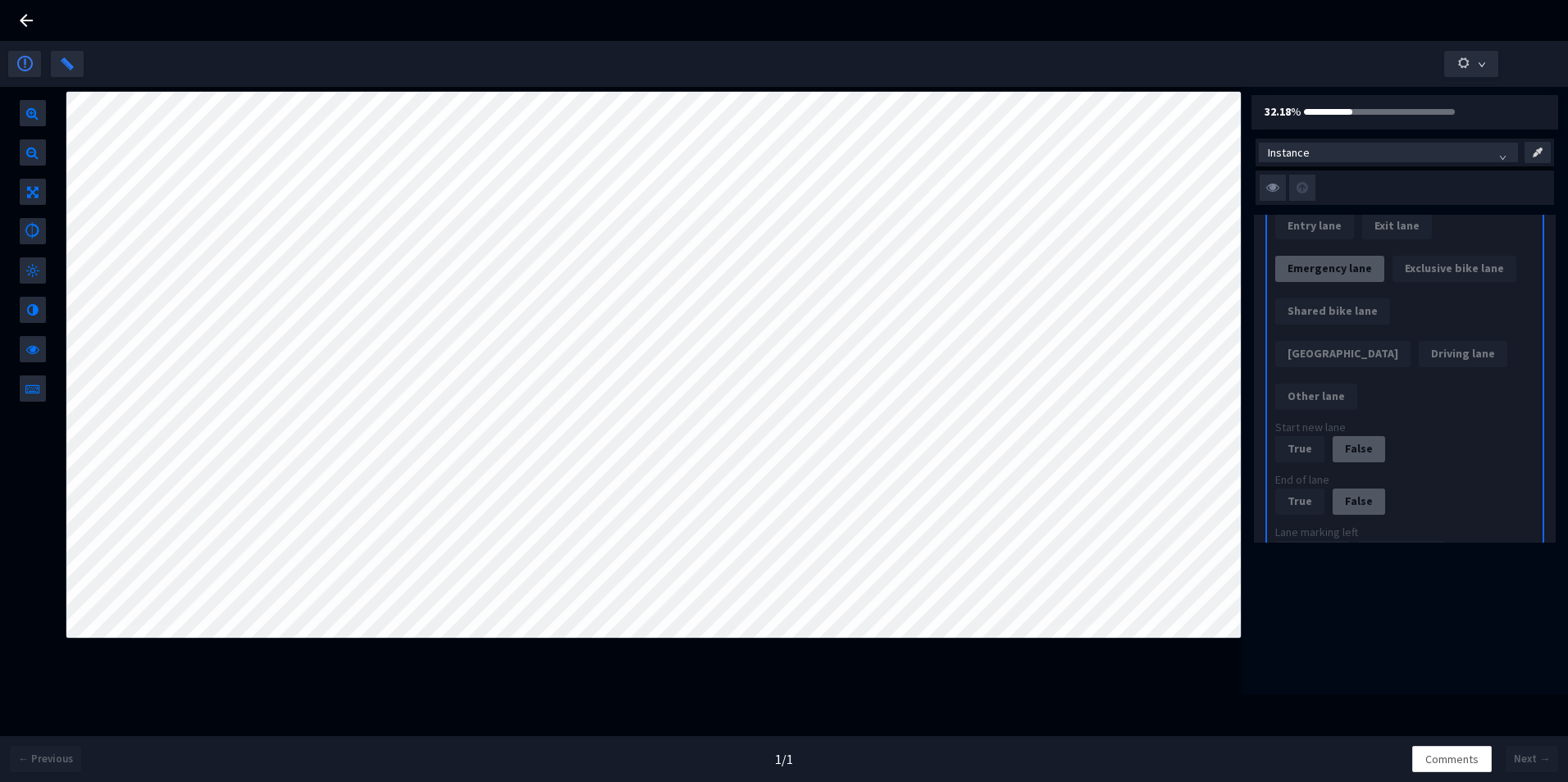 scroll, scrollTop: 656, scrollLeft: 0, axis: vertical 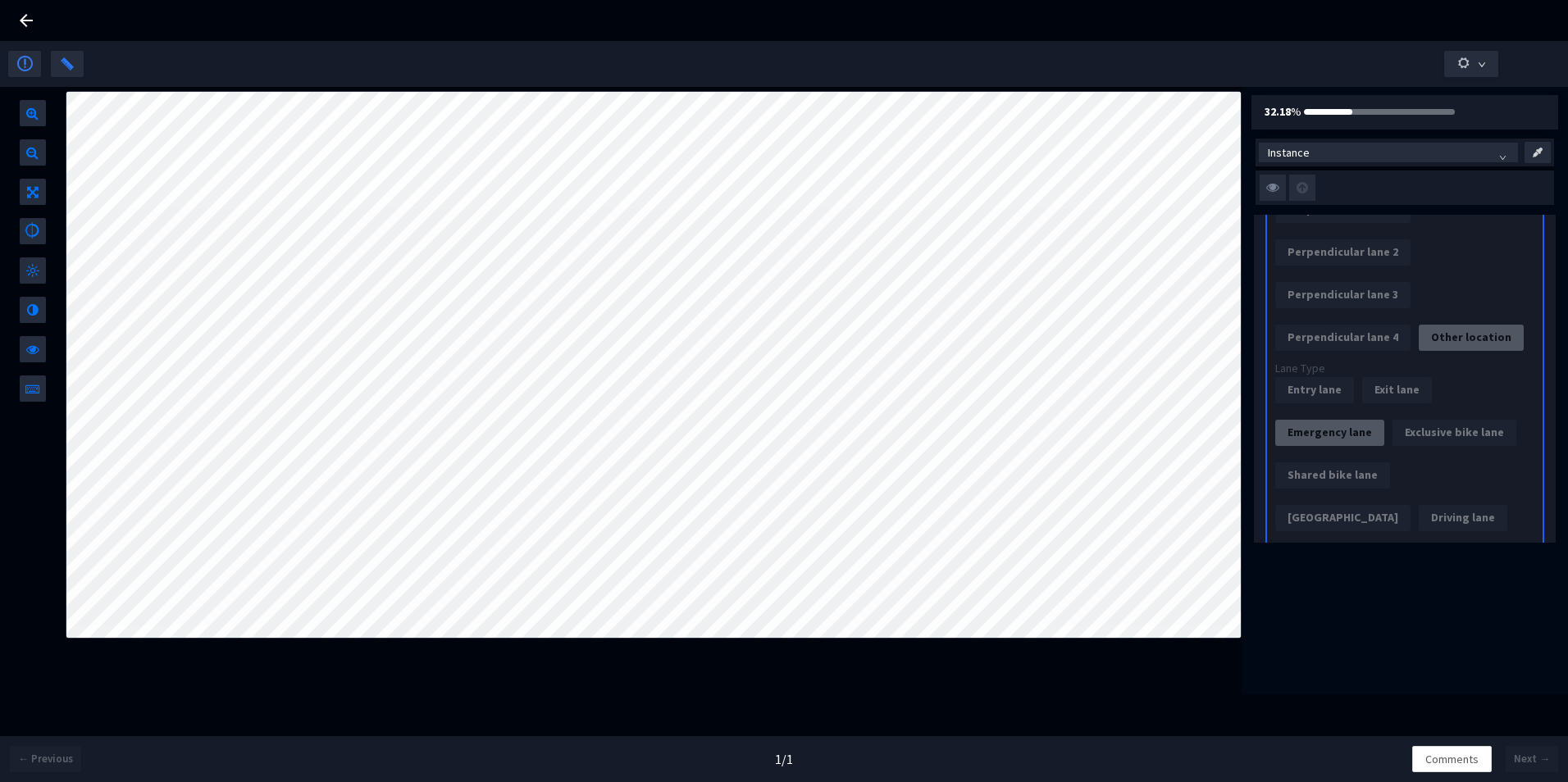 click 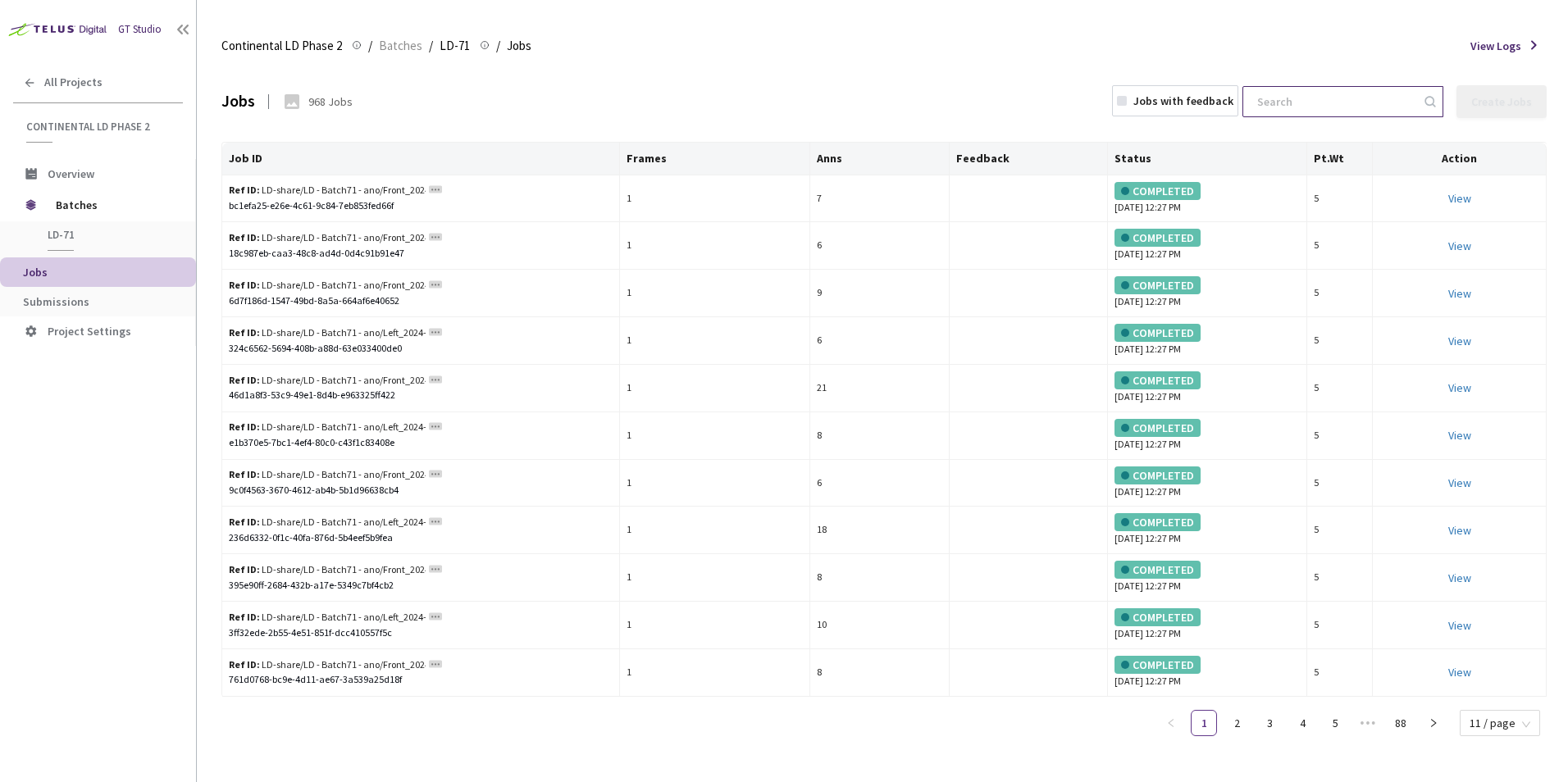 click at bounding box center [1334, 102] 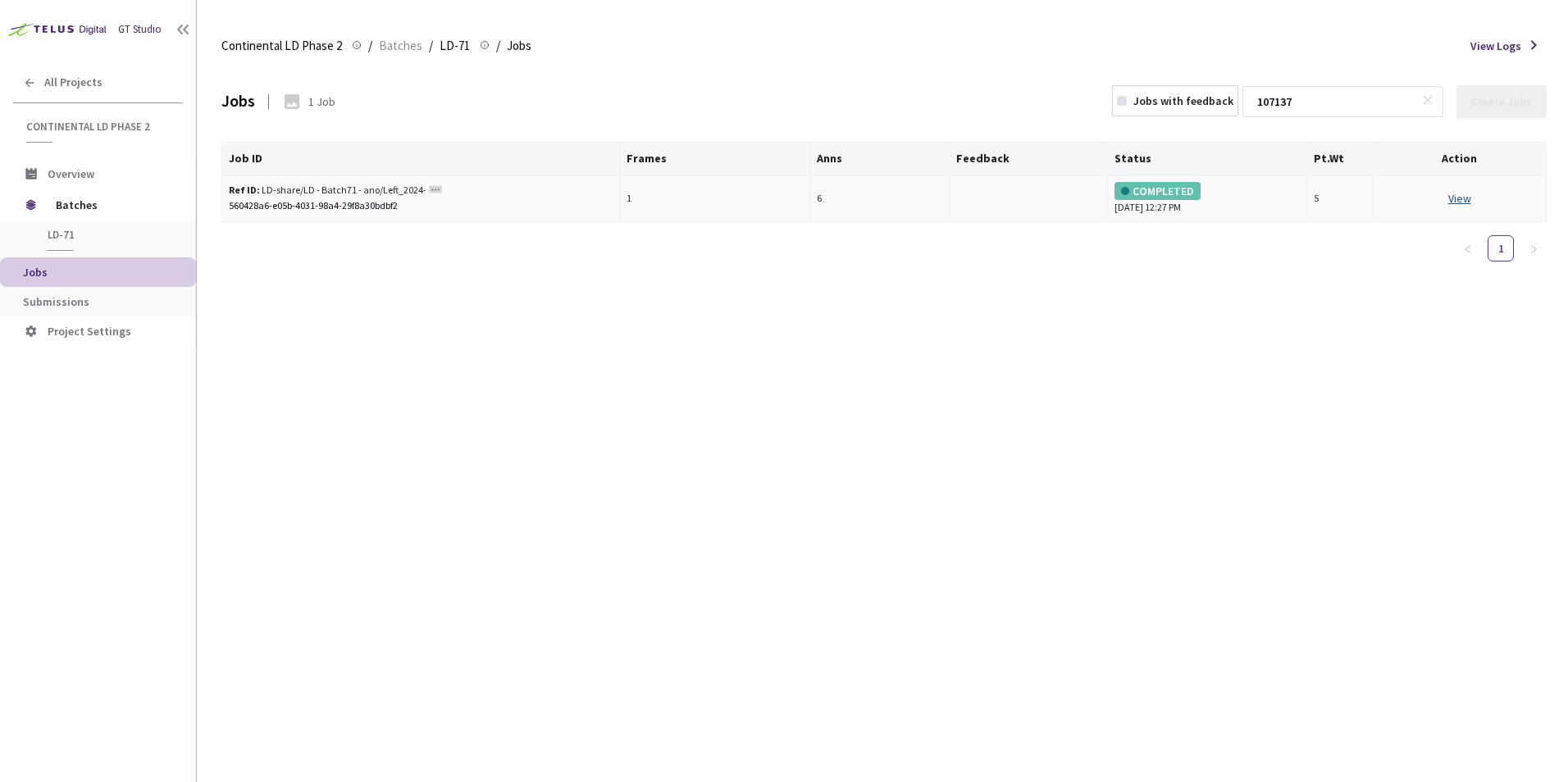 type on "107137" 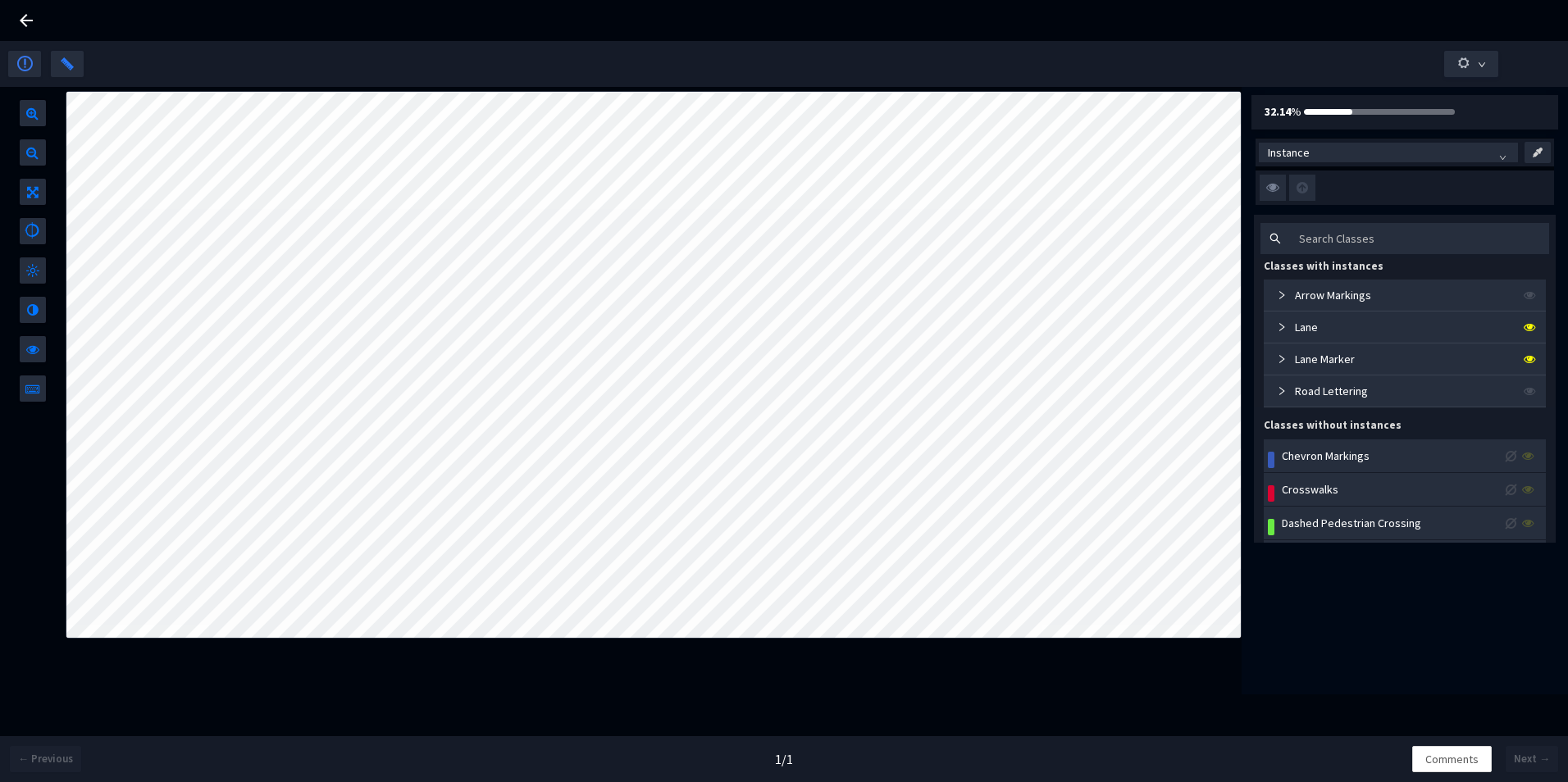 click 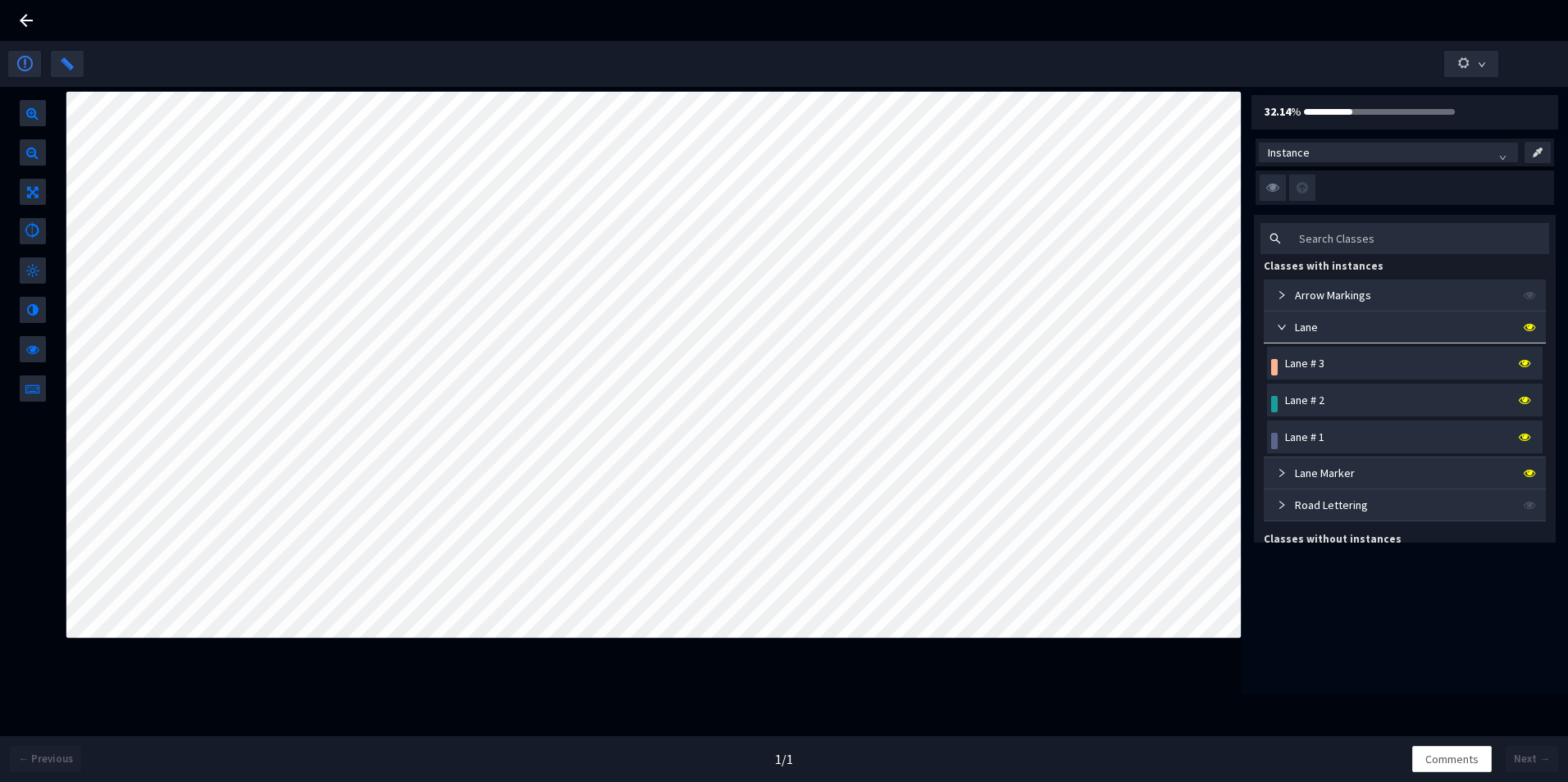 click on "Lane # 2" at bounding box center [1305, 400] 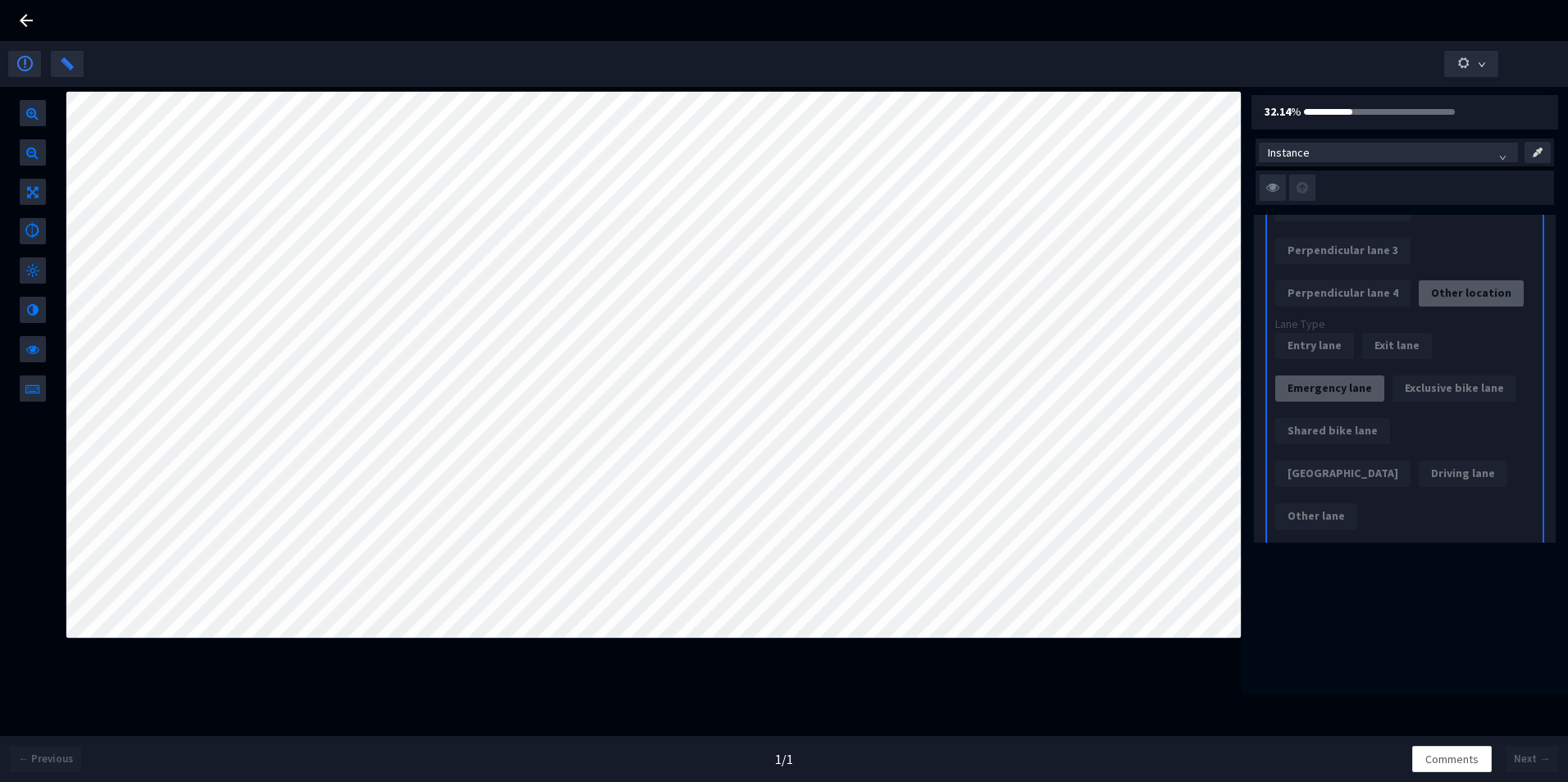 scroll, scrollTop: 738, scrollLeft: 0, axis: vertical 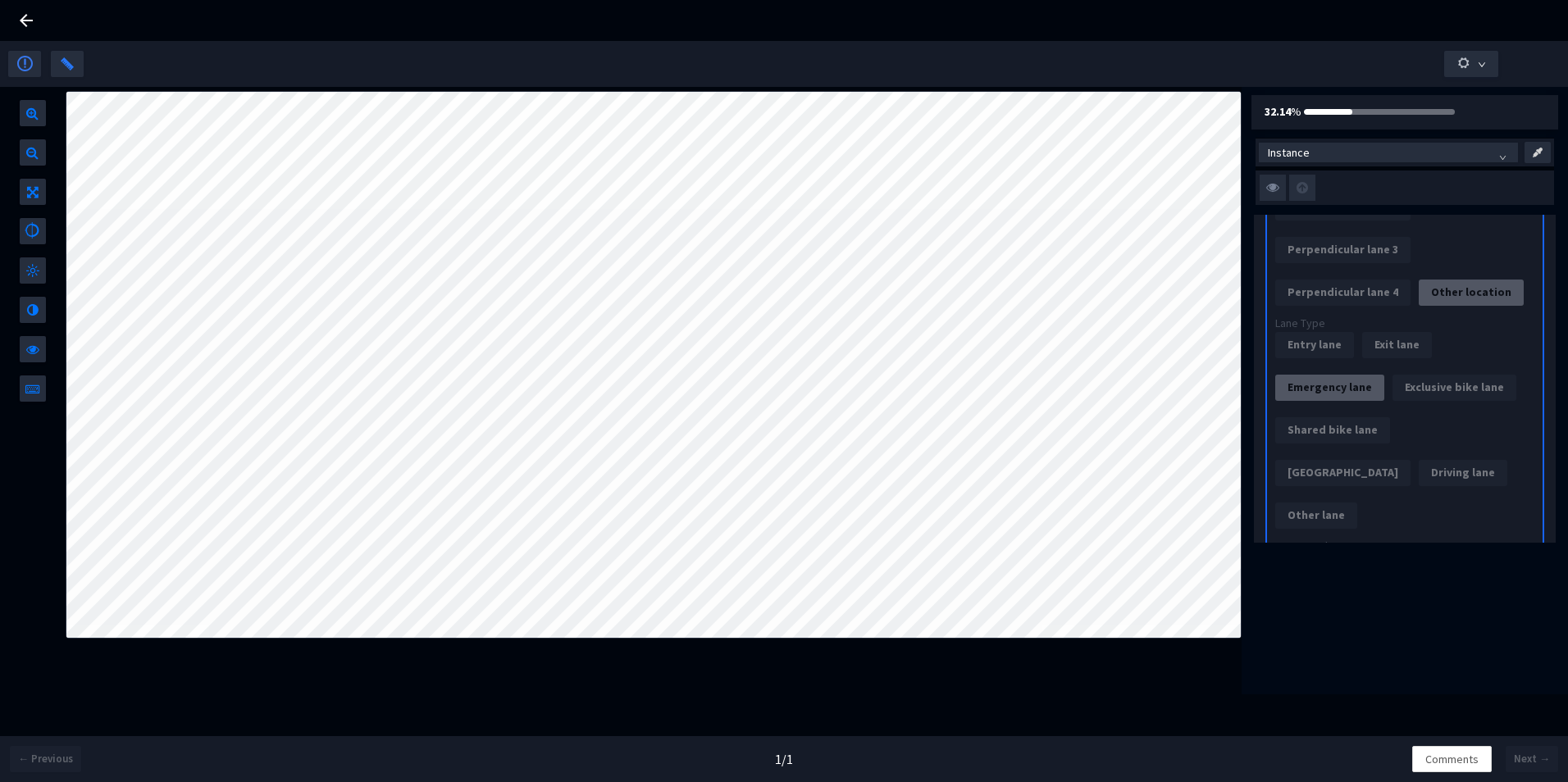 click 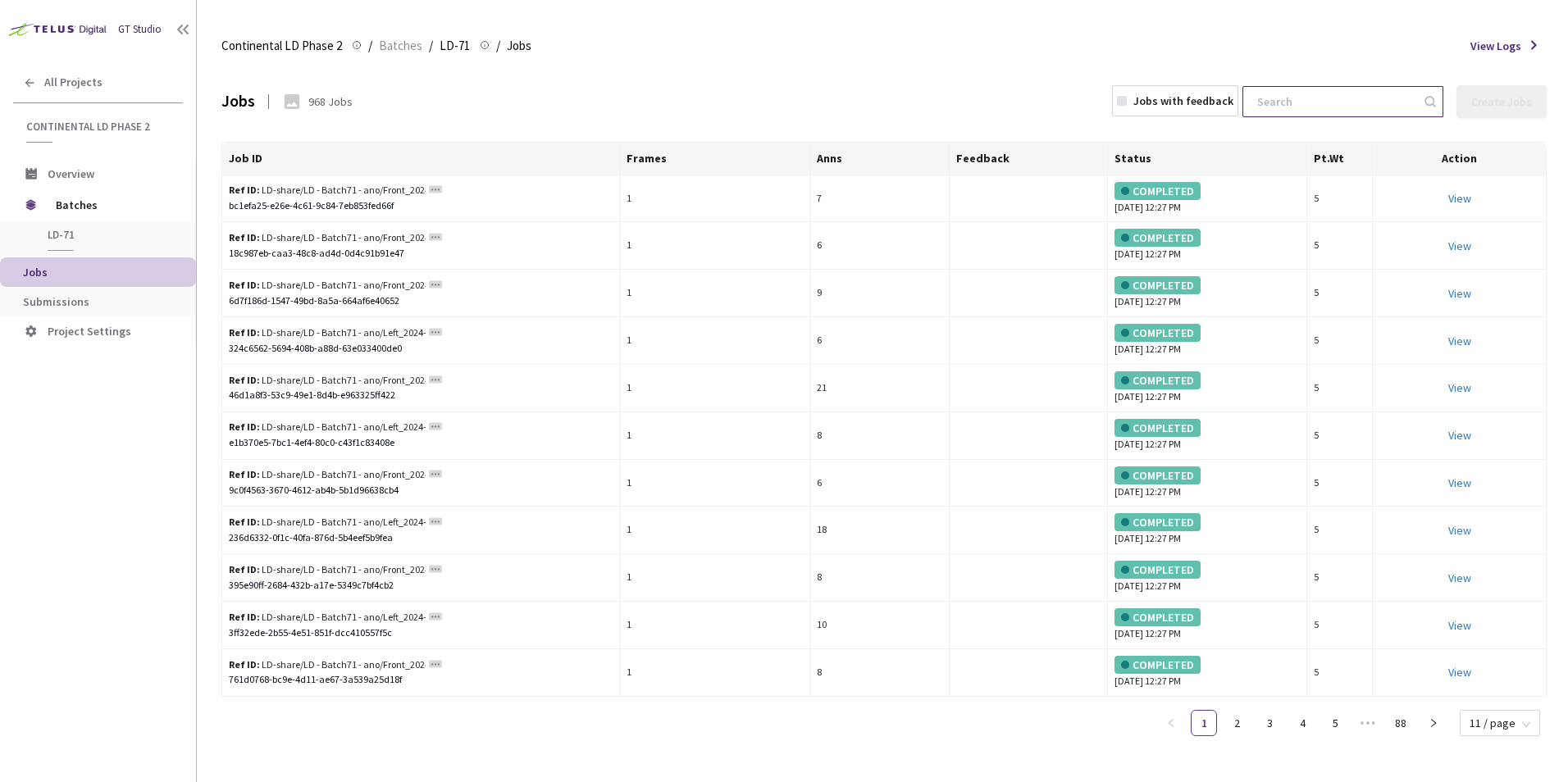 click at bounding box center [1334, 102] 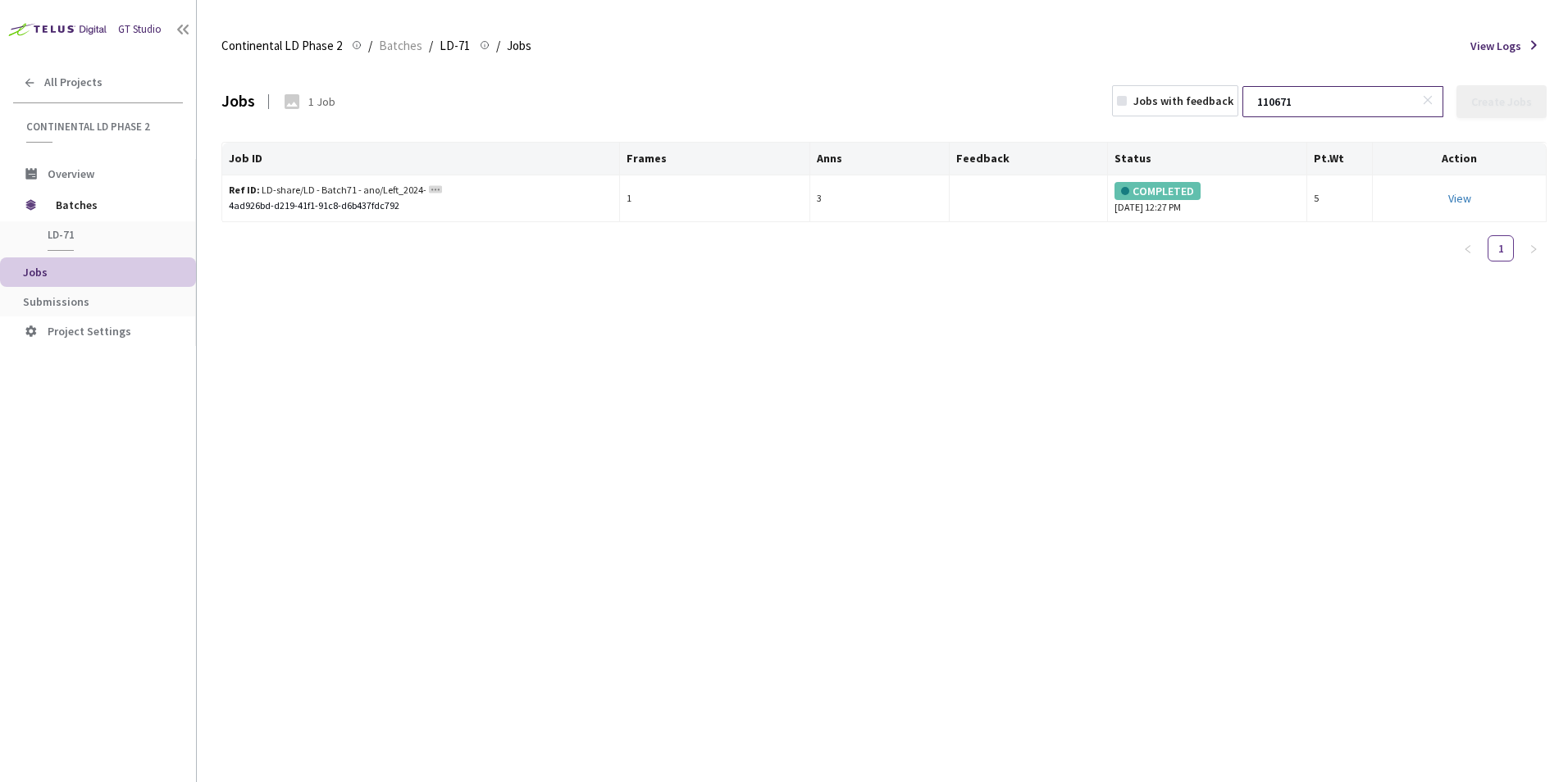 type on "110671" 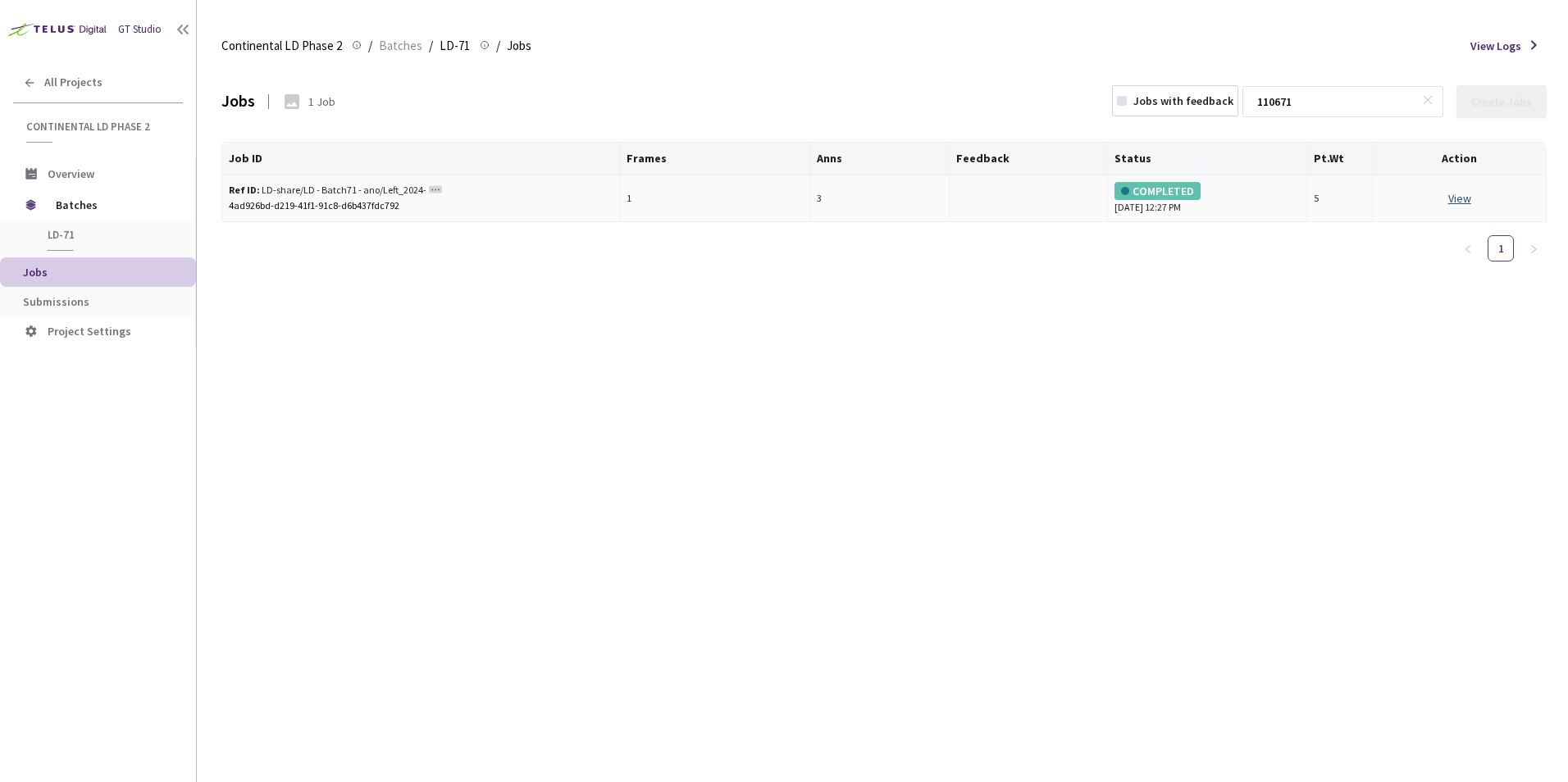 click on "View This will only let you view the job and not perform the labelling task." at bounding box center [1460, 198] 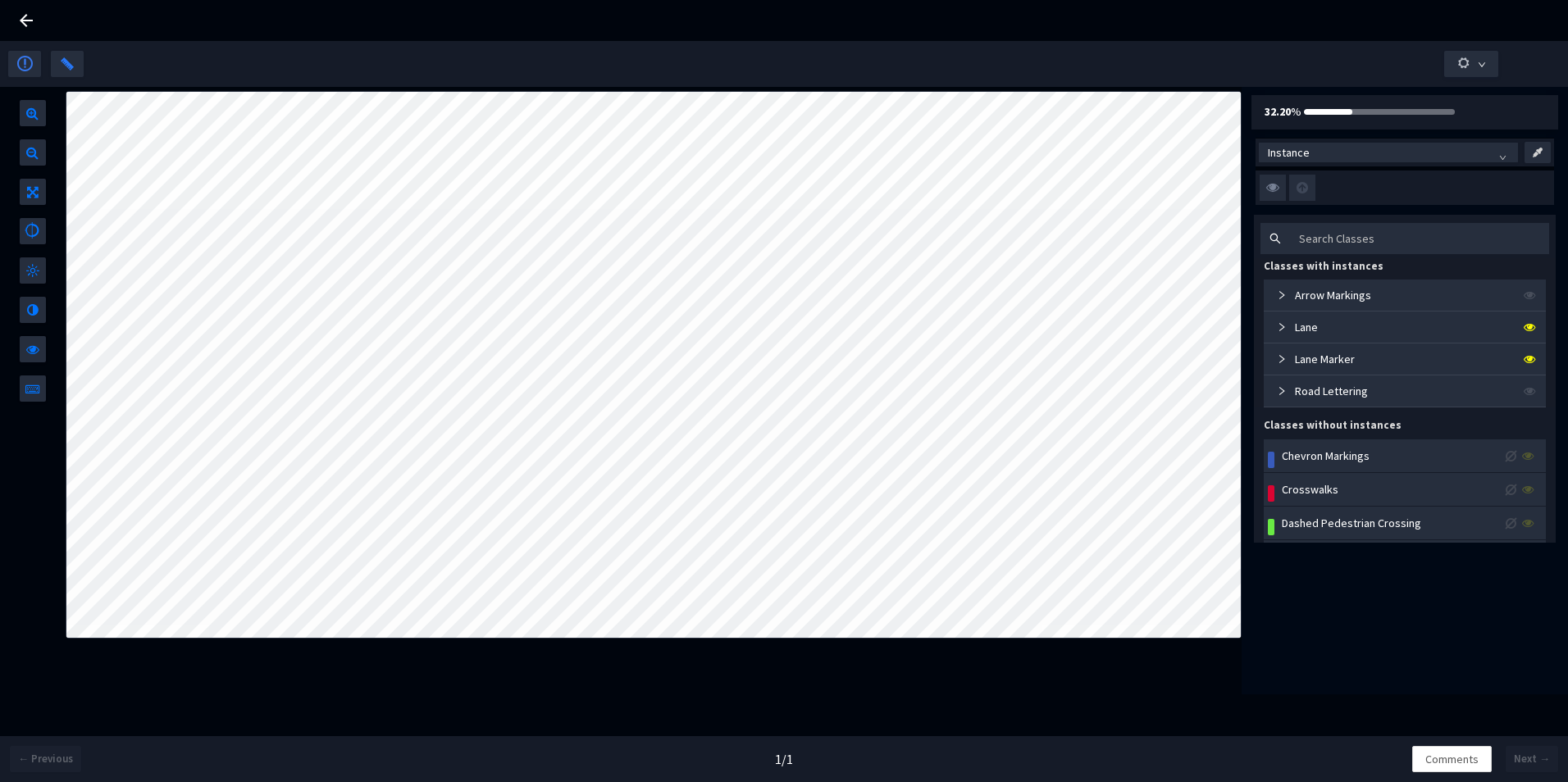 click 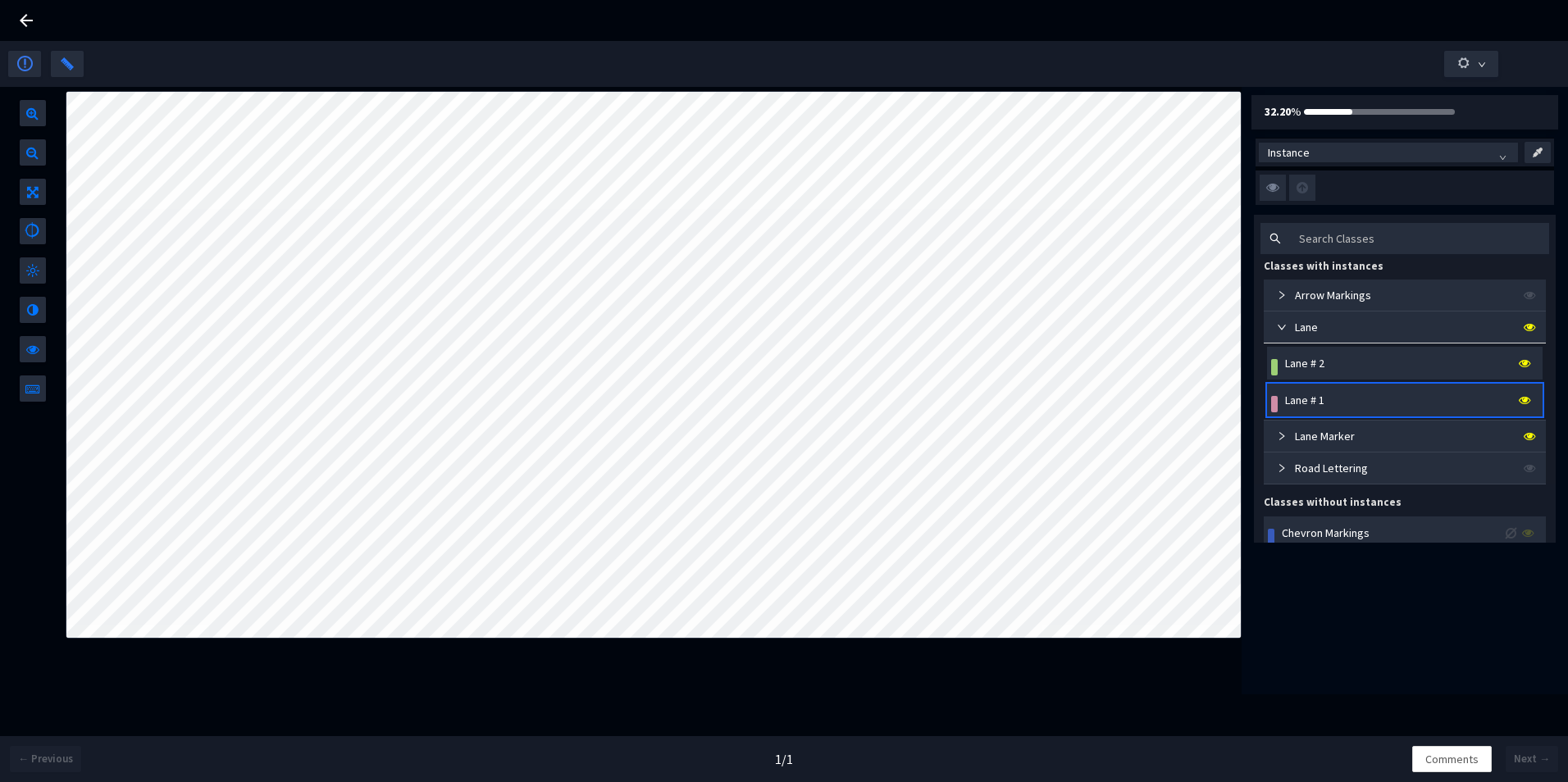click on "Lane # 2" at bounding box center [1305, 363] 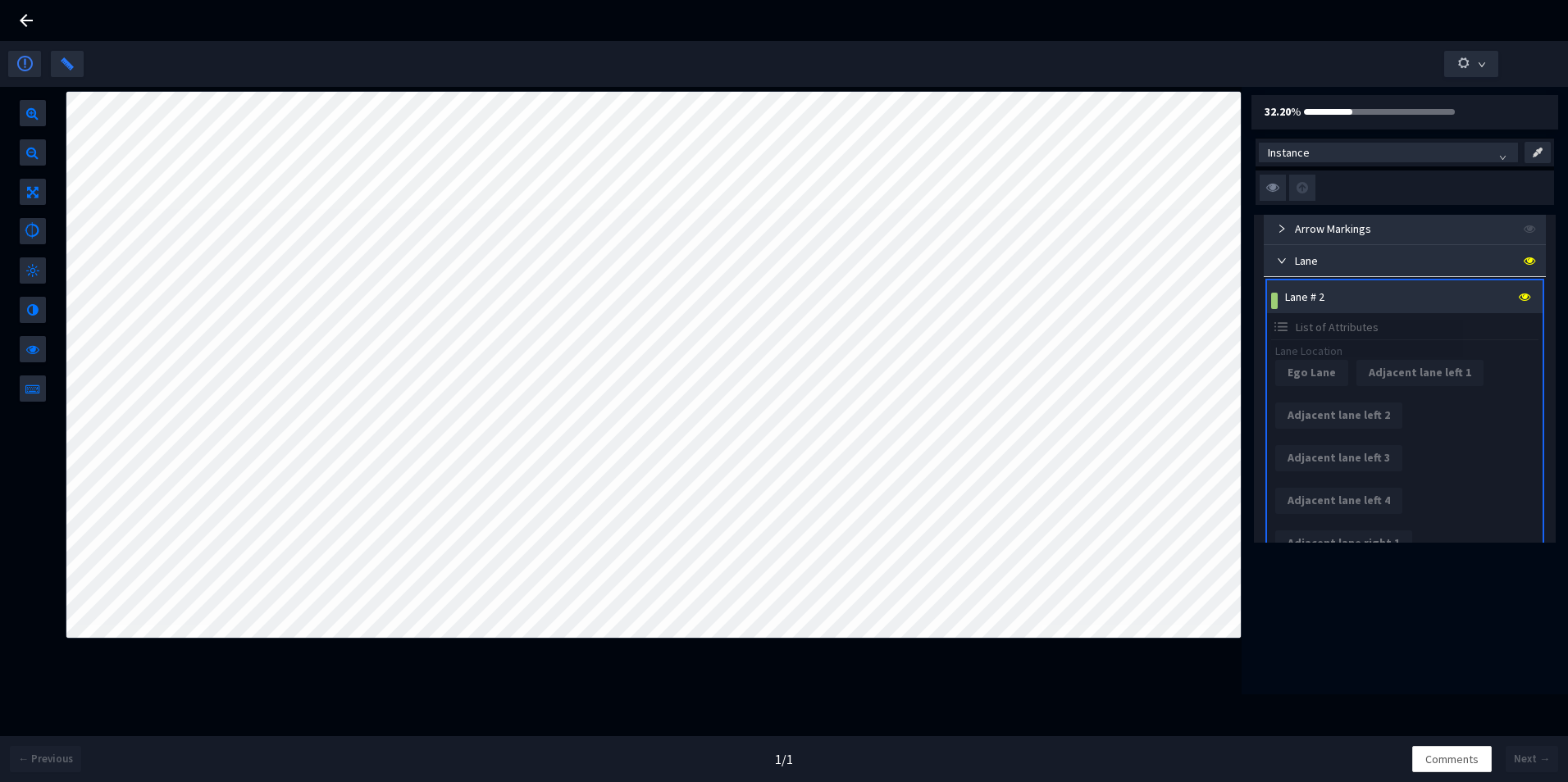 scroll, scrollTop: 0, scrollLeft: 0, axis: both 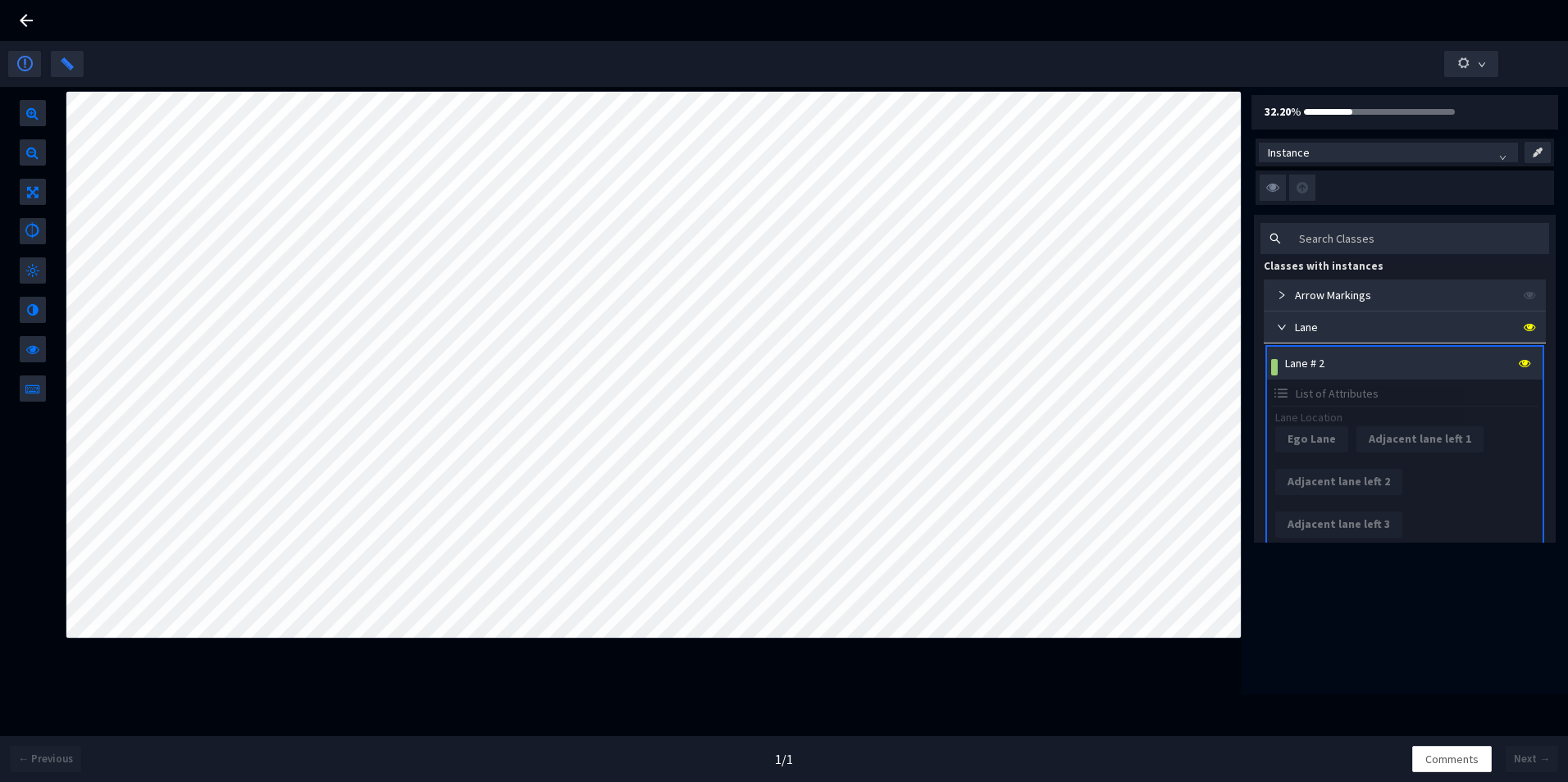 click 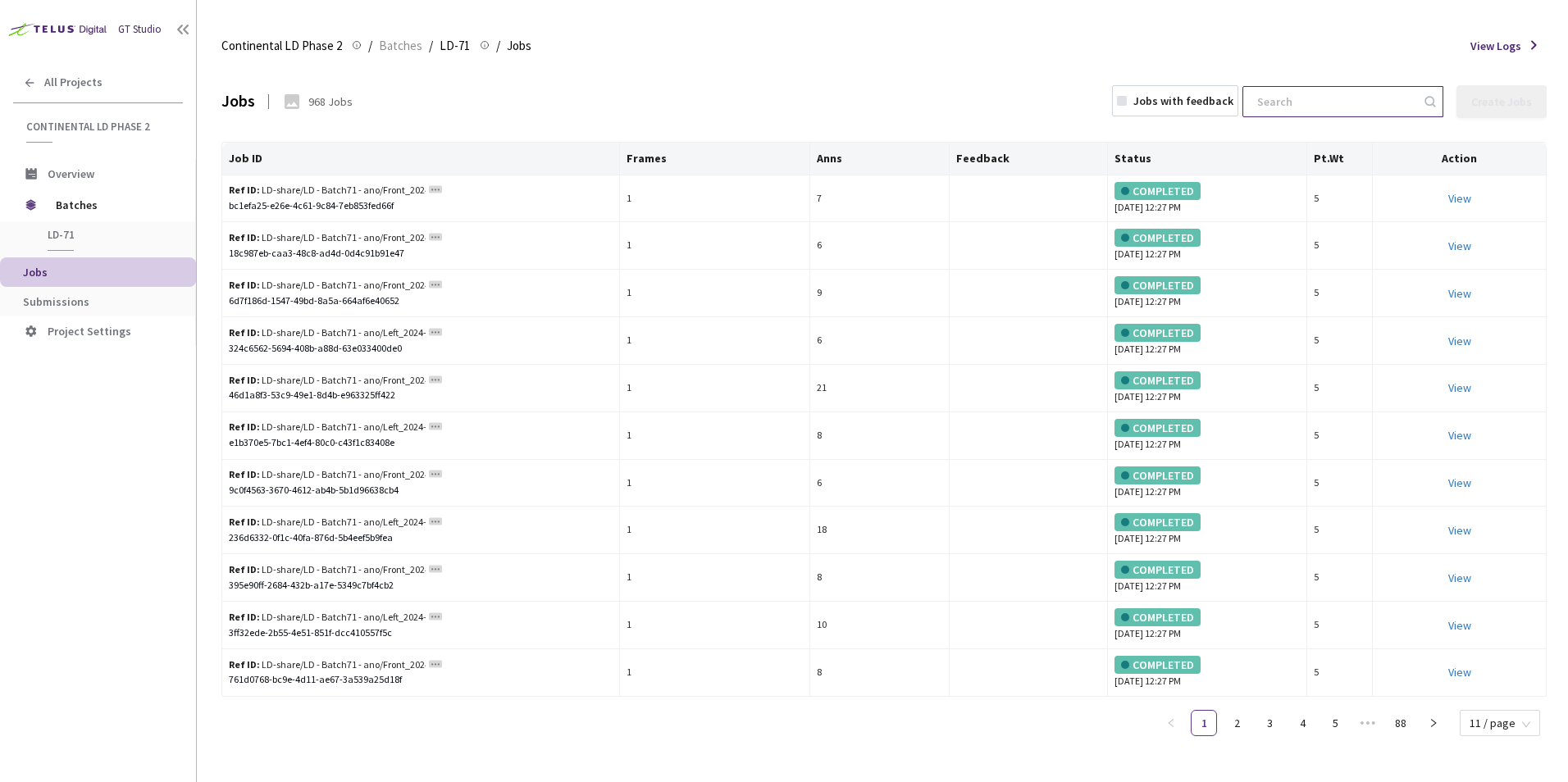 click at bounding box center (1334, 102) 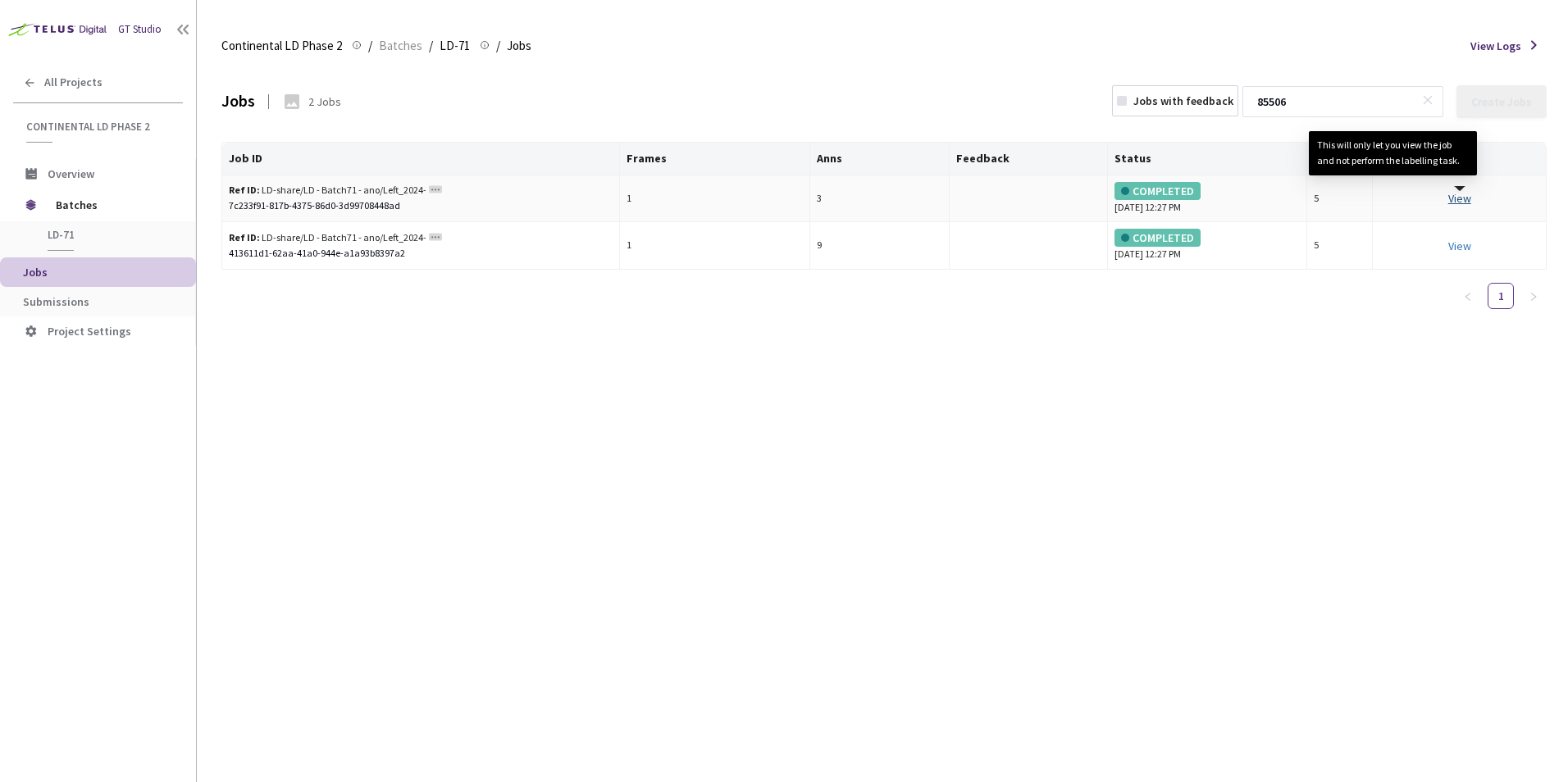 type on "85506" 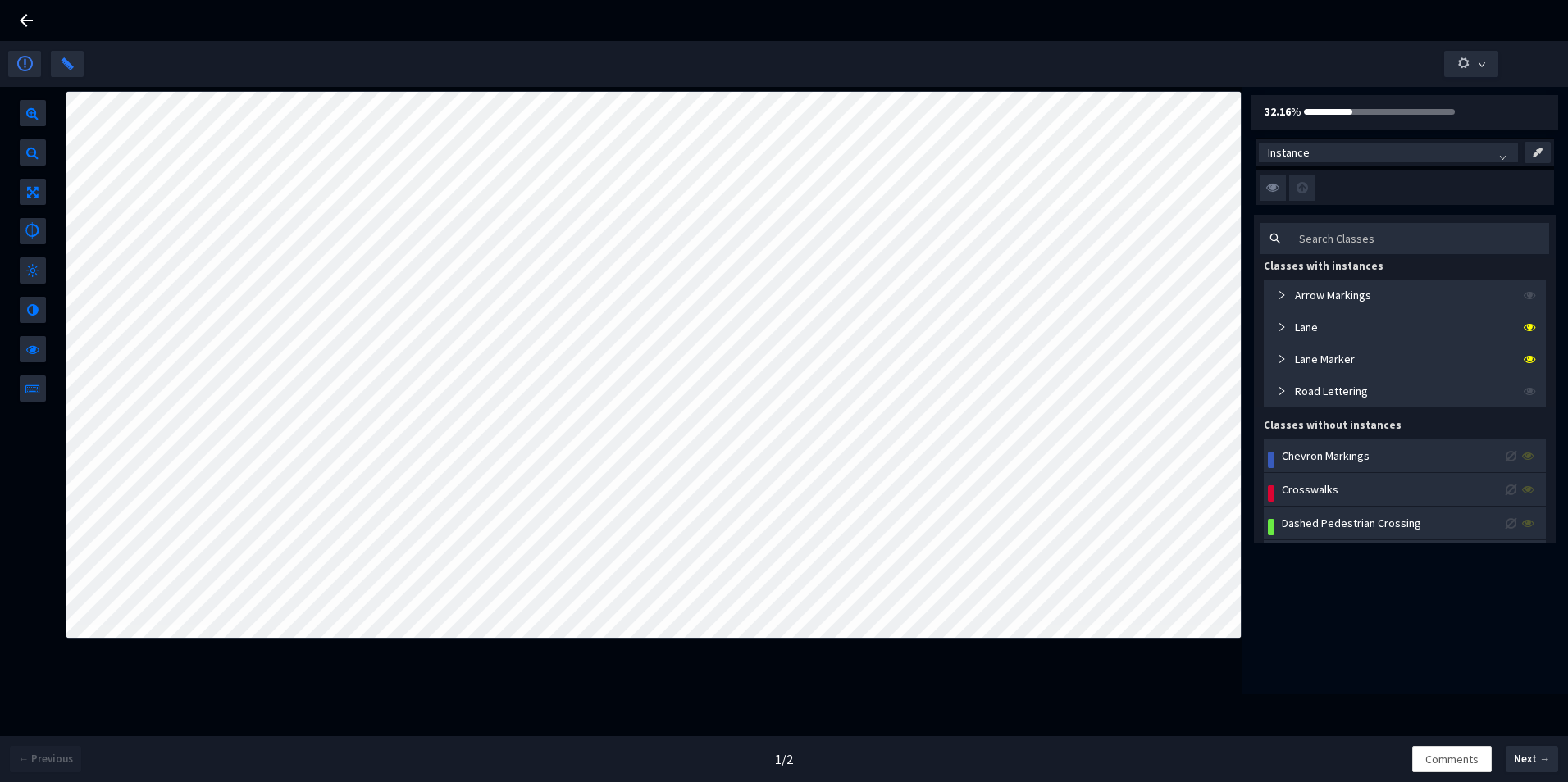 click on "Lane" at bounding box center (1294, 327) 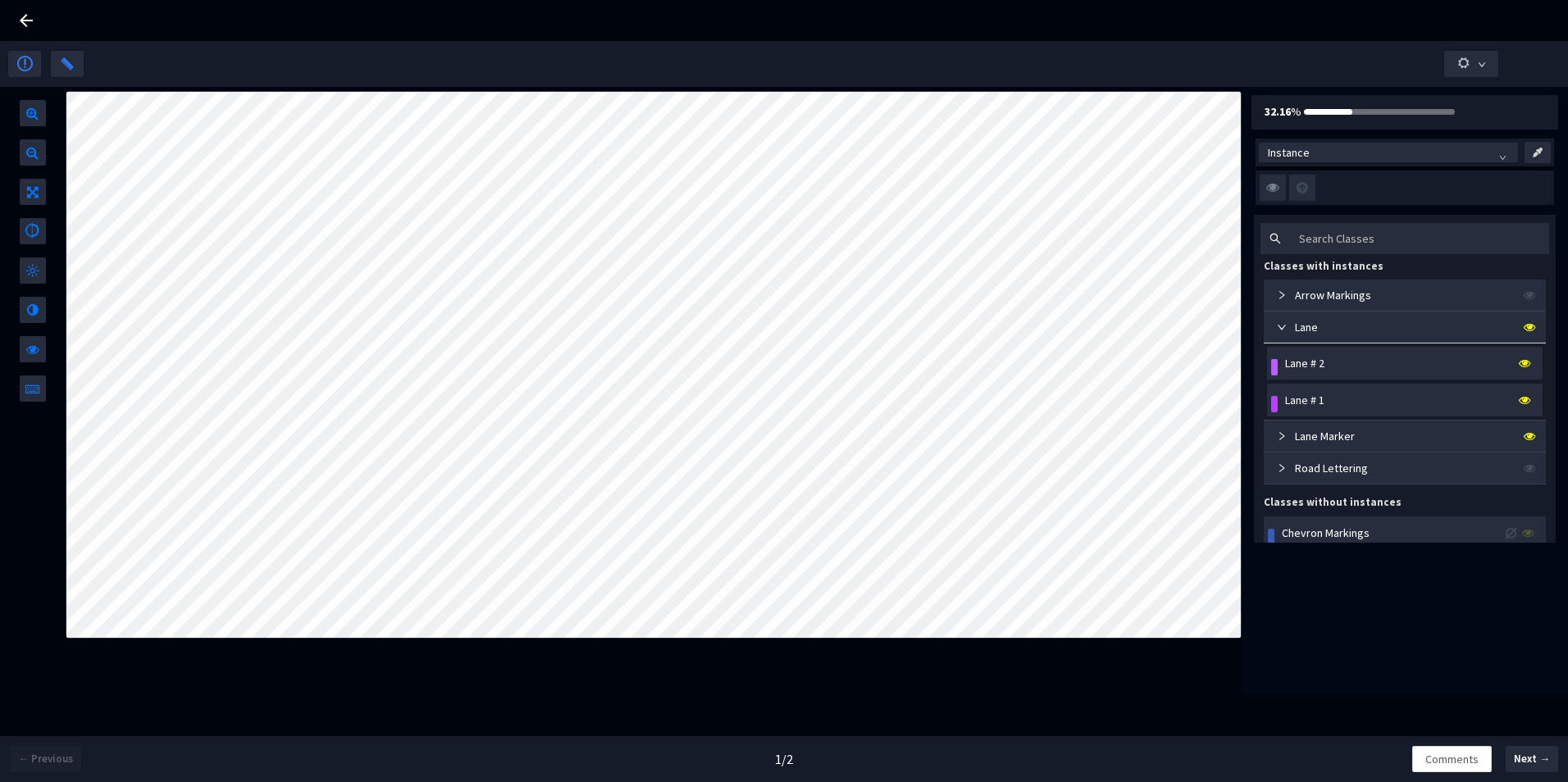click on "Lane # 2" at bounding box center [1305, 363] 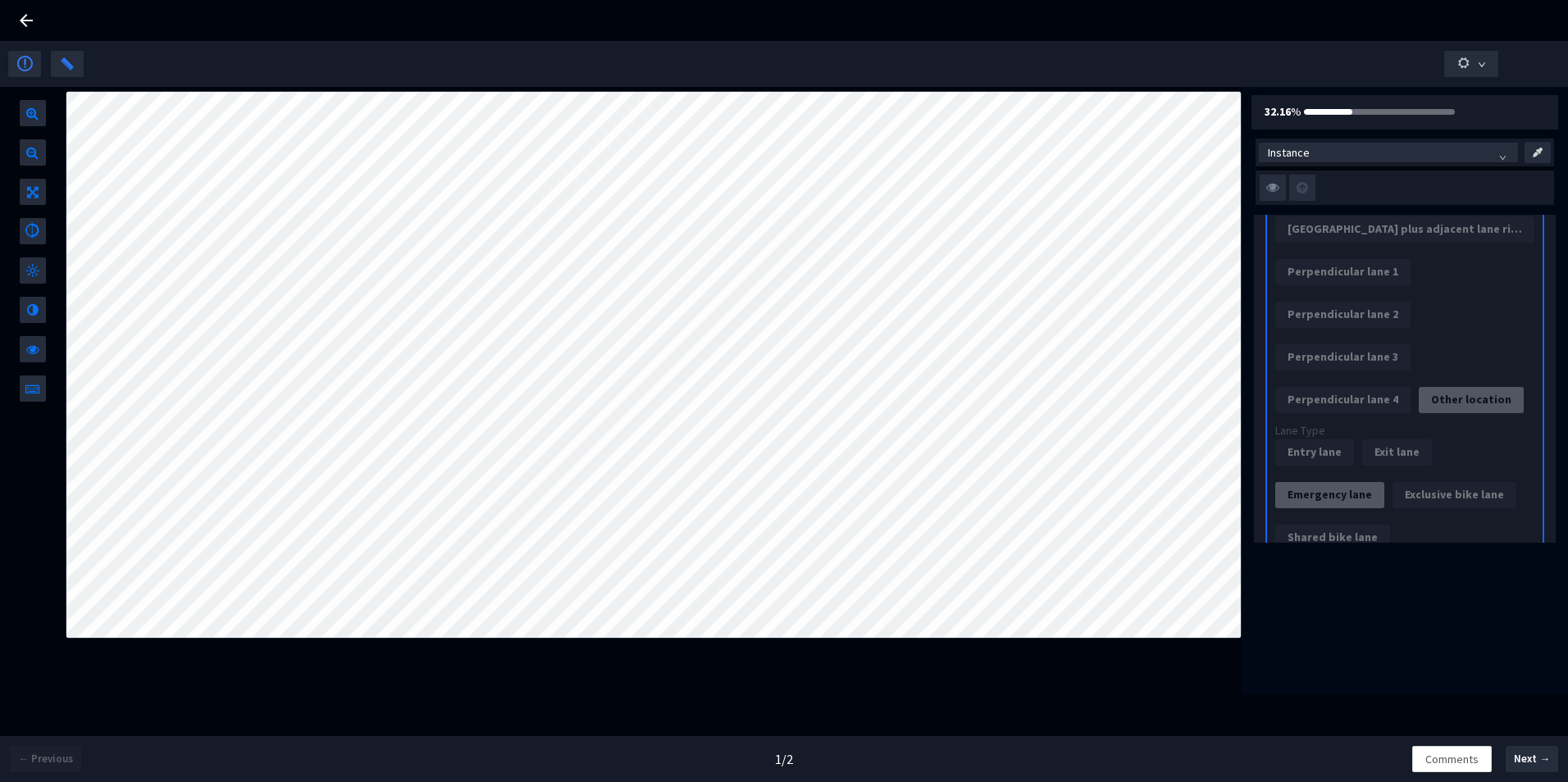 scroll, scrollTop: 738, scrollLeft: 0, axis: vertical 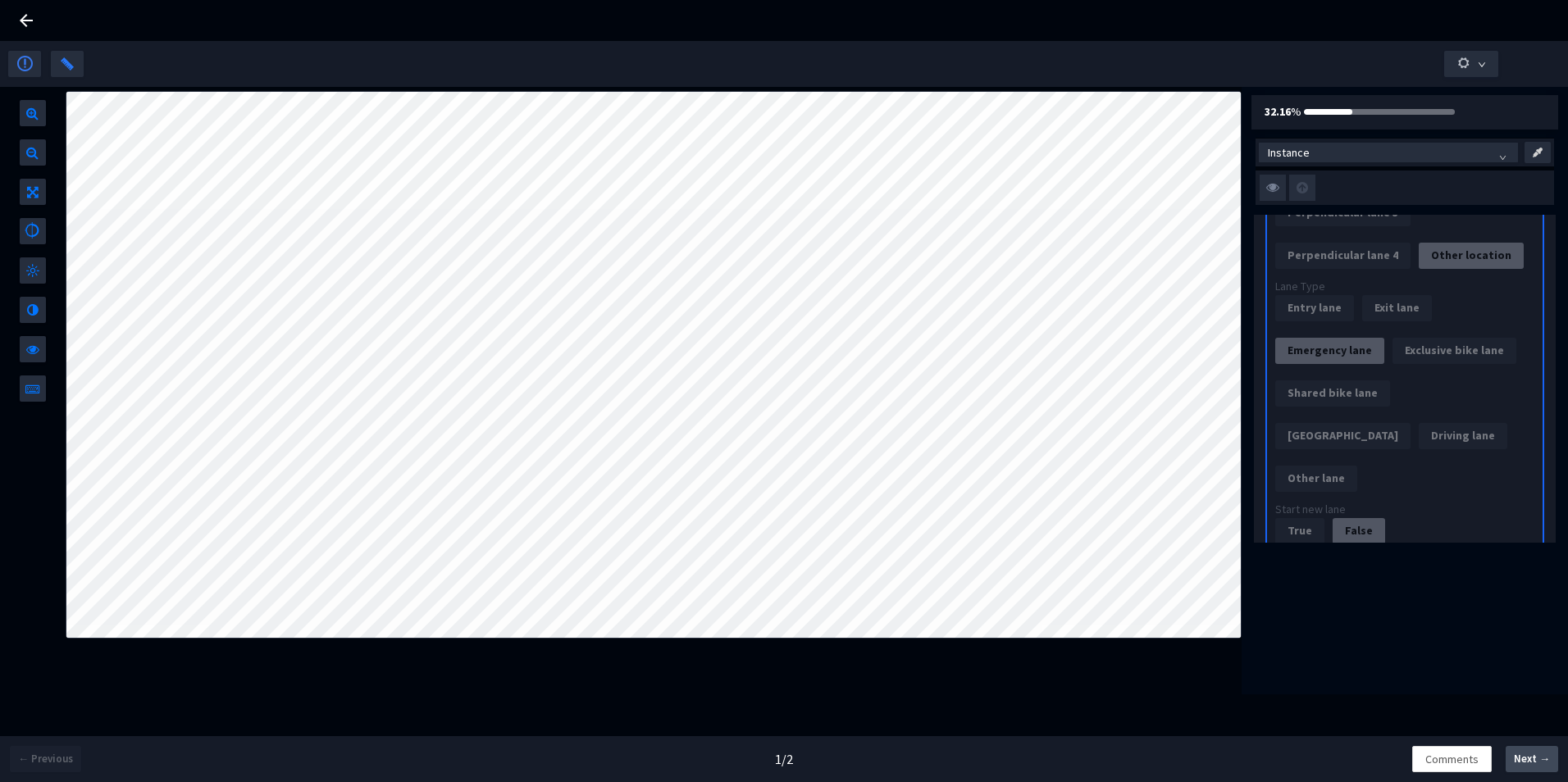 click on "Next →" at bounding box center (1532, 759) 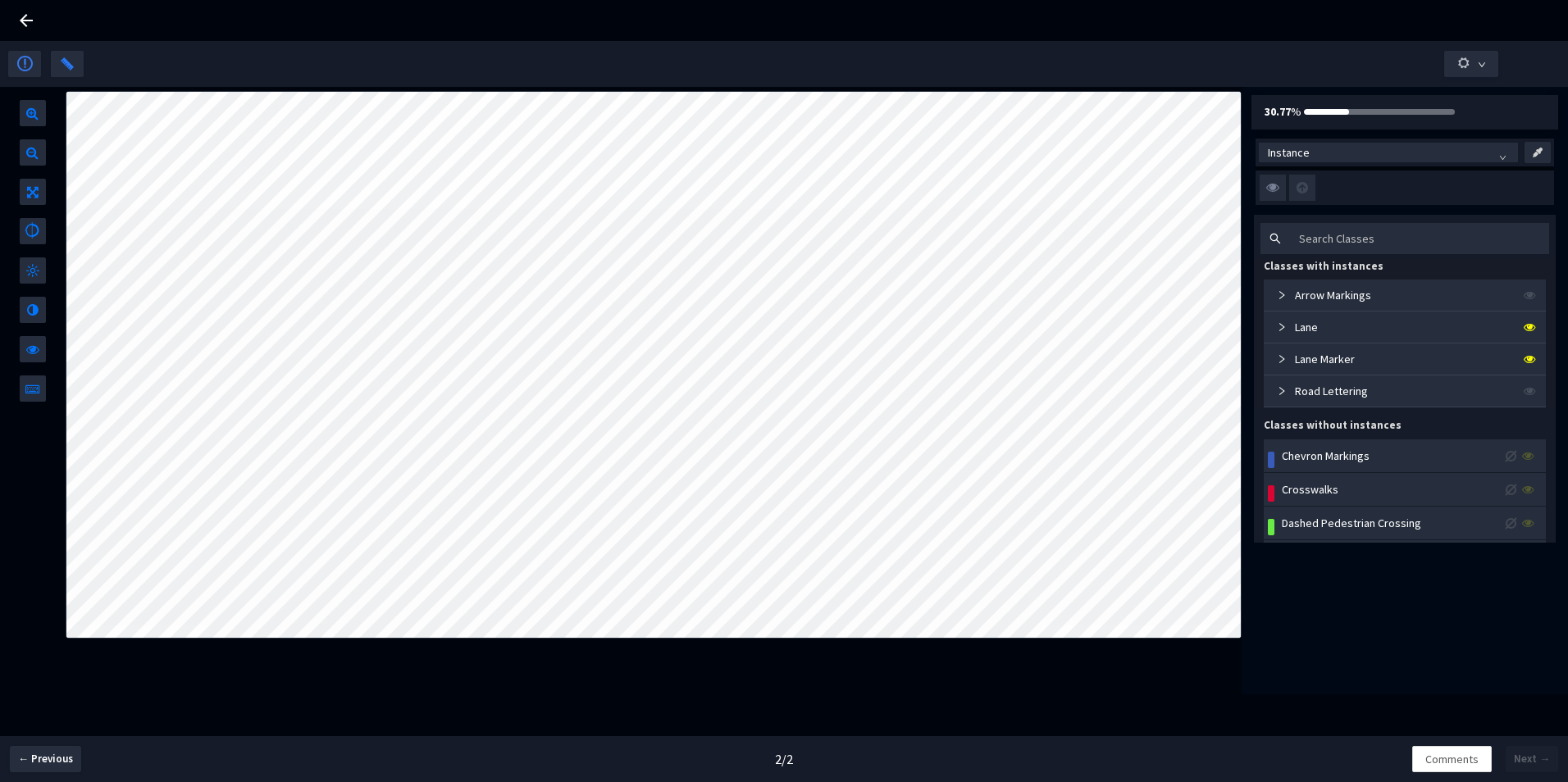 click on "Lane" at bounding box center (1405, 327) 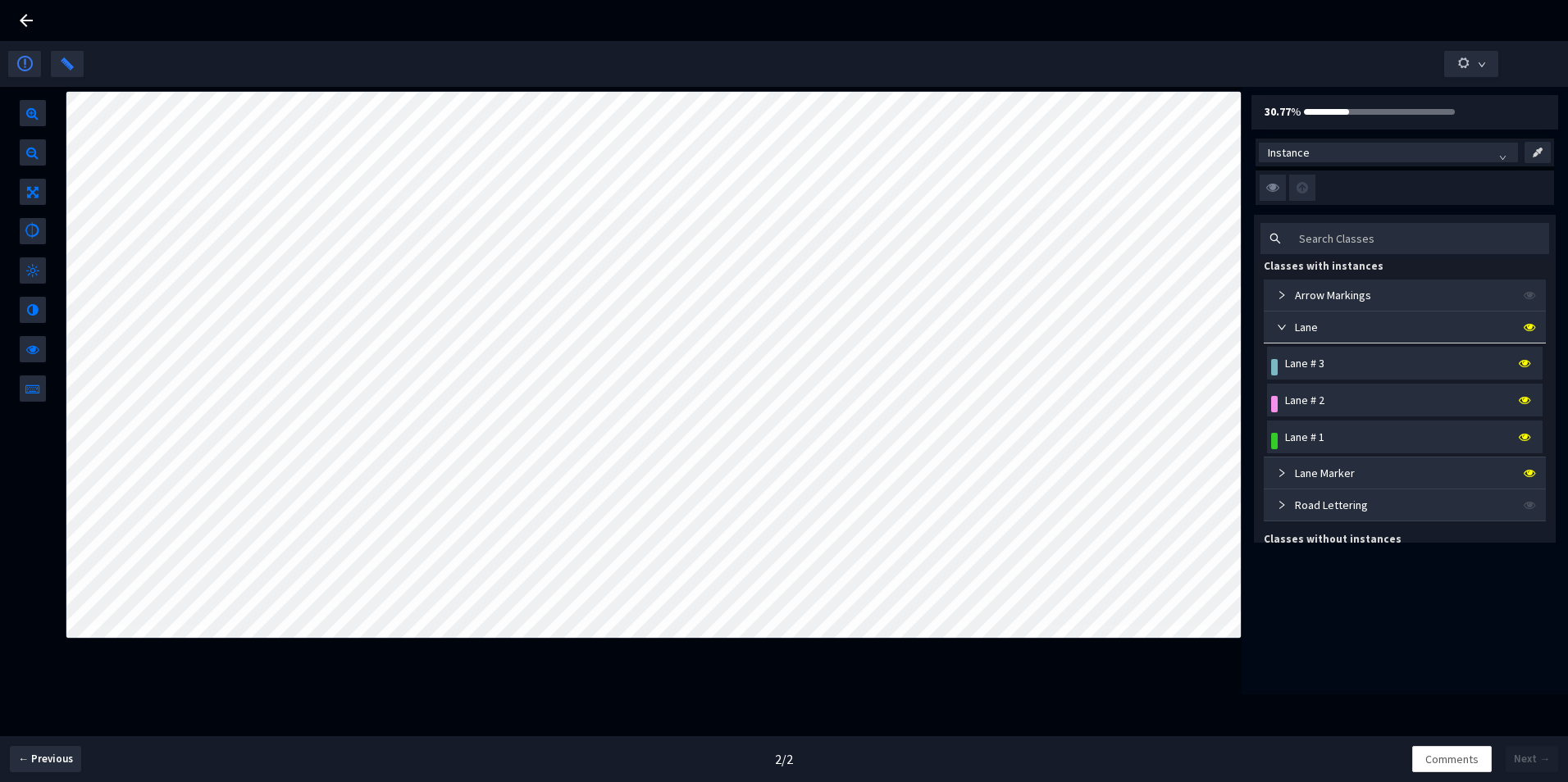 click on "Lane # 3" at bounding box center (1410, 363) 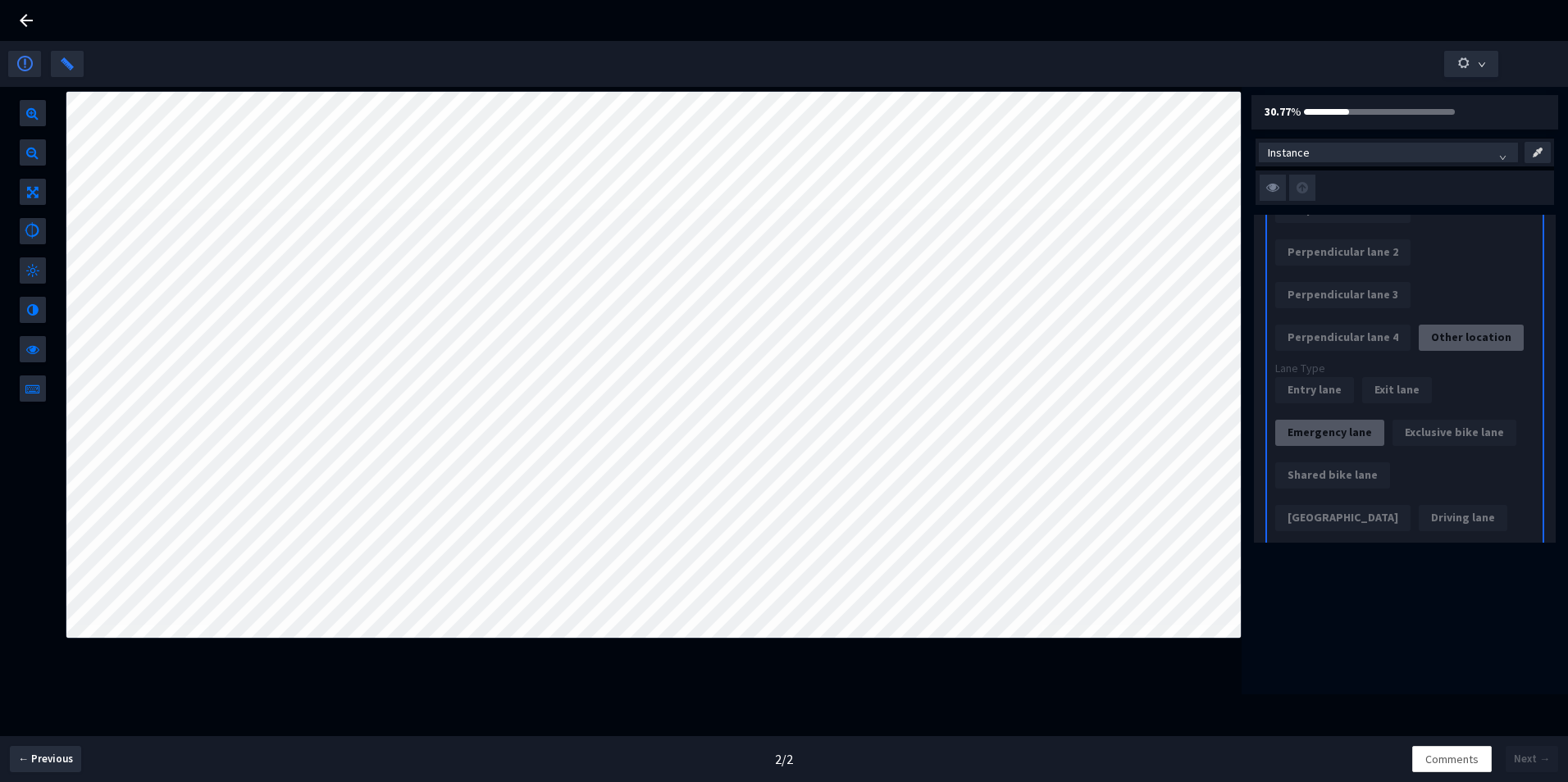 scroll, scrollTop: 738, scrollLeft: 0, axis: vertical 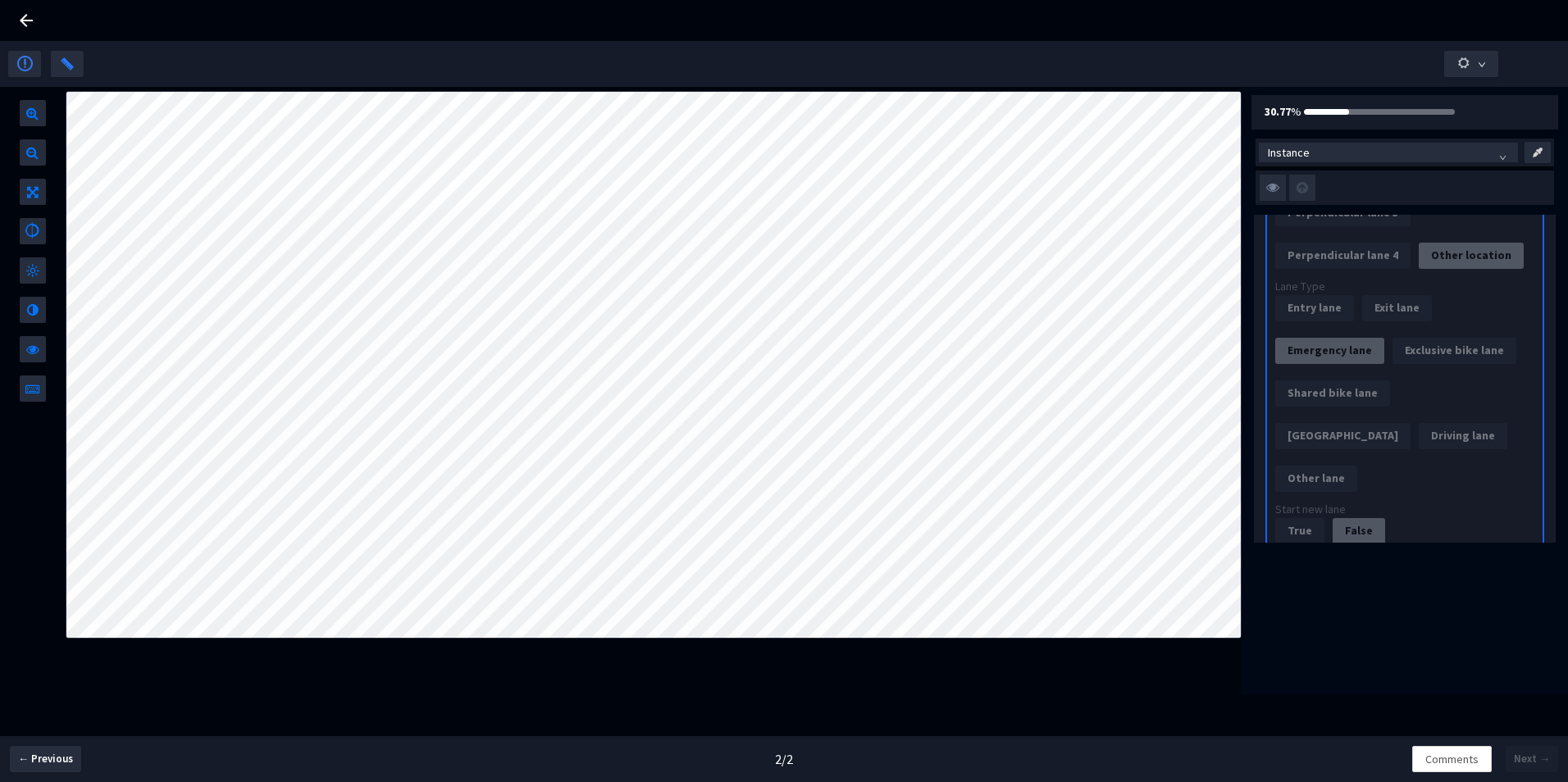 click on "30.77 % 30% Instance     Classes with instances   Arrow [GEOGRAPHIC_DATA][PERSON_NAME] # 3 List of Attributes Lane Location [GEOGRAPHIC_DATA] Adjacent lane left 1 Adjacent lane left 2 Adjacent lane left 3 Adjacent lane left 4 Adjacent lane right 1 Adjacent lane right 2 Adjacent lane right 3 Adjacent lane right 4 [GEOGRAPHIC_DATA] plus adjacent lane left [GEOGRAPHIC_DATA] plus adjacent lane right 1 Perpendicular lane 1 Perpendicular lane 2 Perpendicular lane 3 Perpendicular lane 4 Other location Lane Type Entry lane Exit lane Emergency lane Exclusive bike lane Shared bike lane Roundabout lane Driving lane Other lane Start new lane True False End of lane True False Lane marking left Solid line Dashed line Dotted line [PERSON_NAME] Dots No marking Unknown marking Lane marking right Solid line Dashed line Dotted line [PERSON_NAME] Dots No marking Unknown marking Lane marking fishbone left True False Lane marking fishbone right True False Lane marking transition left True False Lane marking transition right True False Road edge left True False Road edge right" at bounding box center [1405, 390] 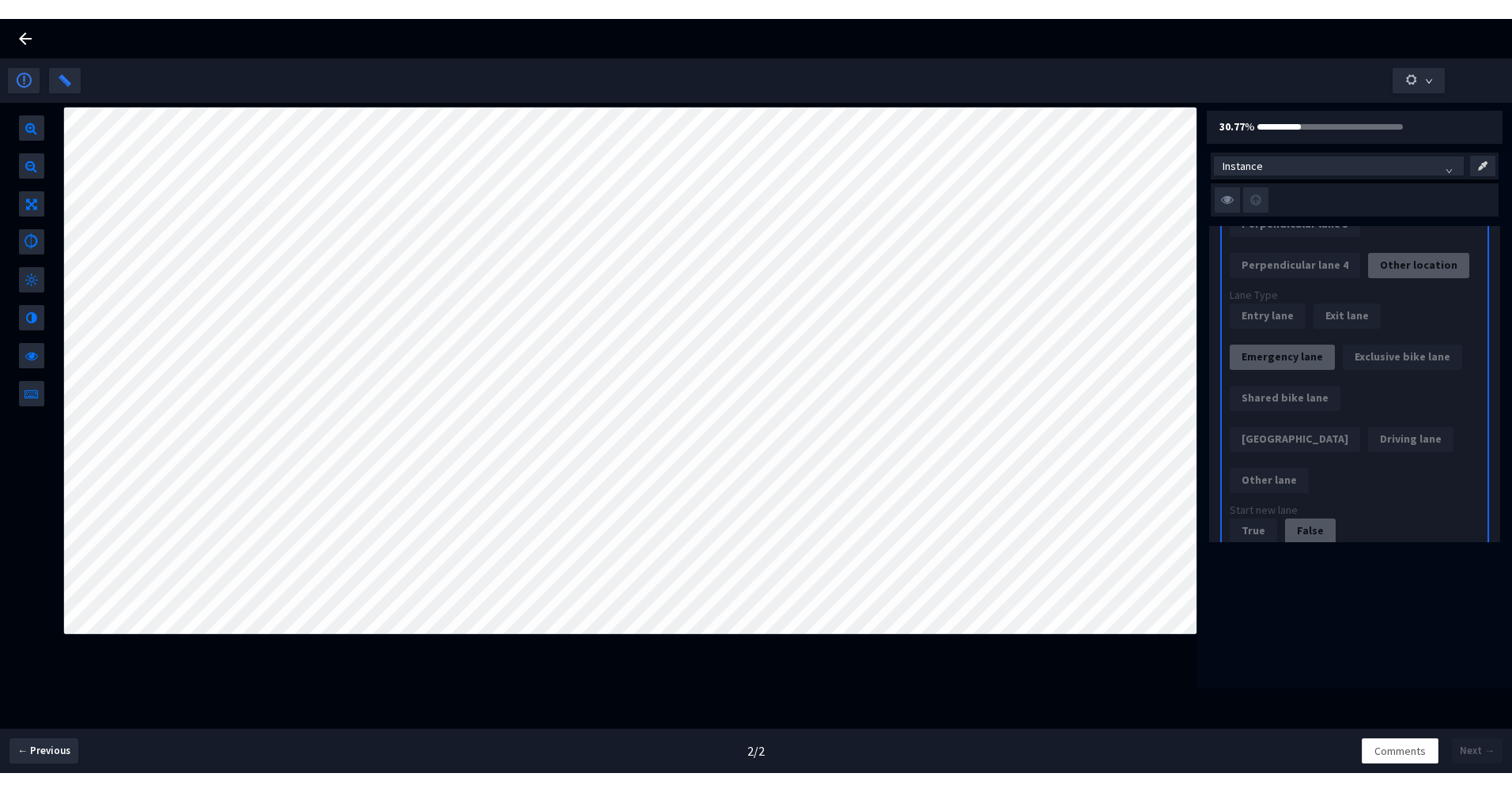 scroll, scrollTop: 711, scrollLeft: 0, axis: vertical 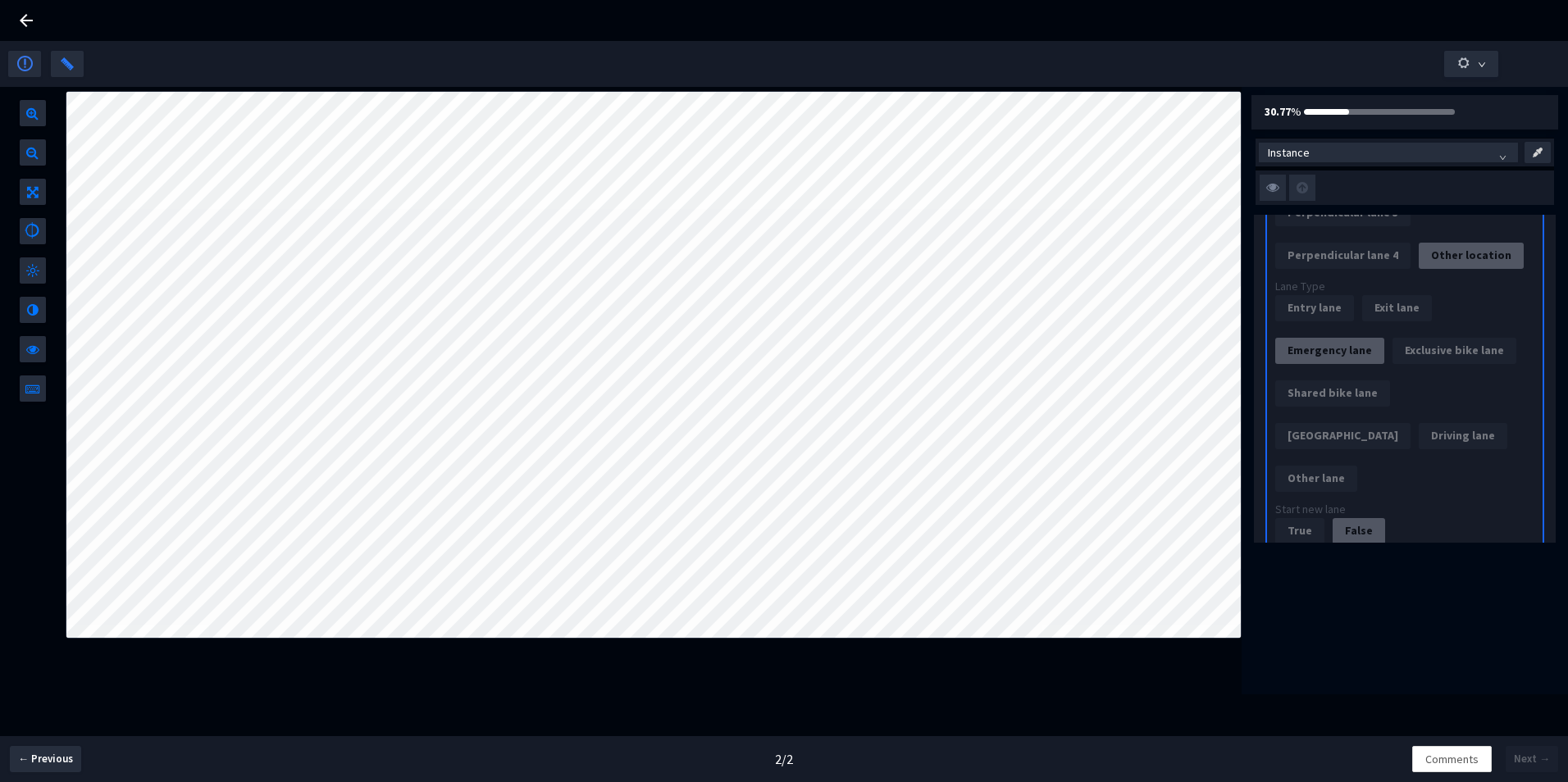 click at bounding box center (784, 20) 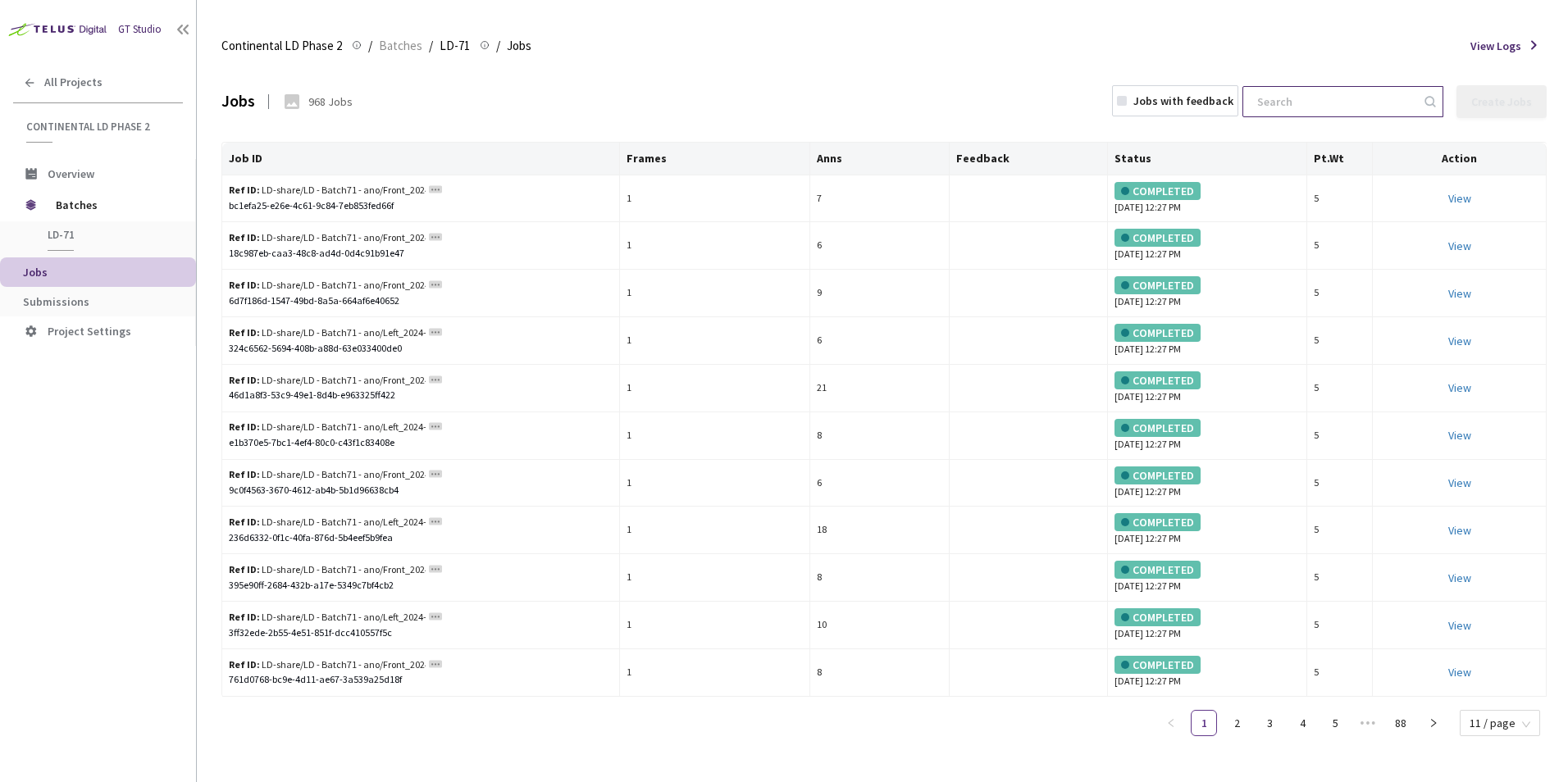 click at bounding box center [1334, 102] 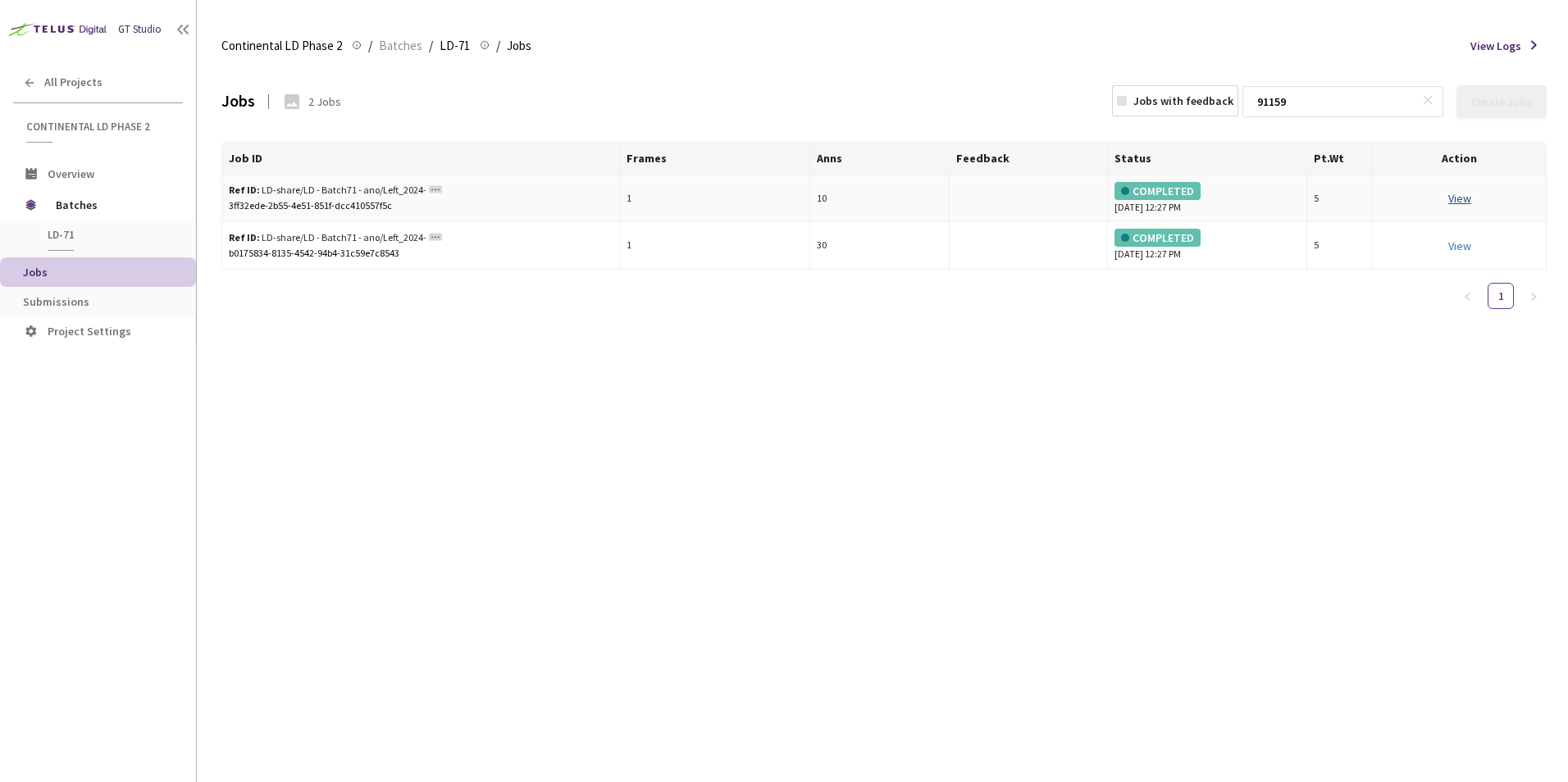 type on "91159" 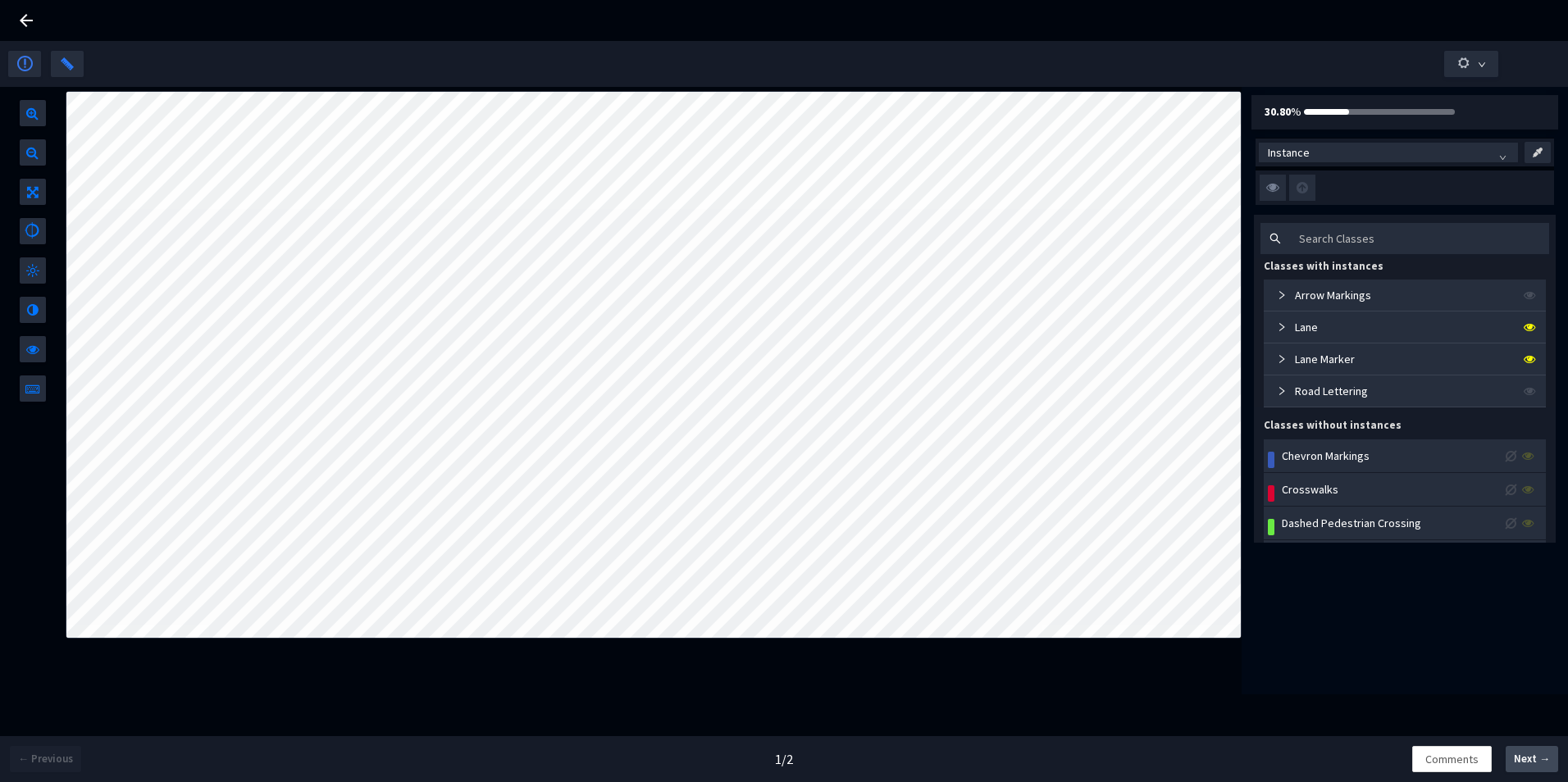 click on "Next →" at bounding box center (1532, 759) 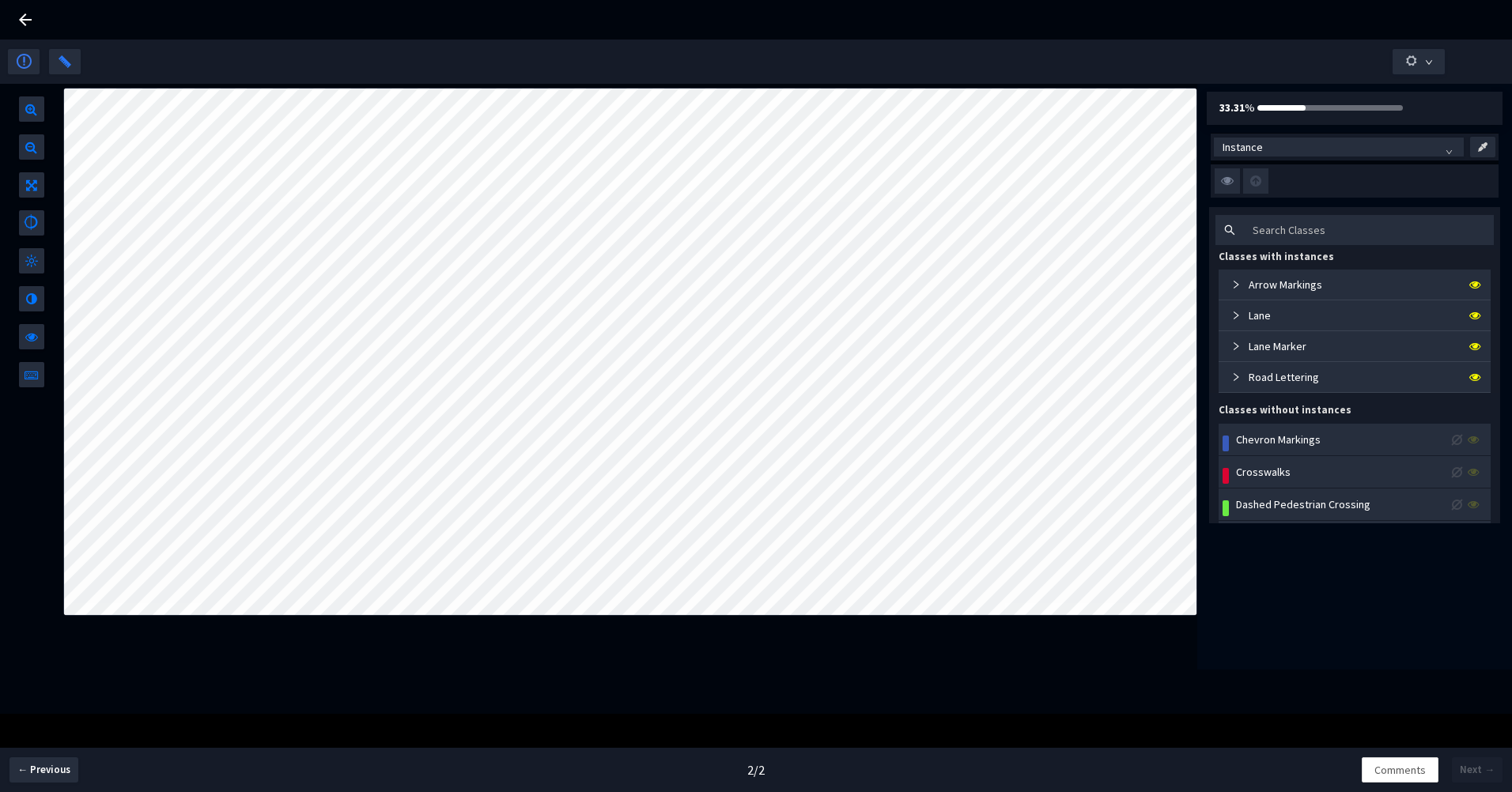 click 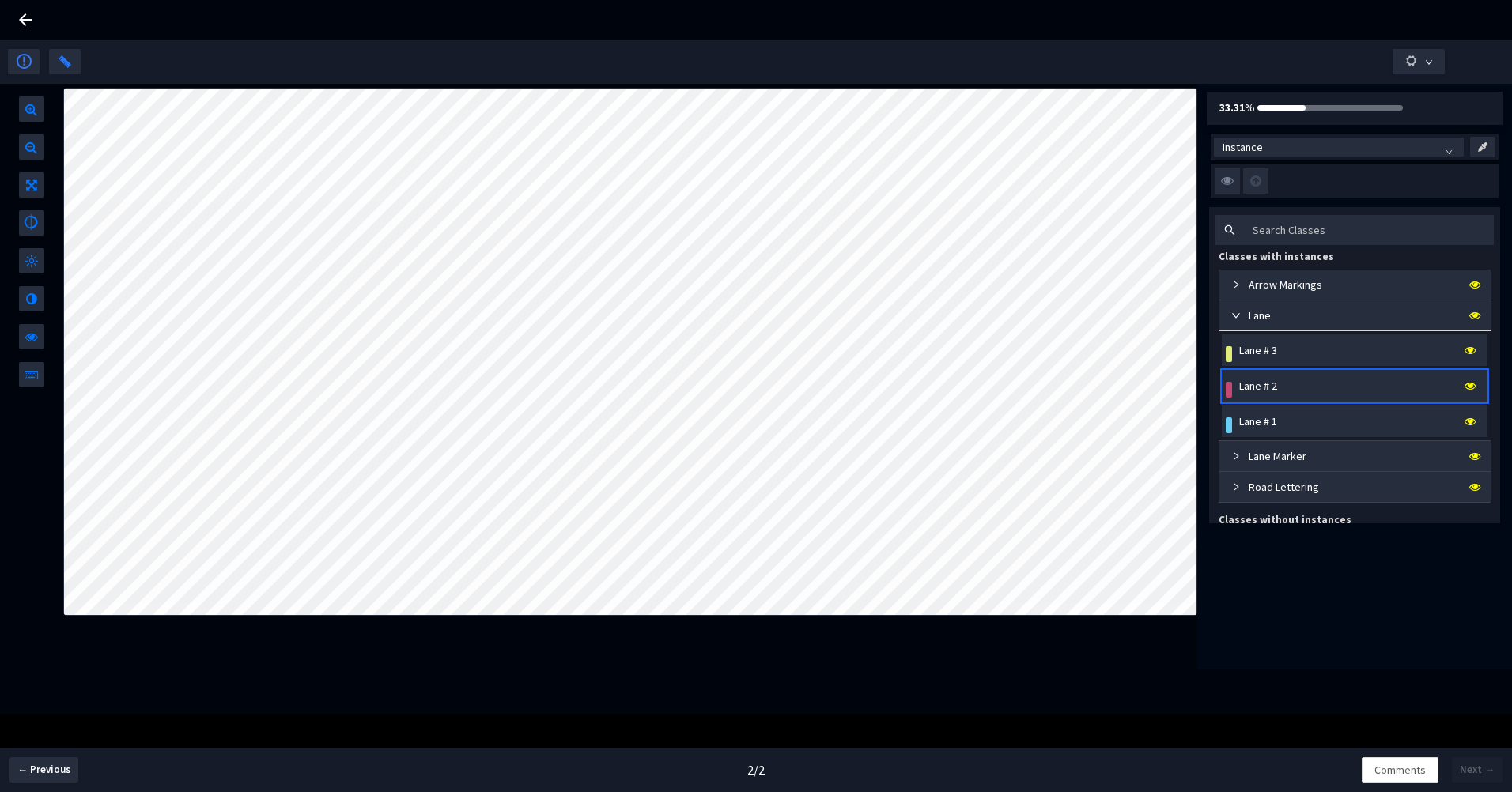 click 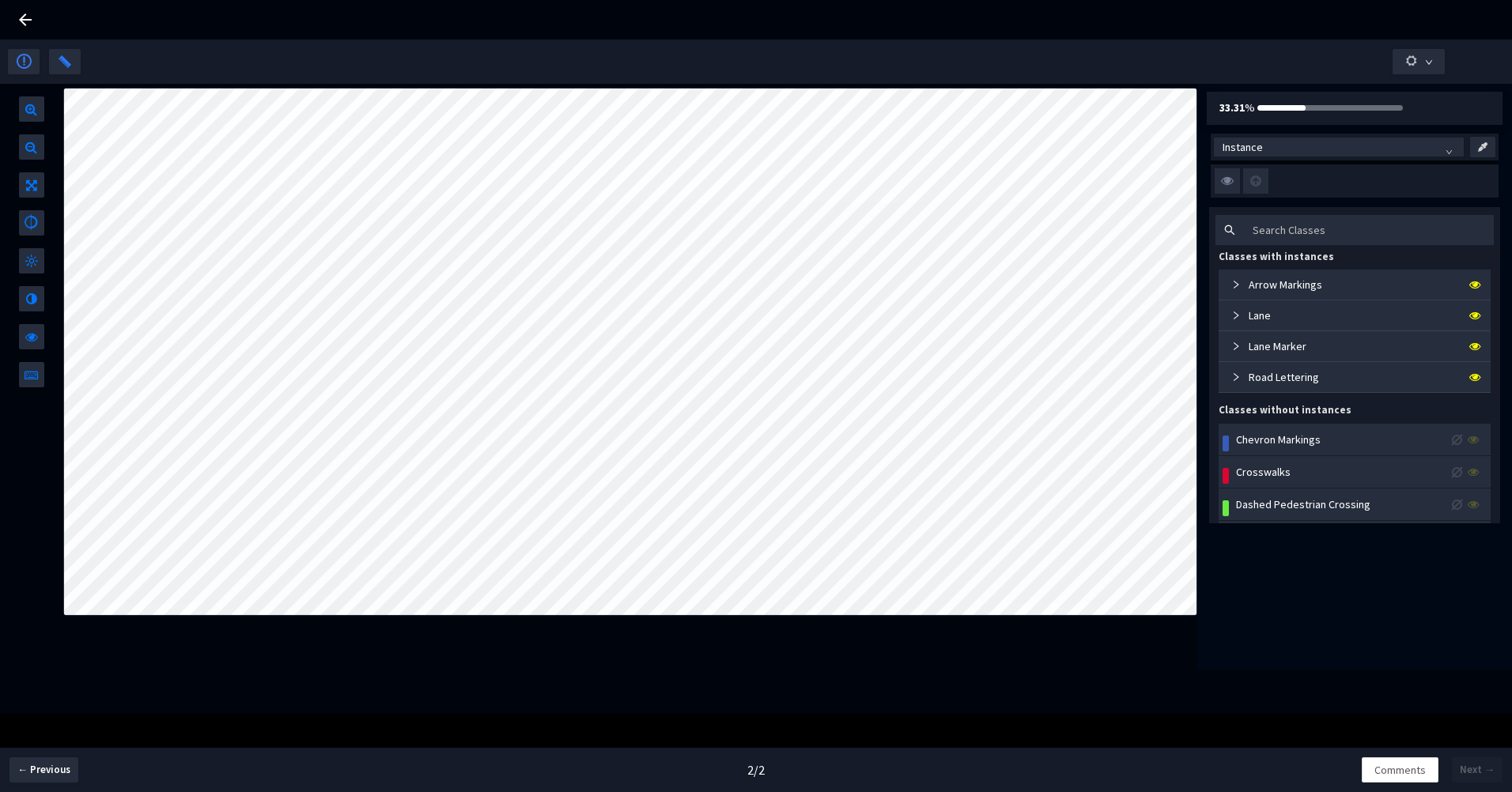 click 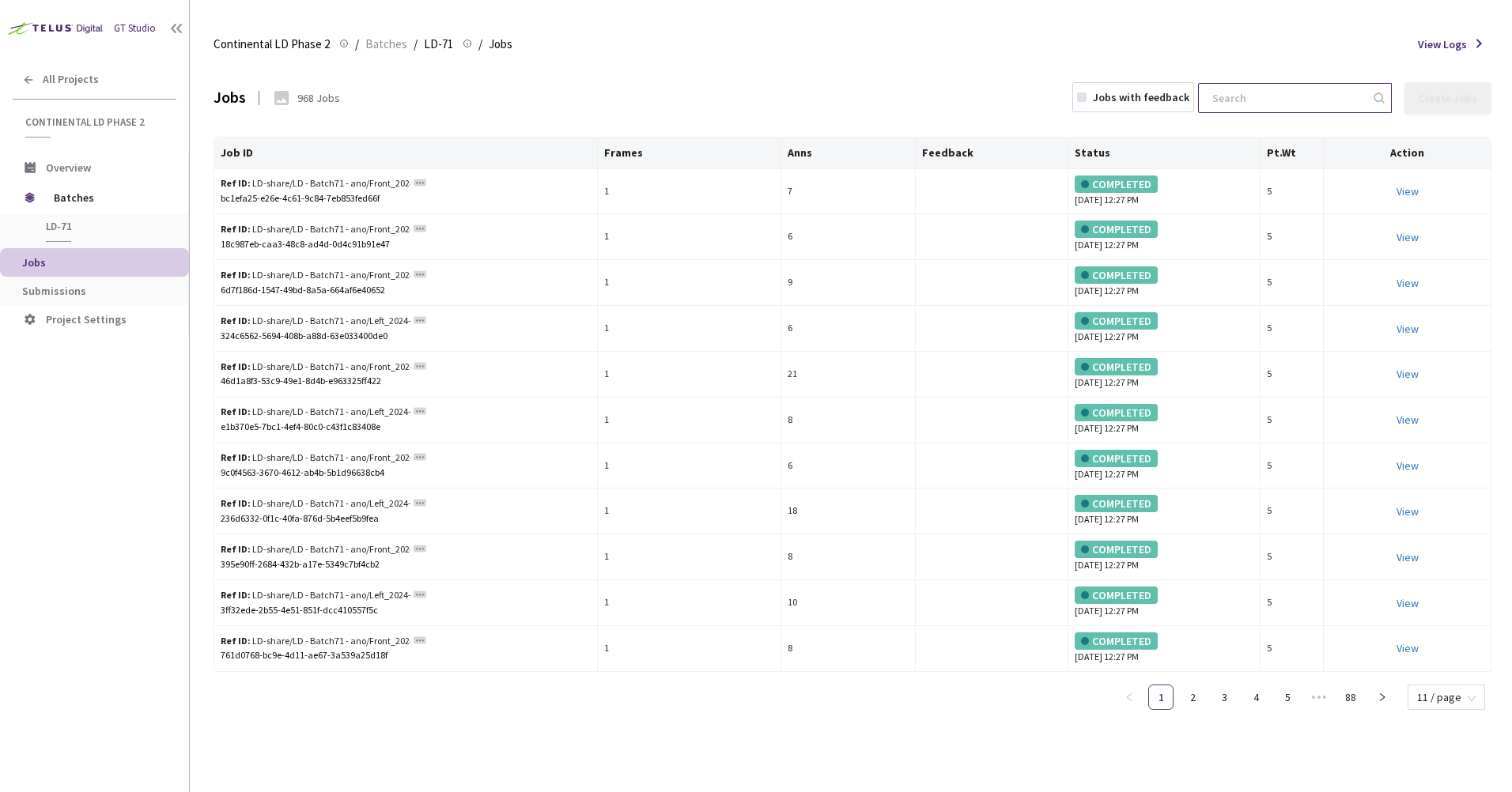 click at bounding box center [1287, 98] 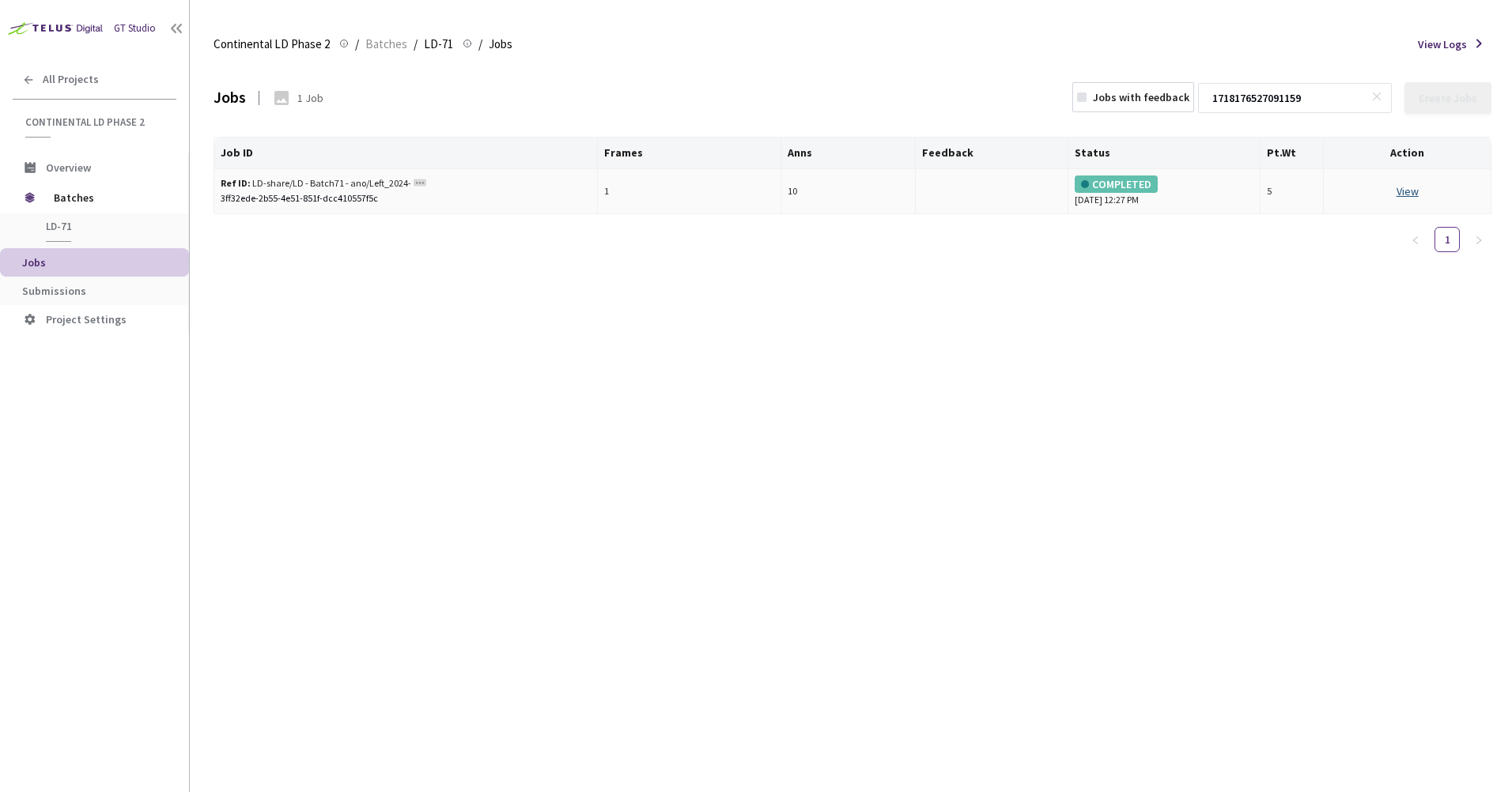 type on "1718176527091159" 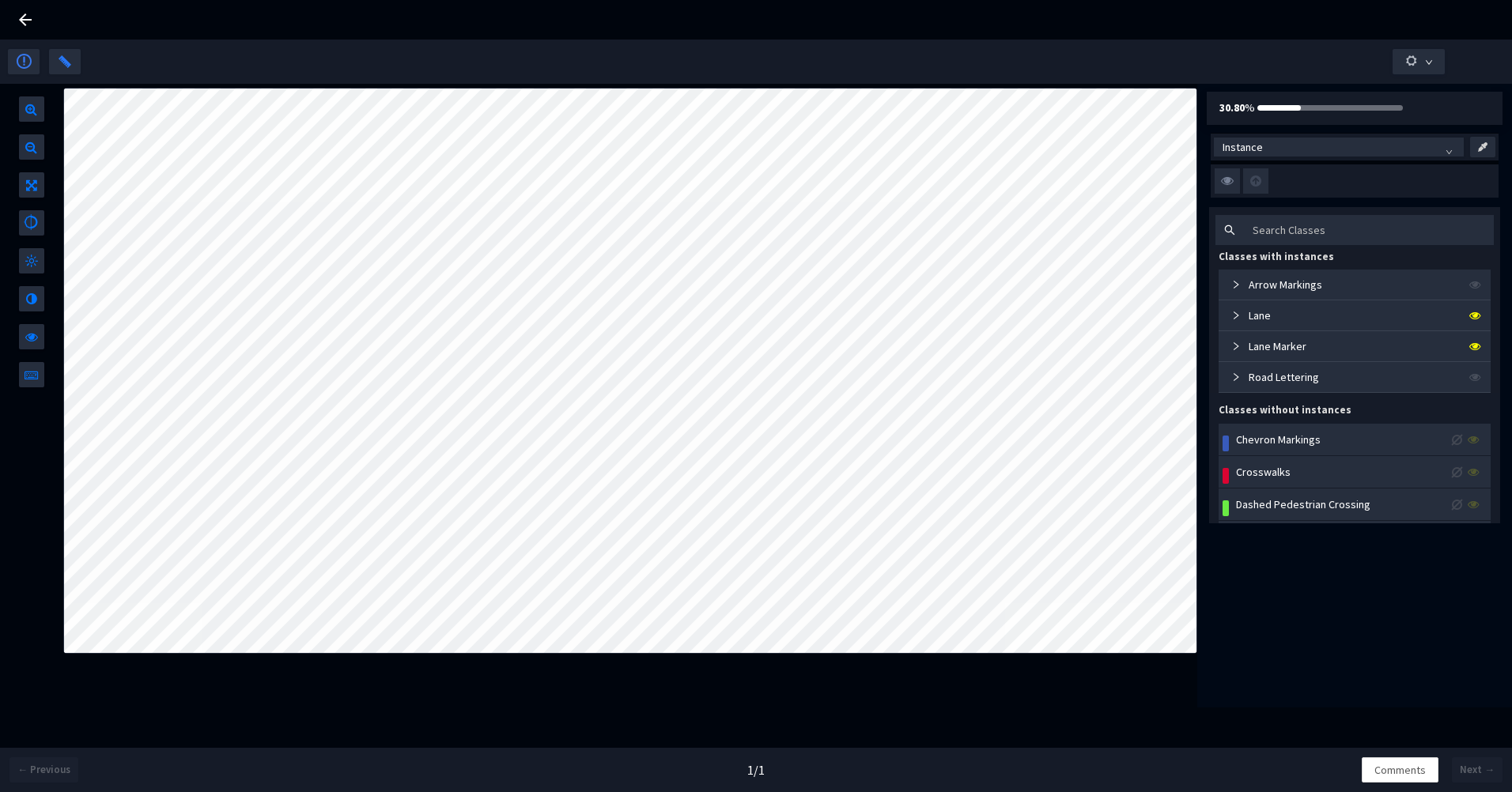 click 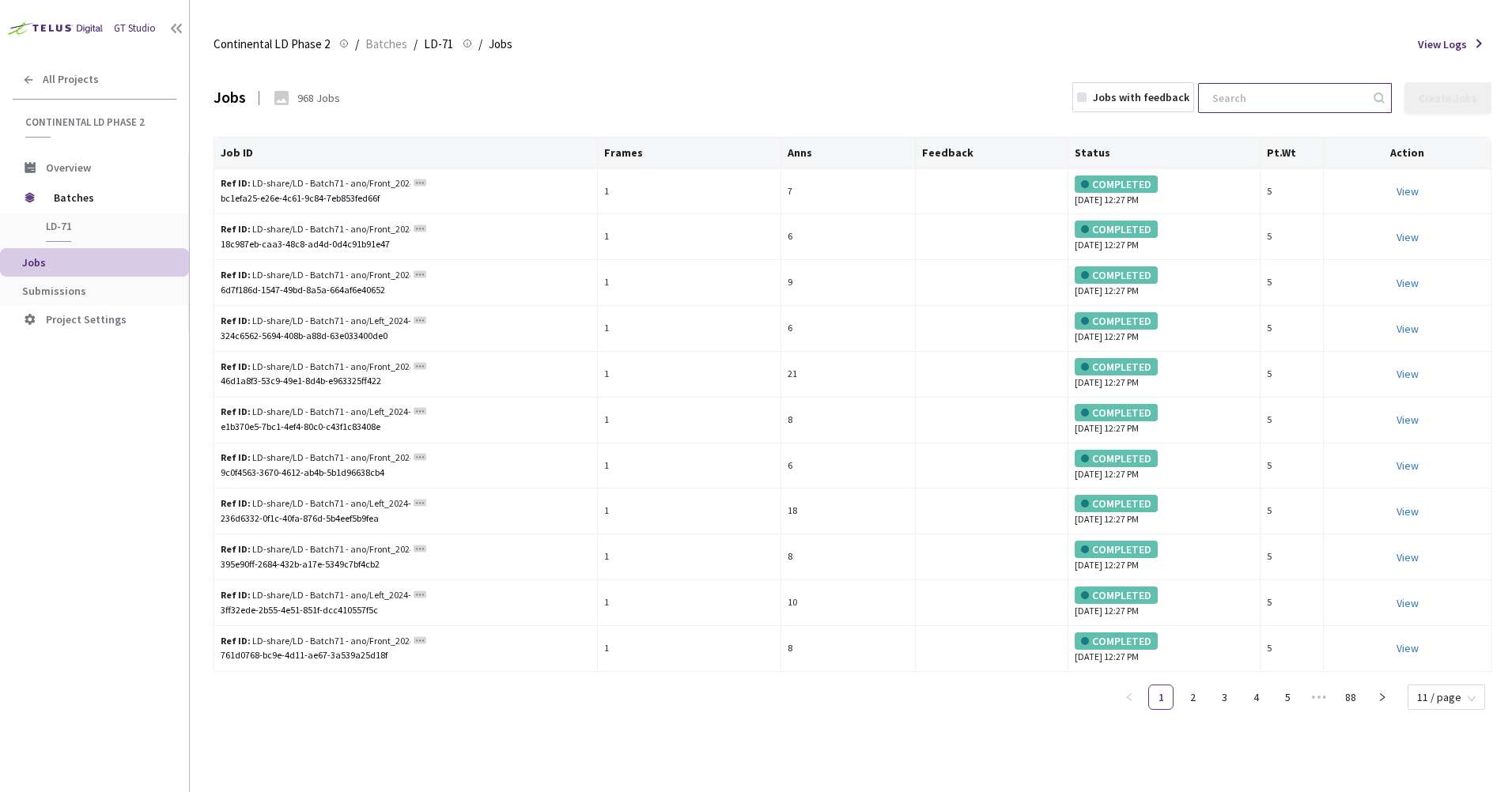click at bounding box center [1287, 98] 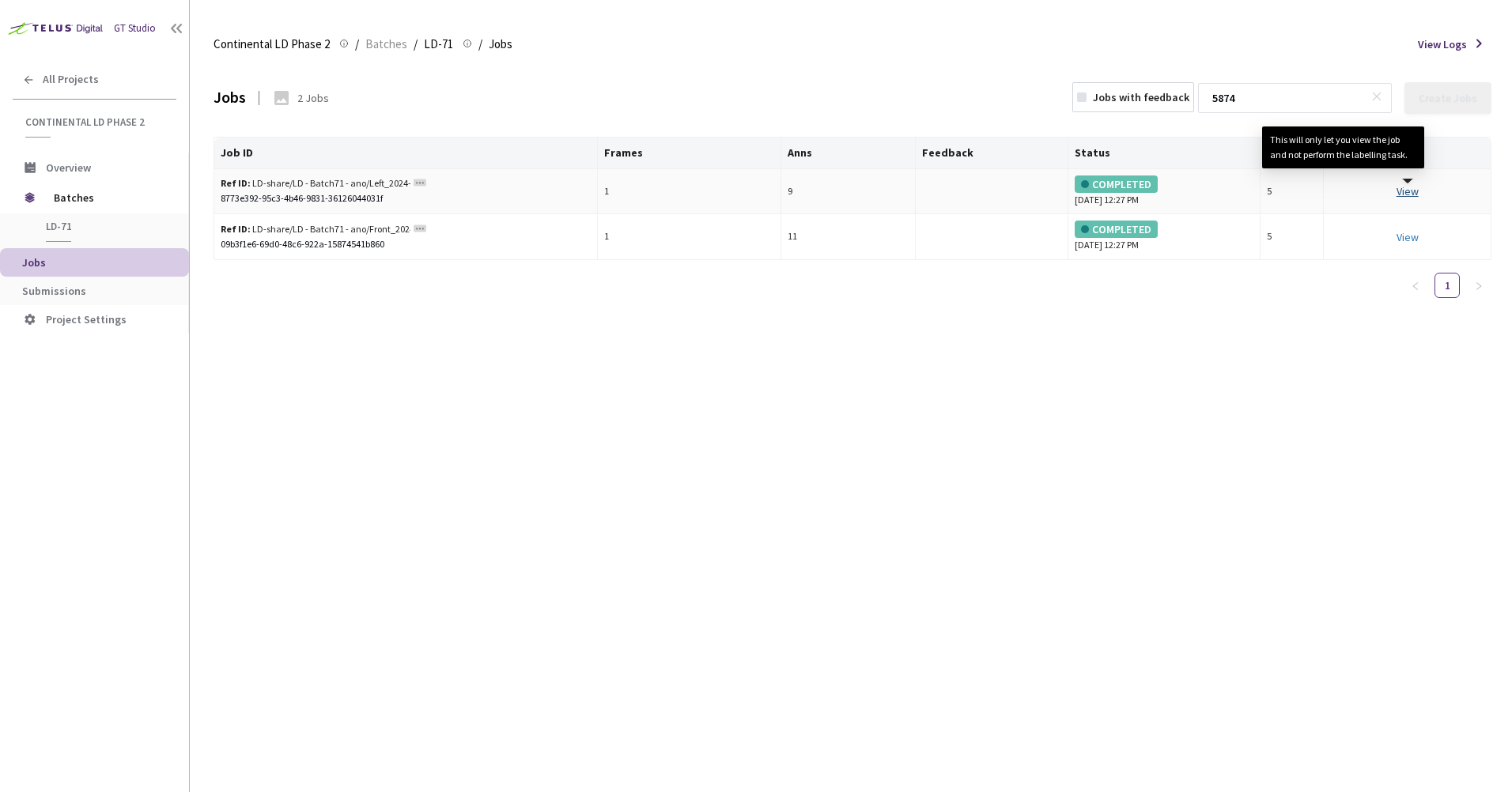 type on "5874" 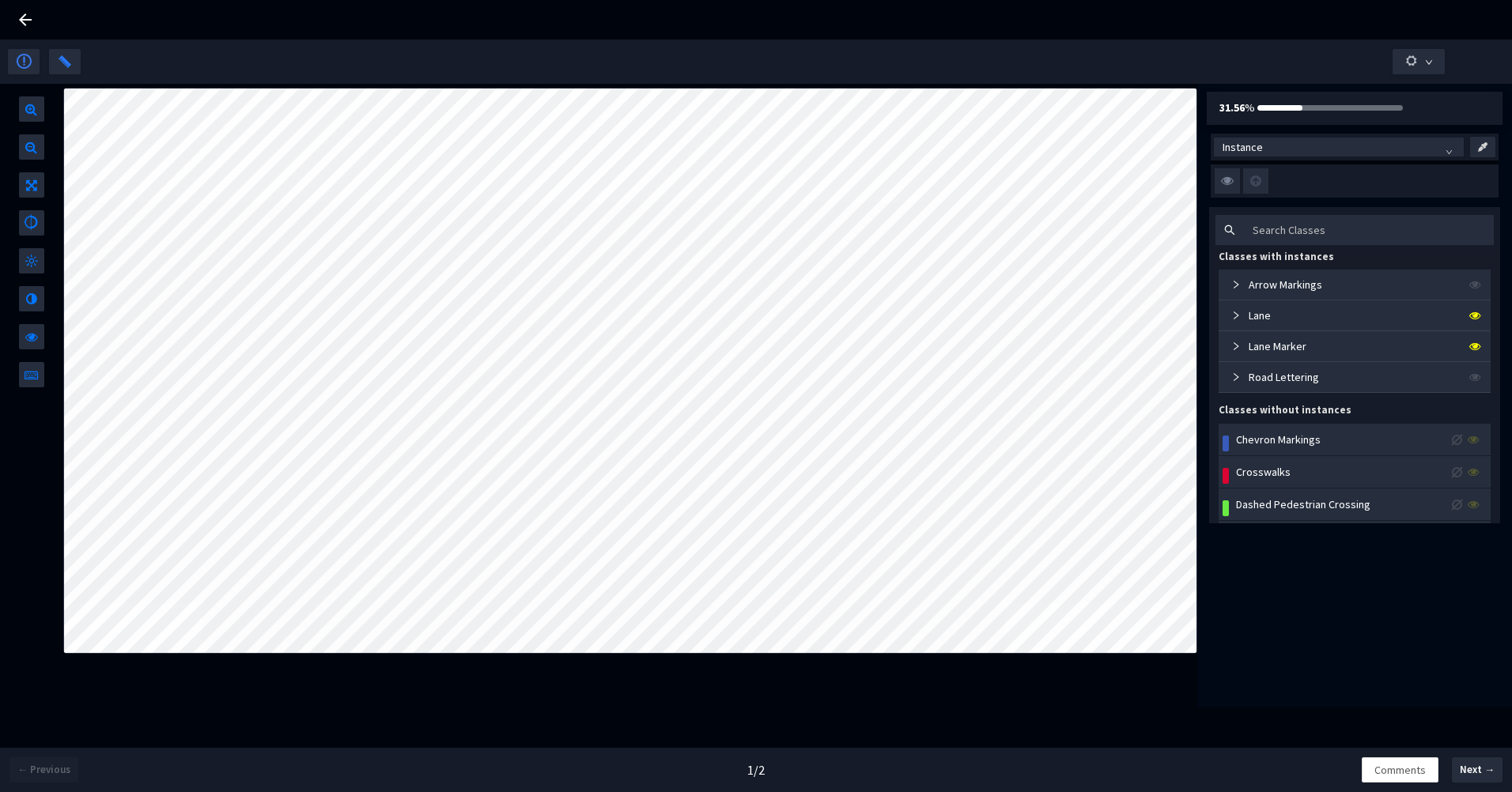click 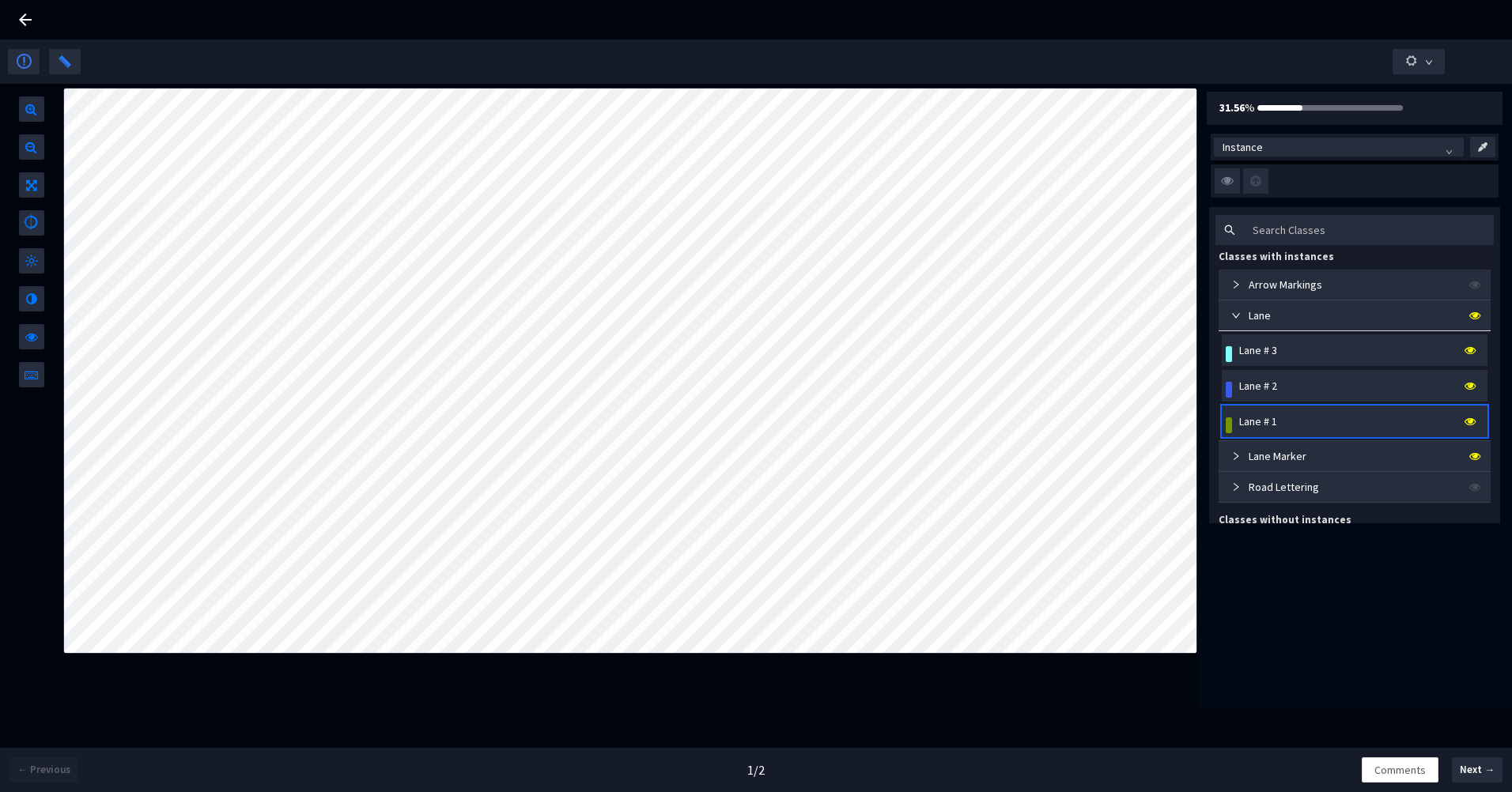 click on "Lane # 3" at bounding box center [1258, 350] 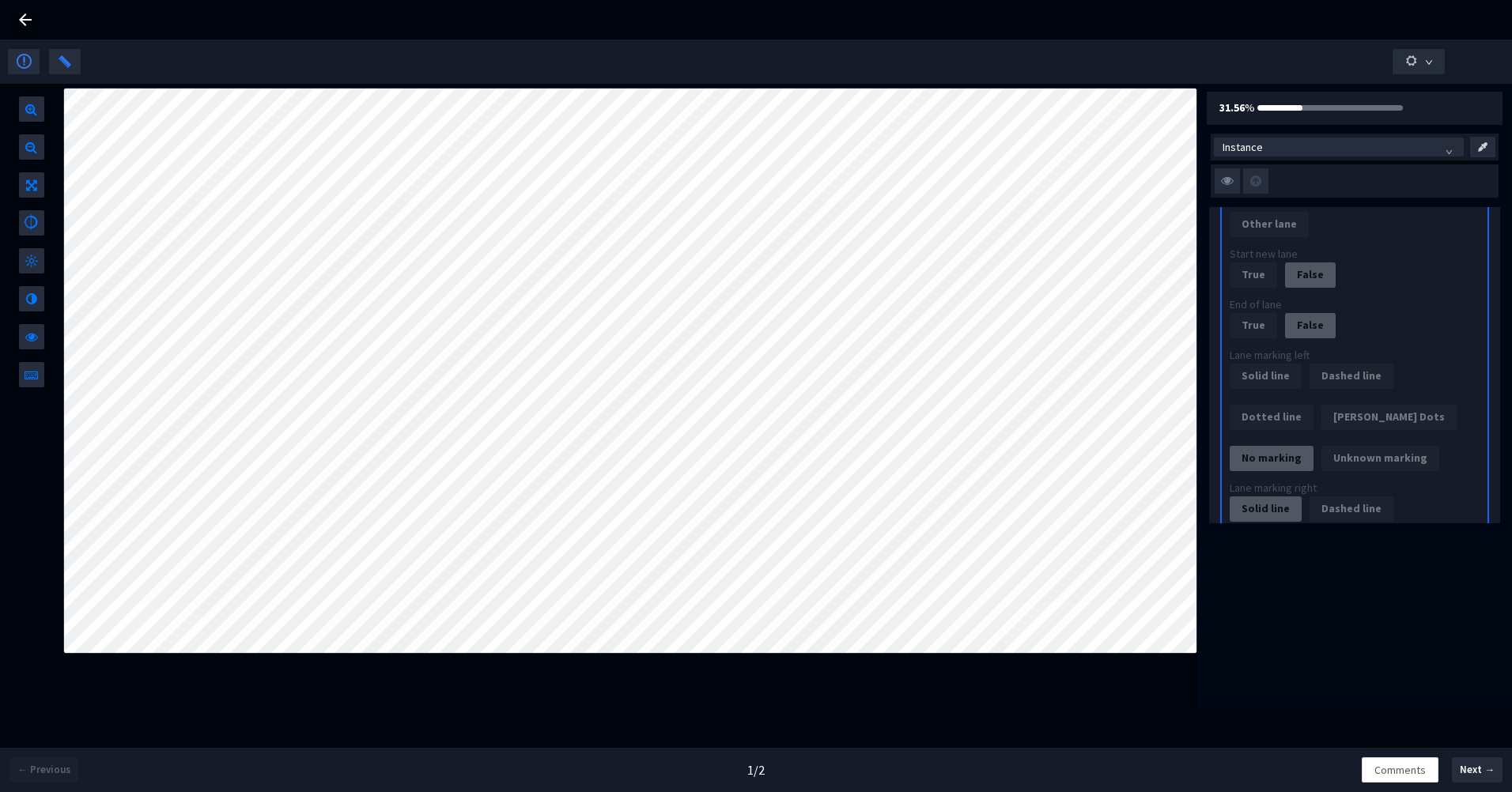 scroll, scrollTop: 1186, scrollLeft: 0, axis: vertical 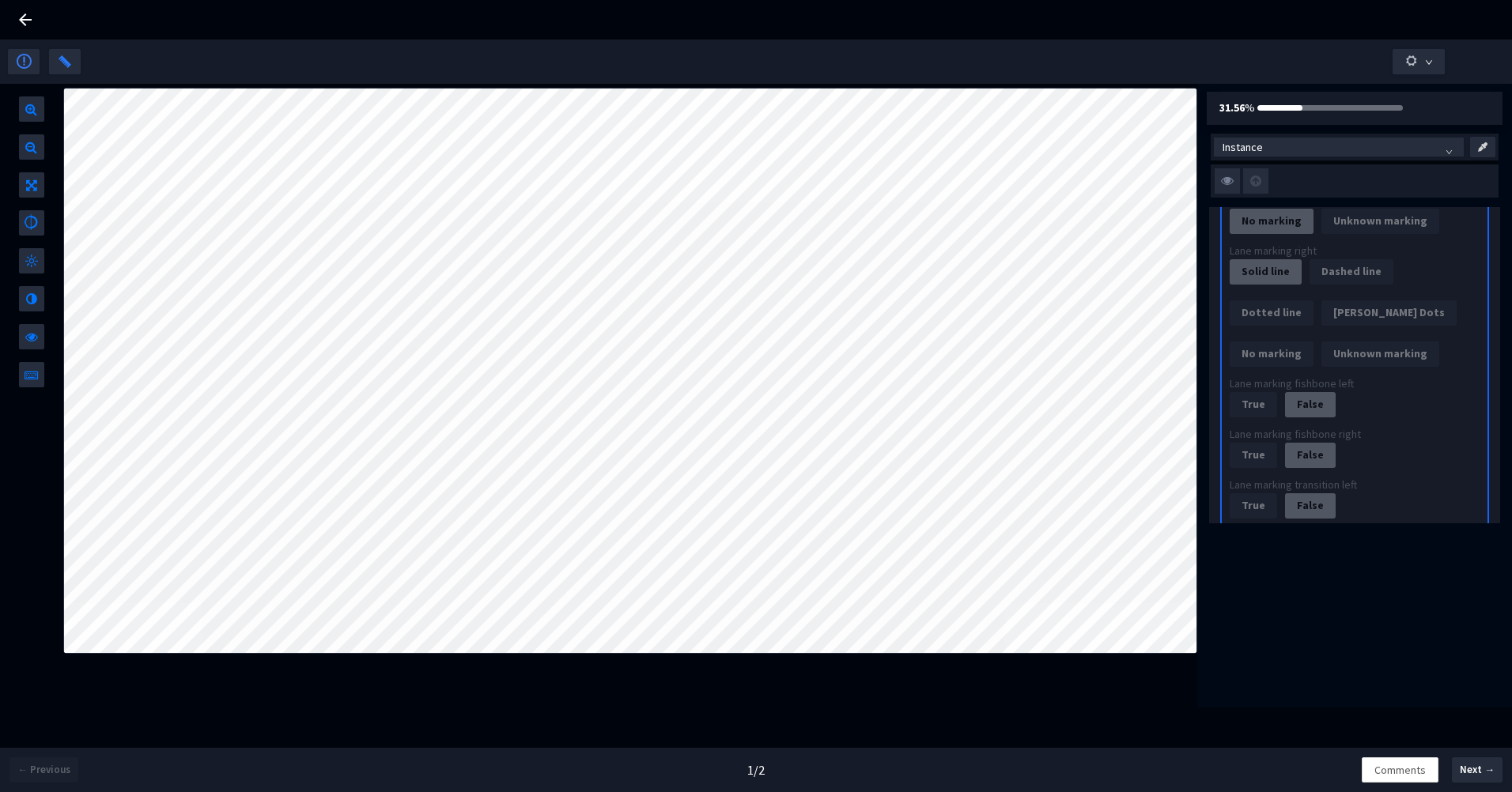 click 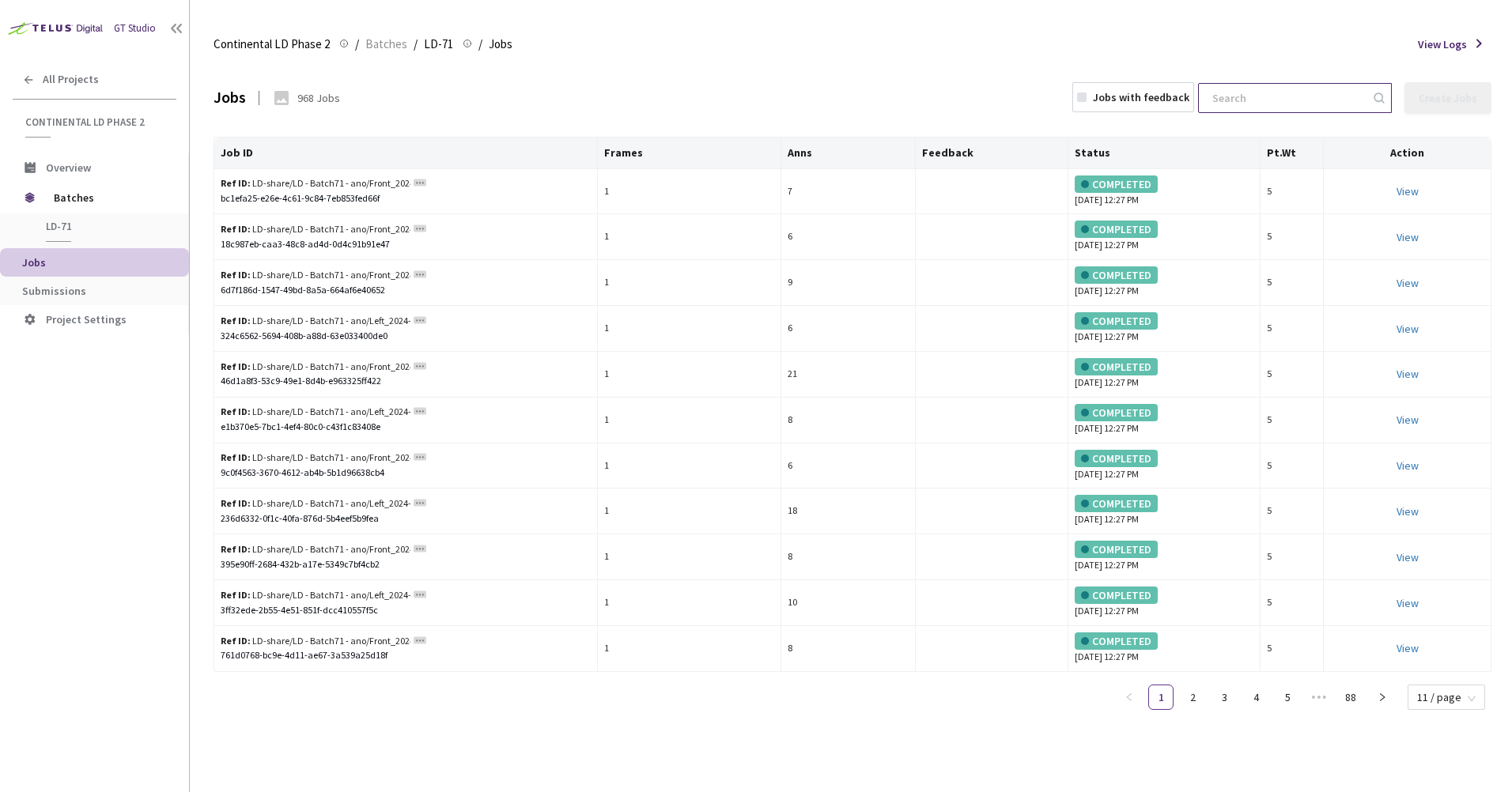 click at bounding box center (1287, 98) 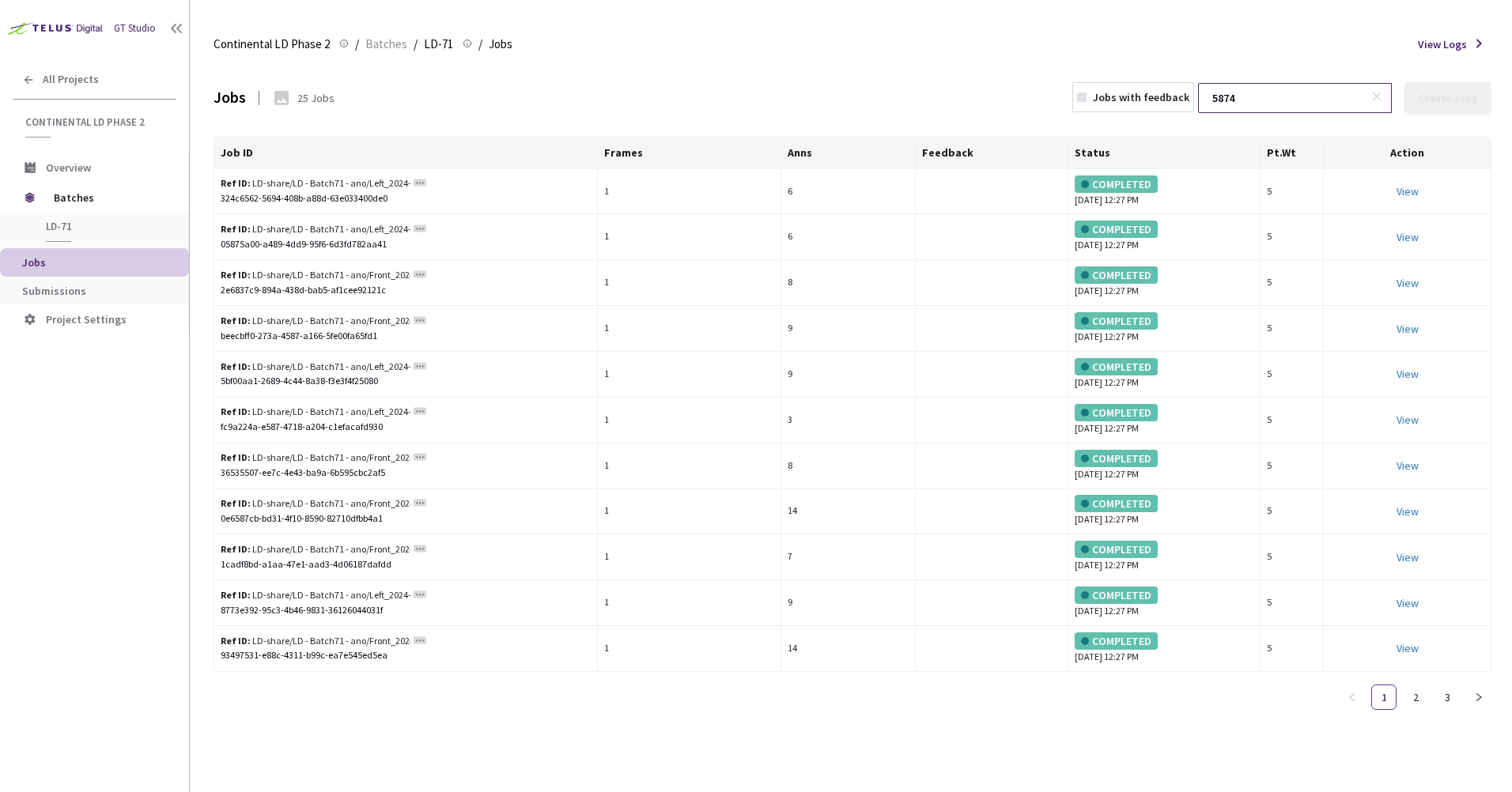 type on "5874" 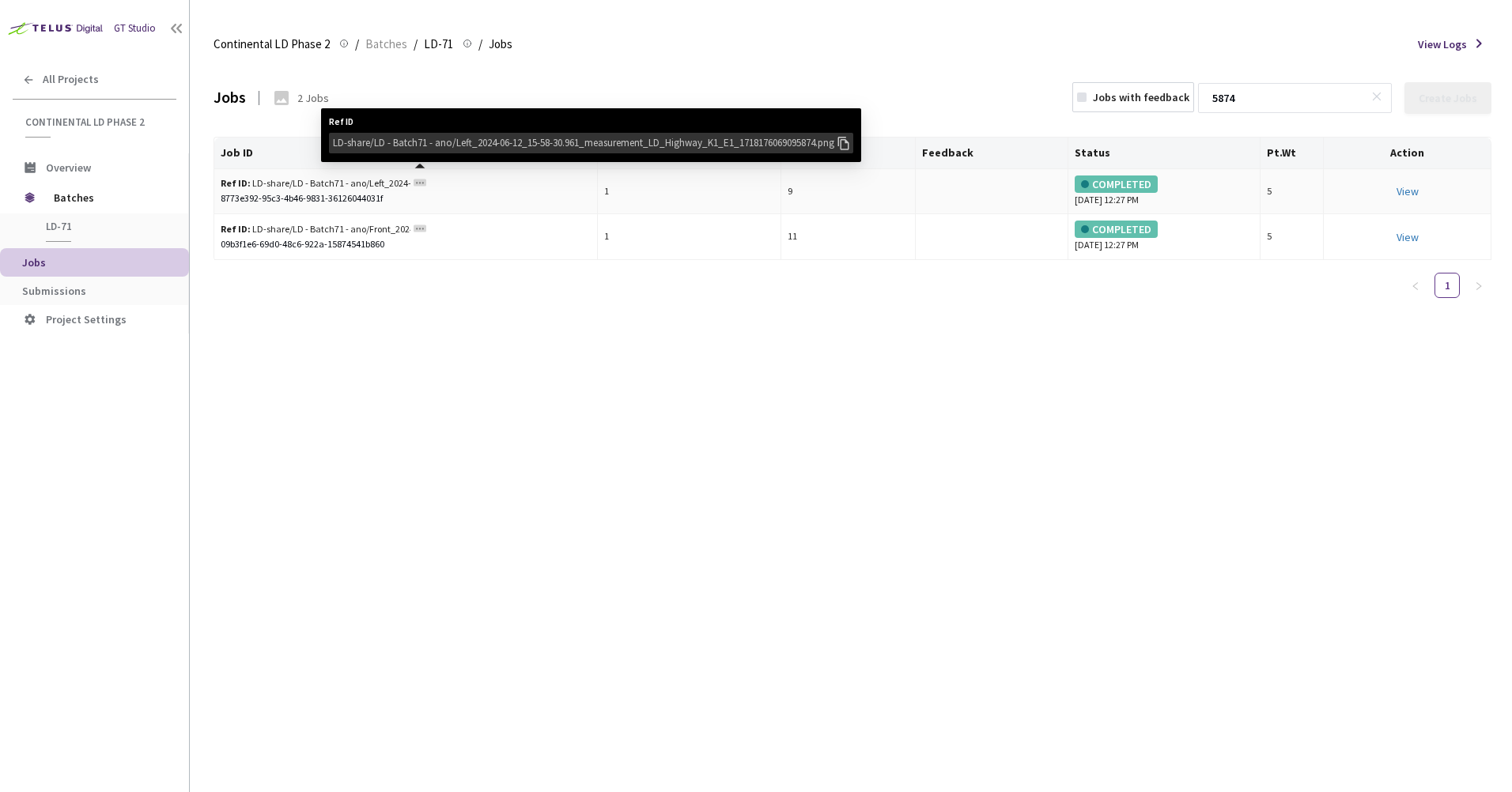 click 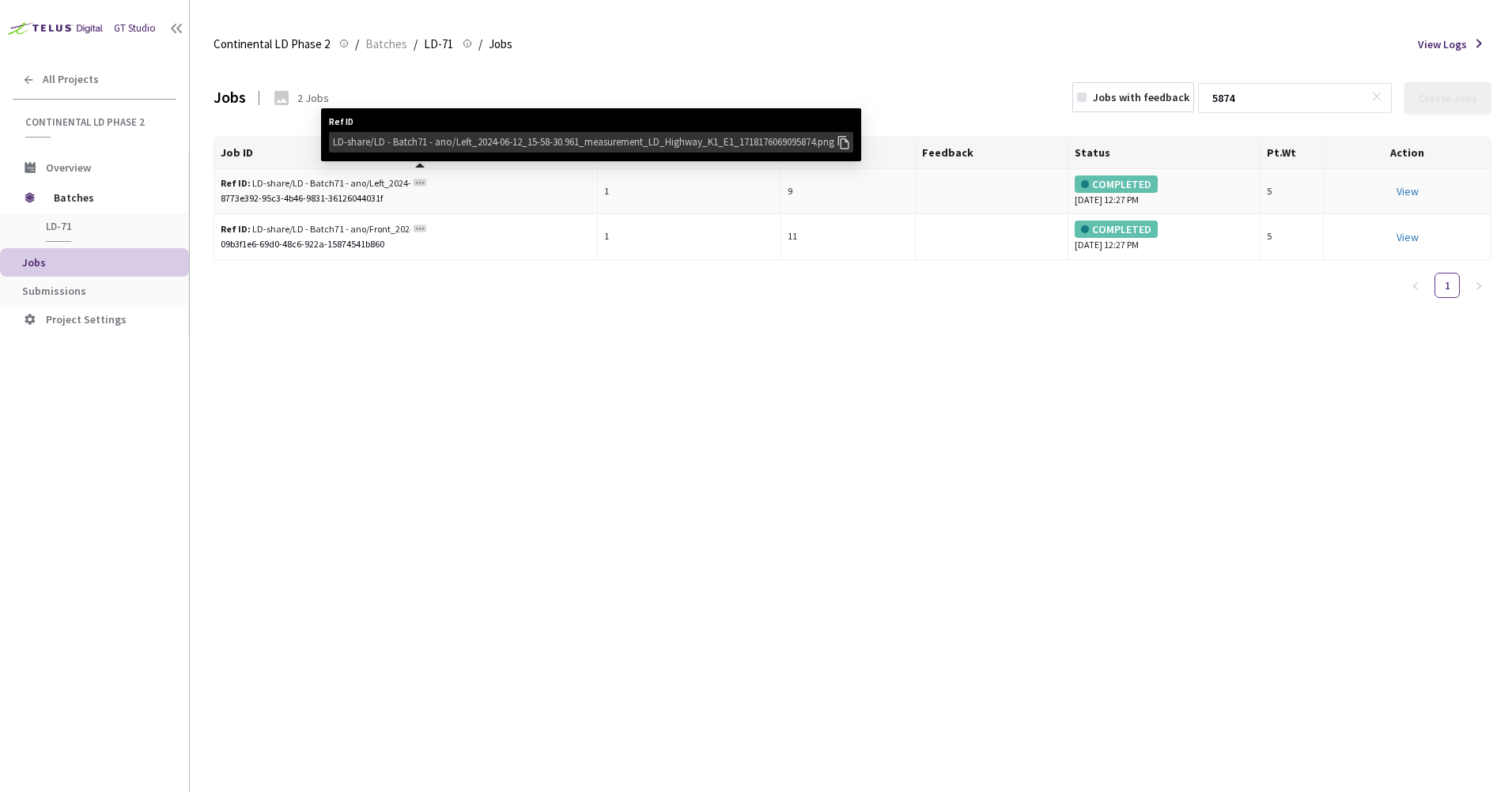 click 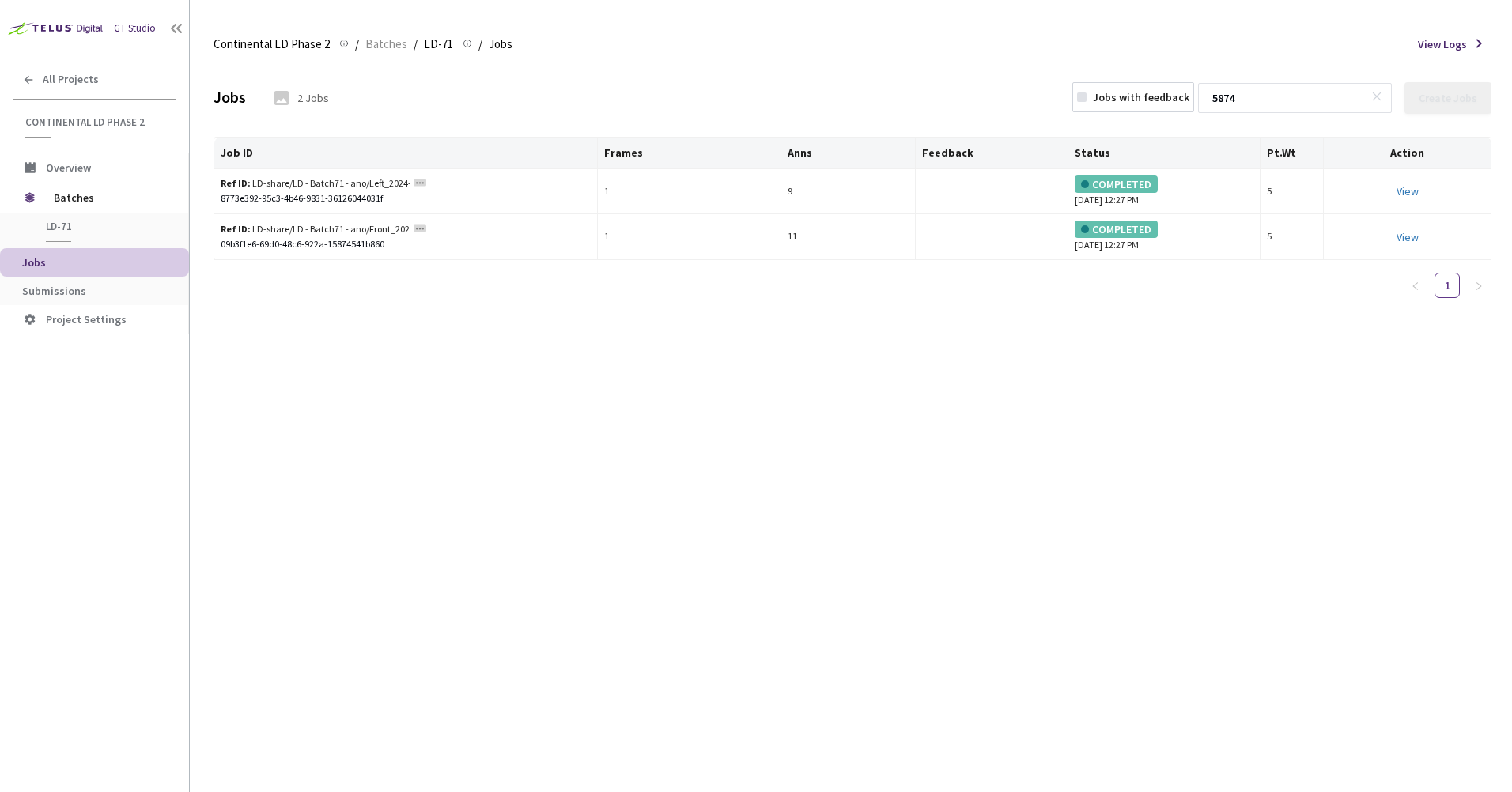 drag, startPoint x: 399, startPoint y: 469, endPoint x: 418, endPoint y: 377, distance: 93.94147 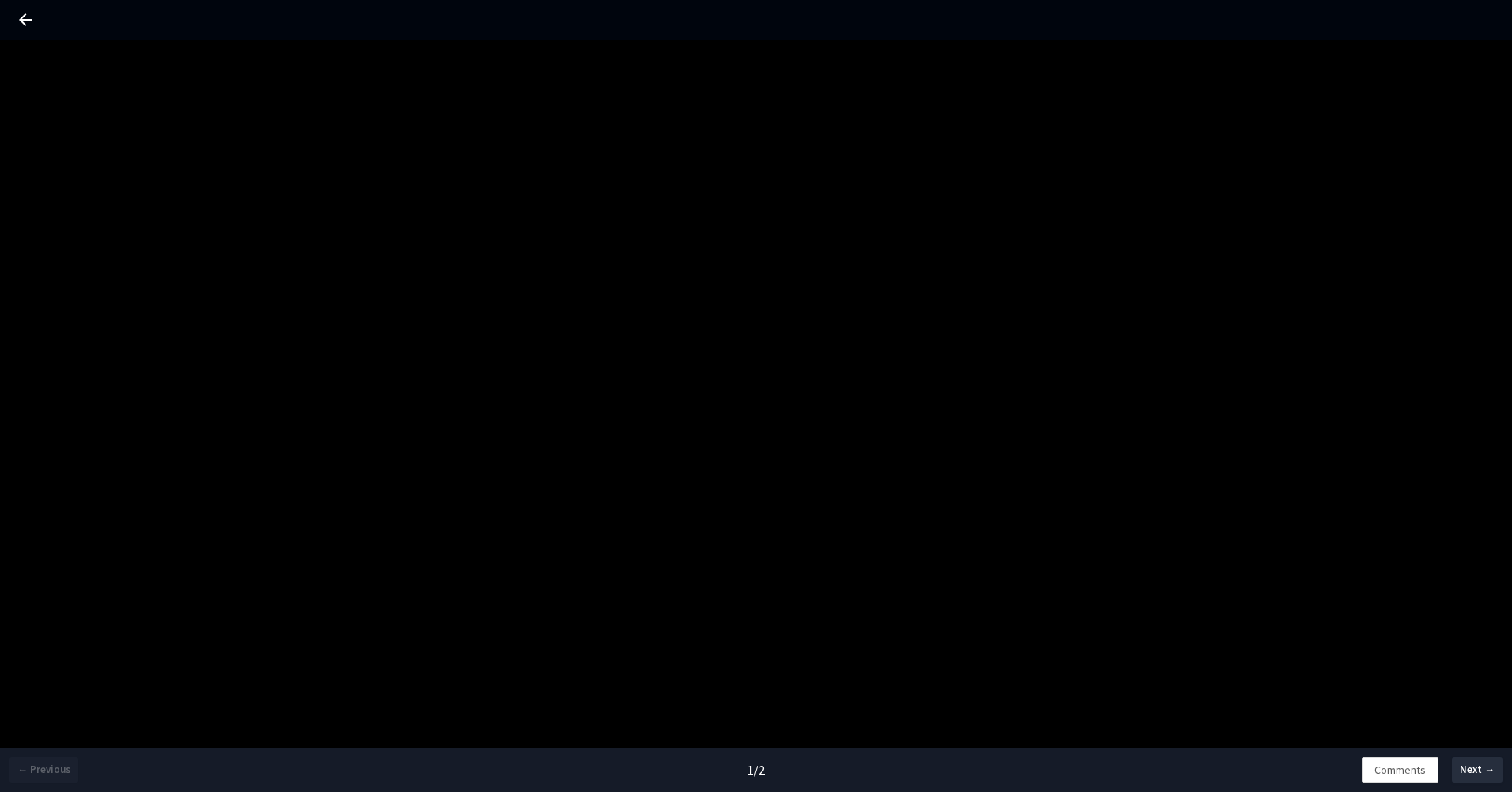 click 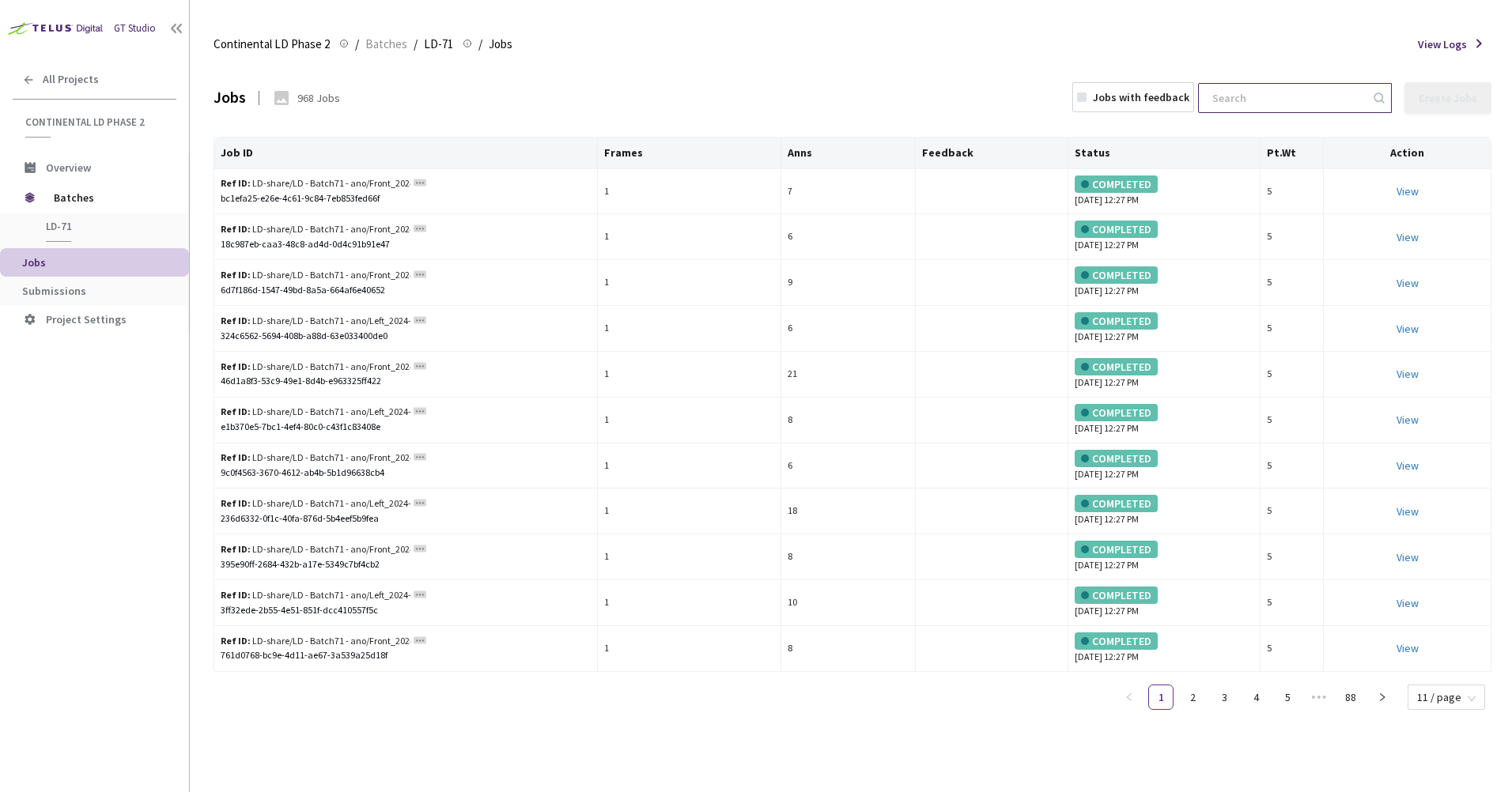 click at bounding box center (1287, 98) 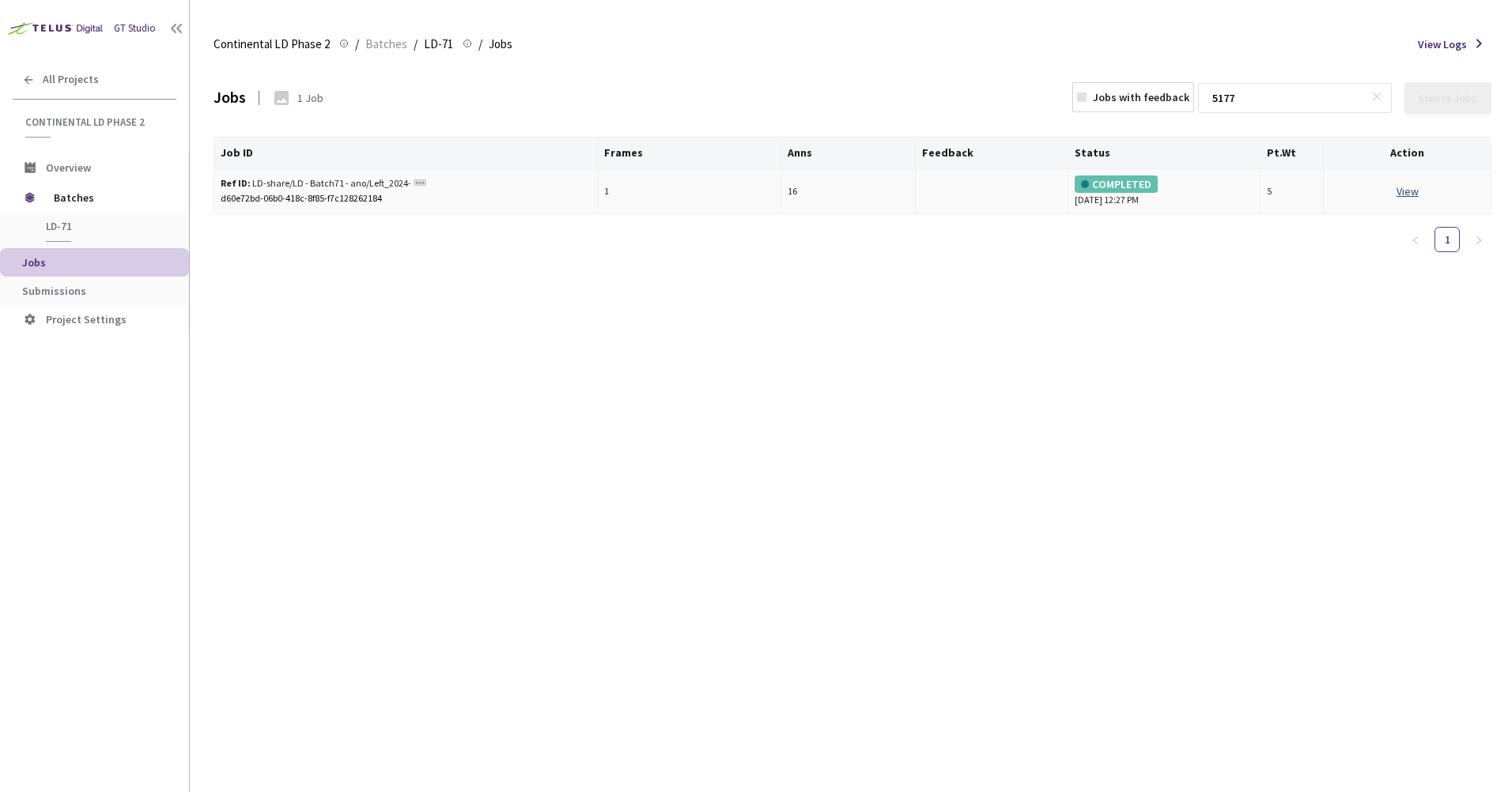 type on "5177" 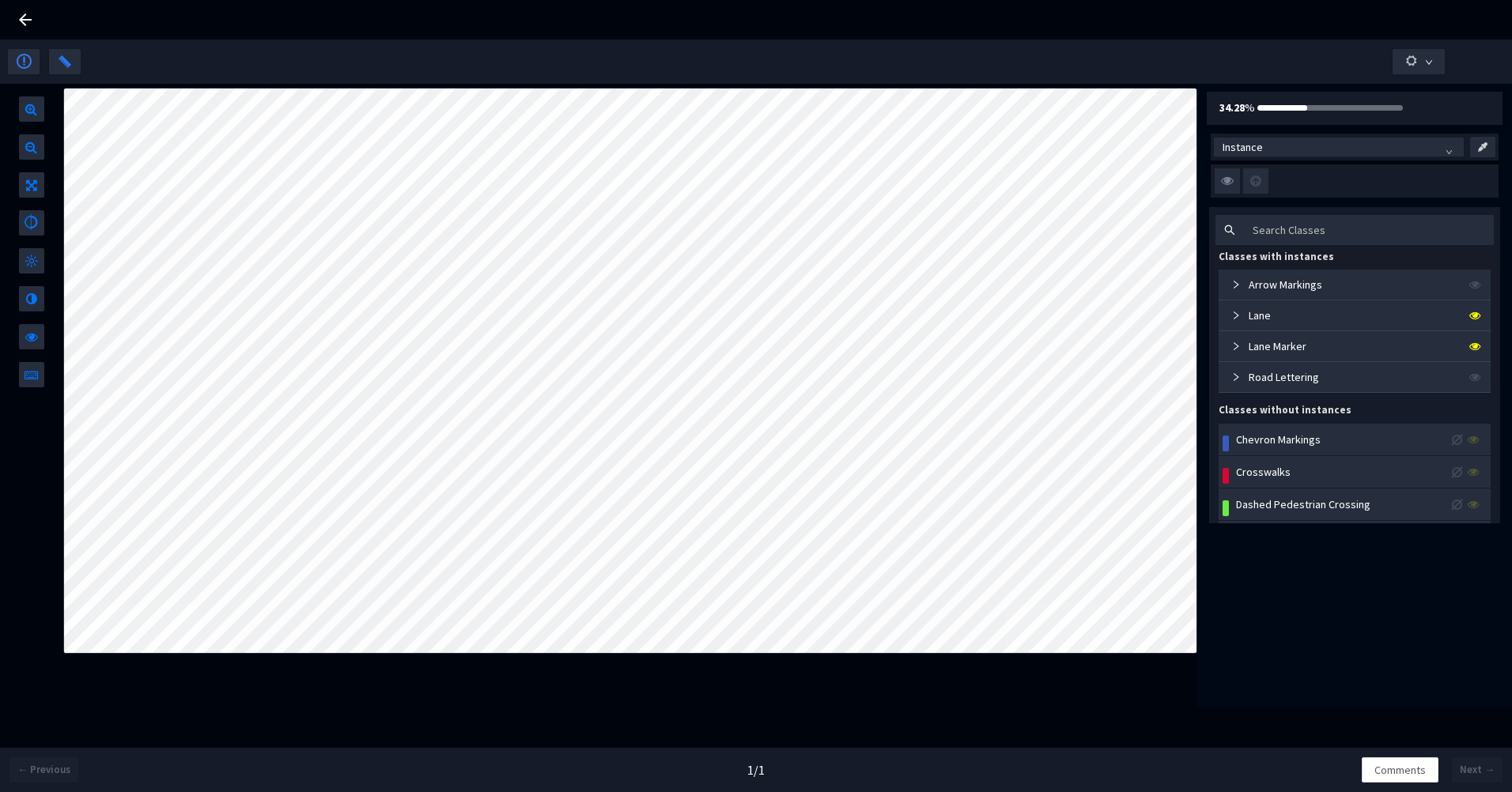 click 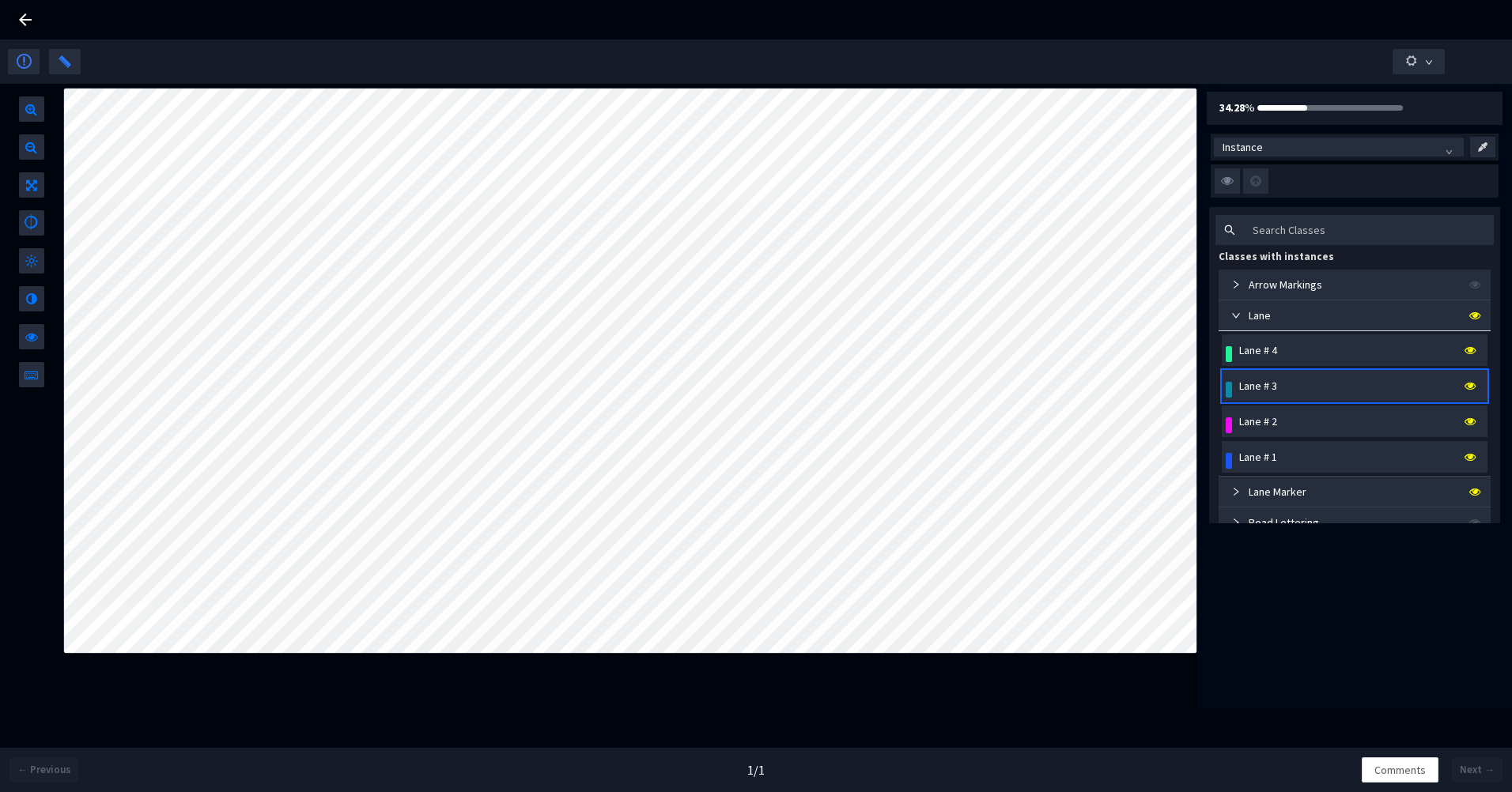 click on "Lane # 4" at bounding box center (1258, 350) 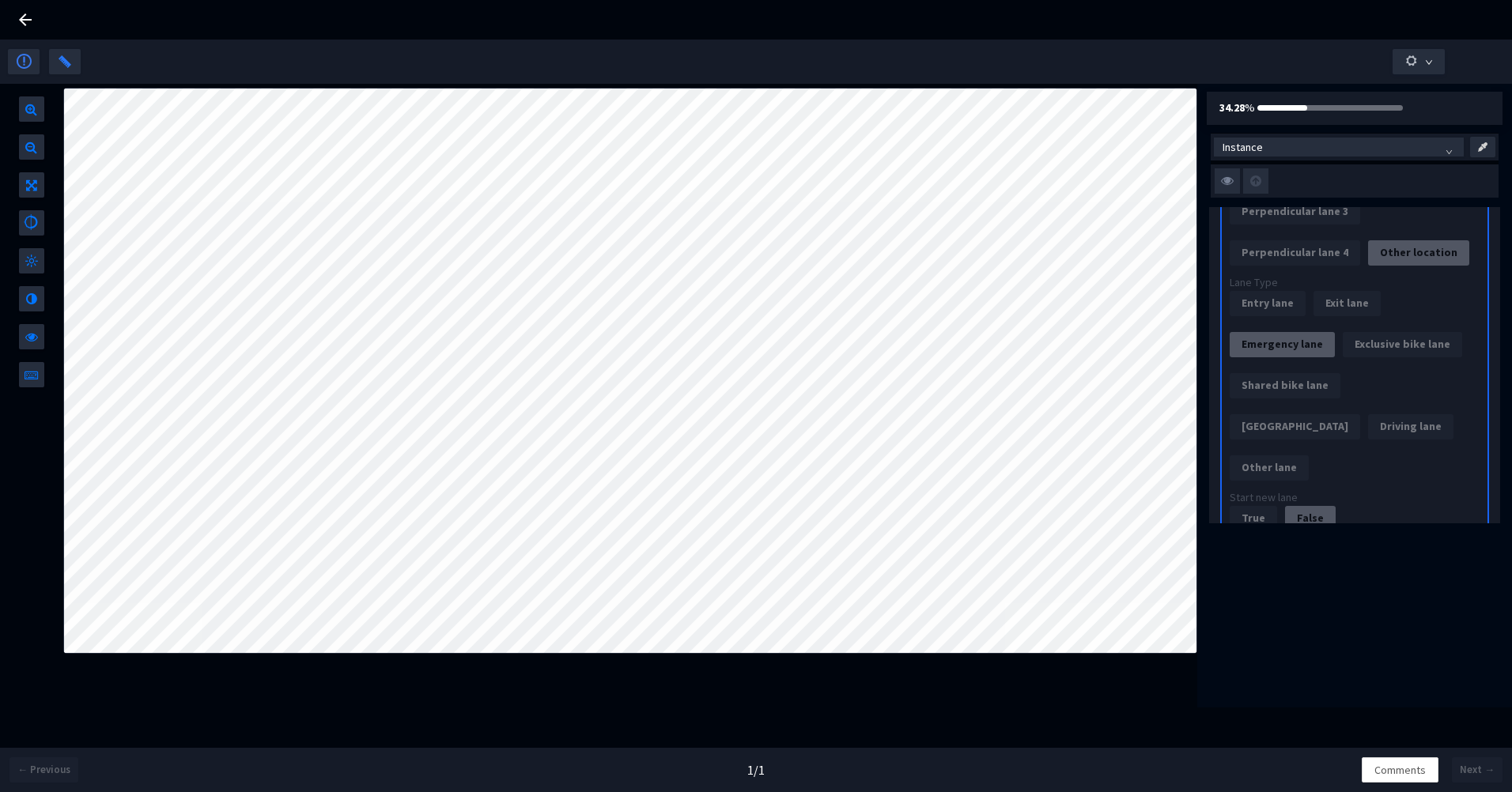 scroll, scrollTop: 711, scrollLeft: 0, axis: vertical 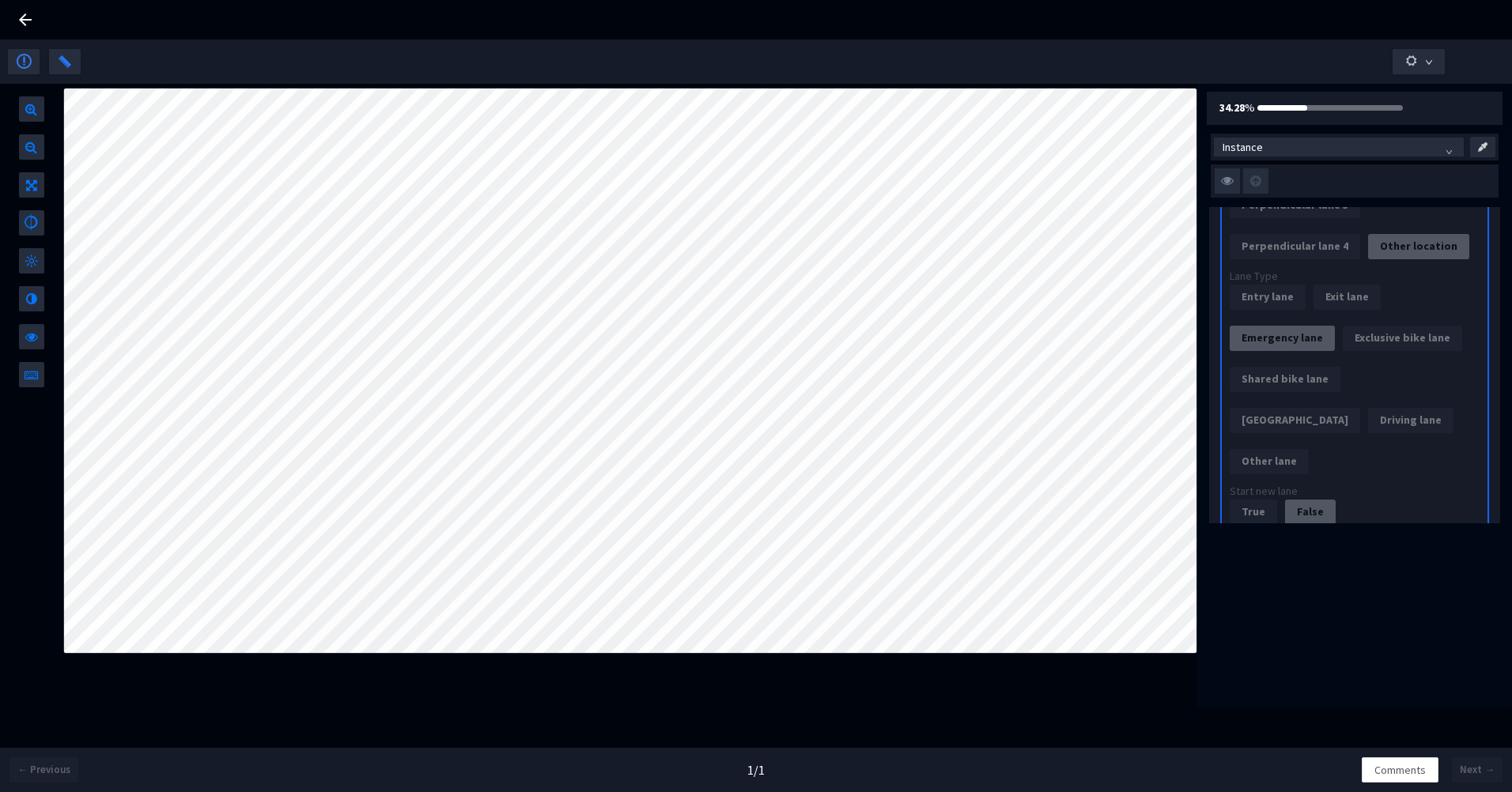 drag, startPoint x: 17, startPoint y: 23, endPoint x: 209, endPoint y: 253, distance: 299.6064 